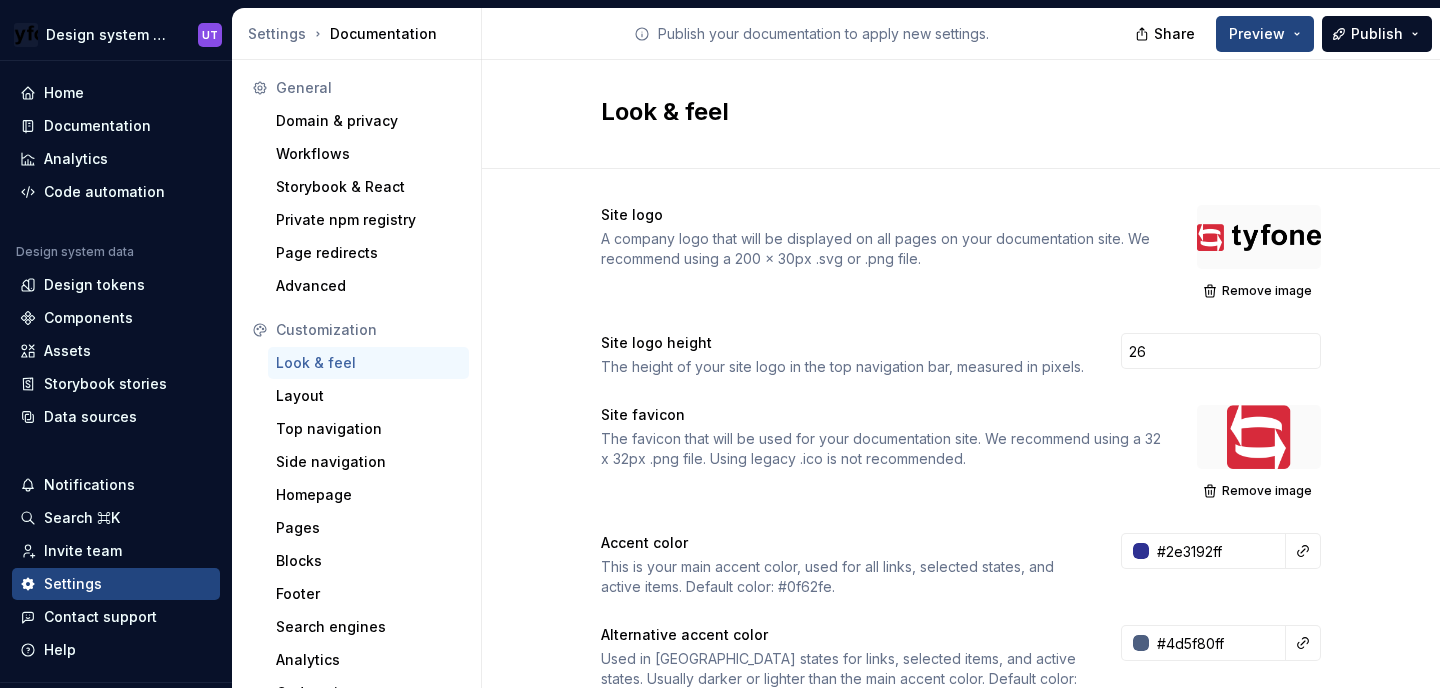 scroll, scrollTop: 0, scrollLeft: 0, axis: both 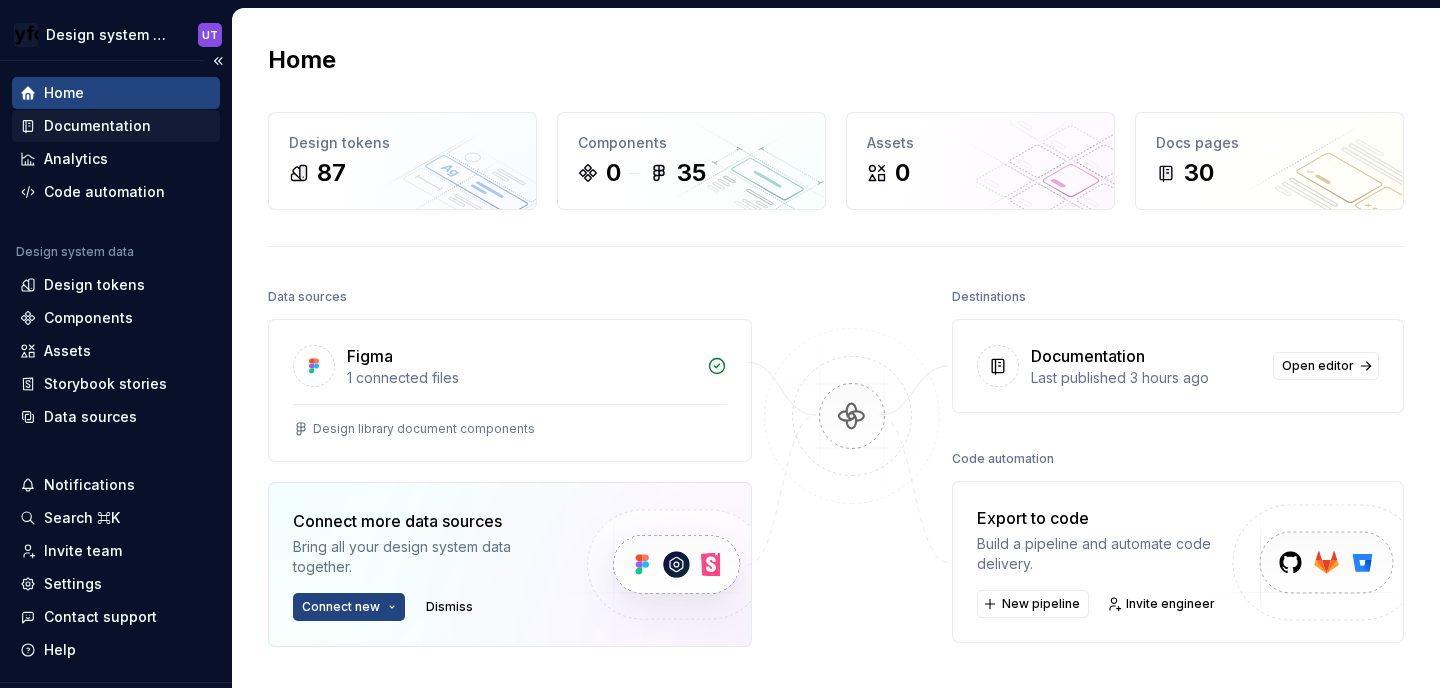 click on "Documentation" at bounding box center [97, 126] 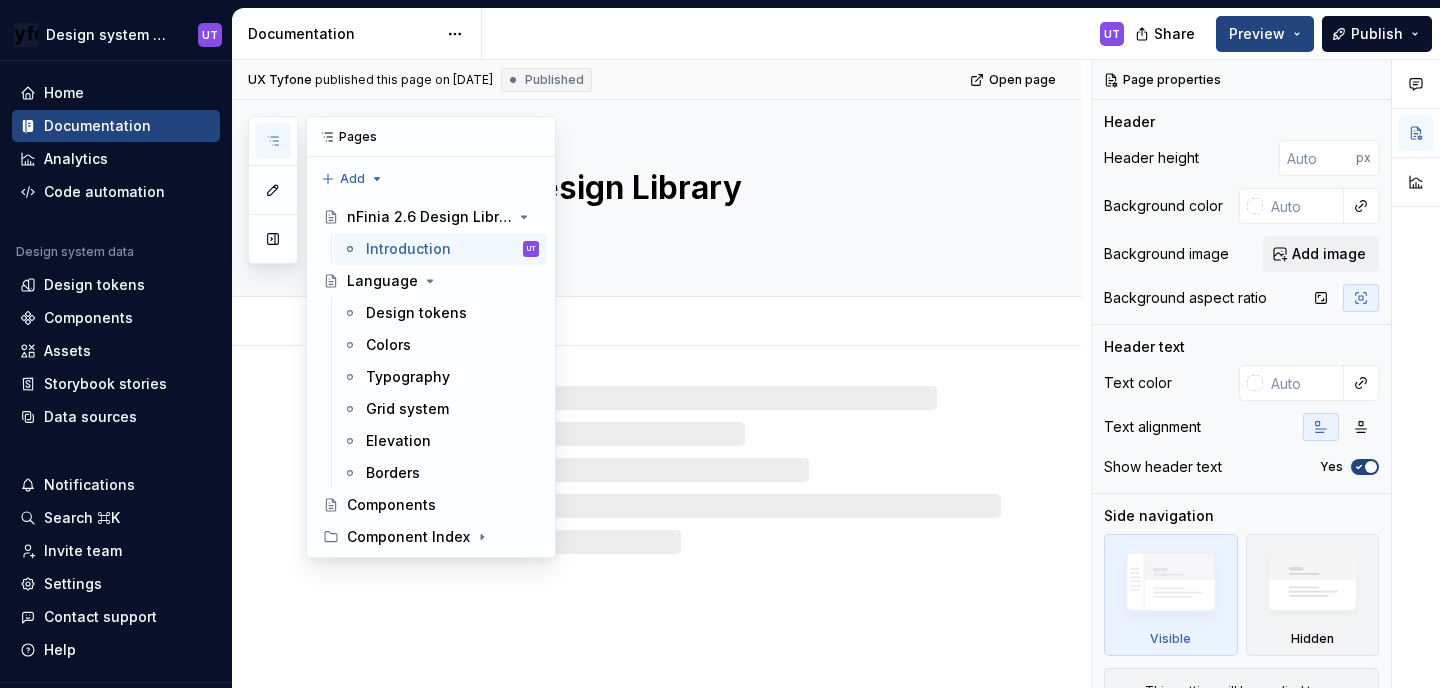 click 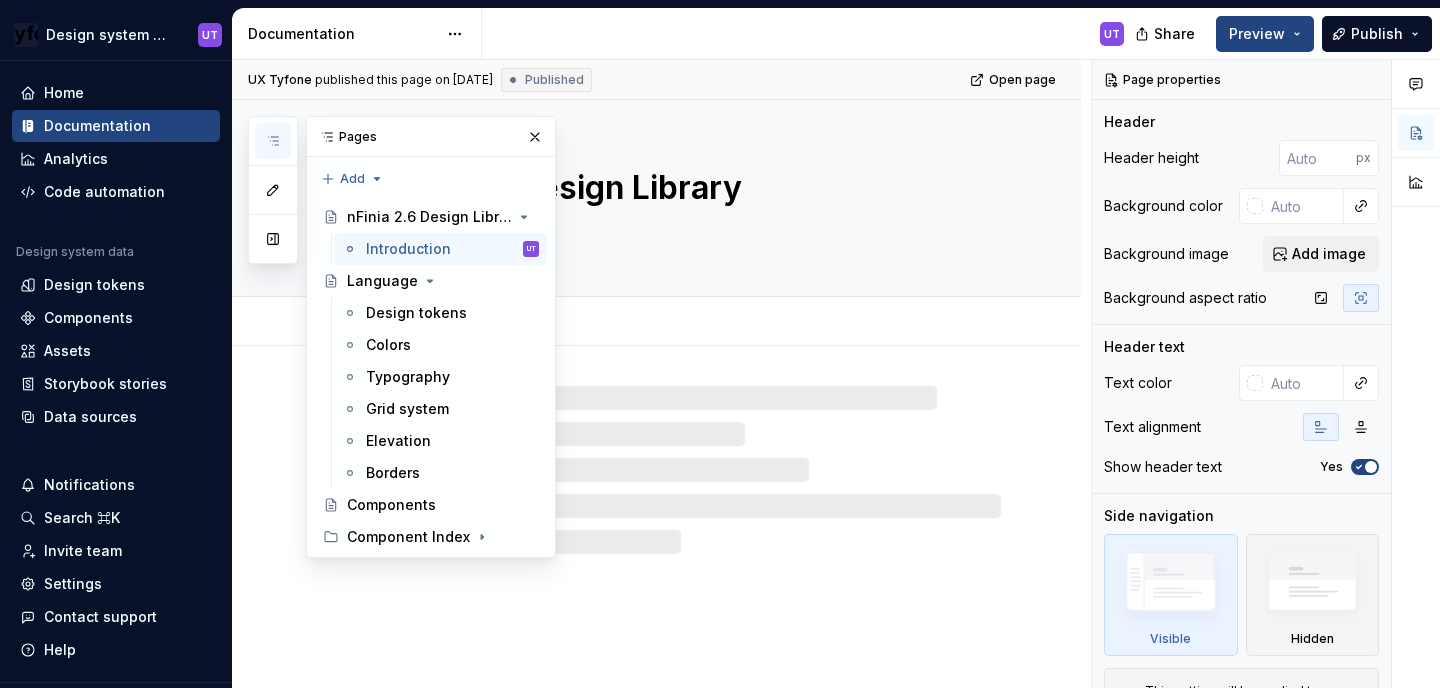 type on "*" 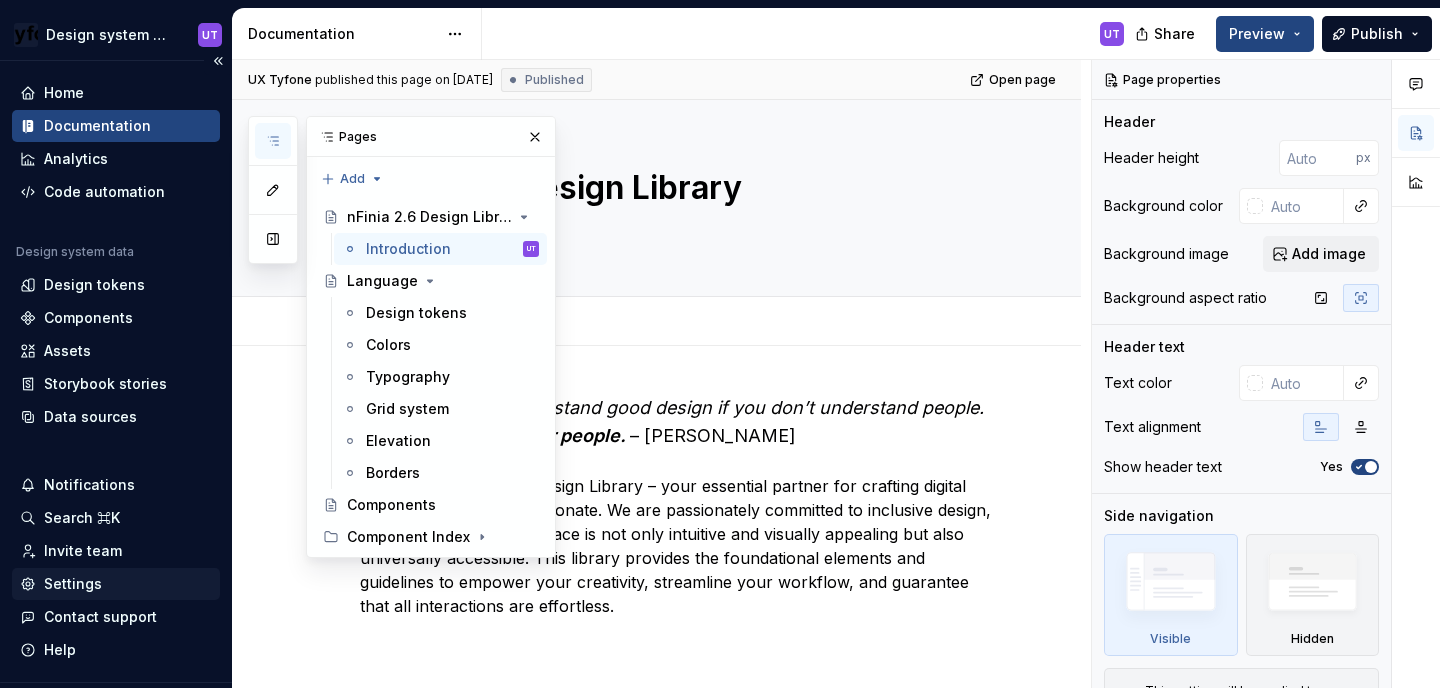 click on "Settings" at bounding box center (73, 584) 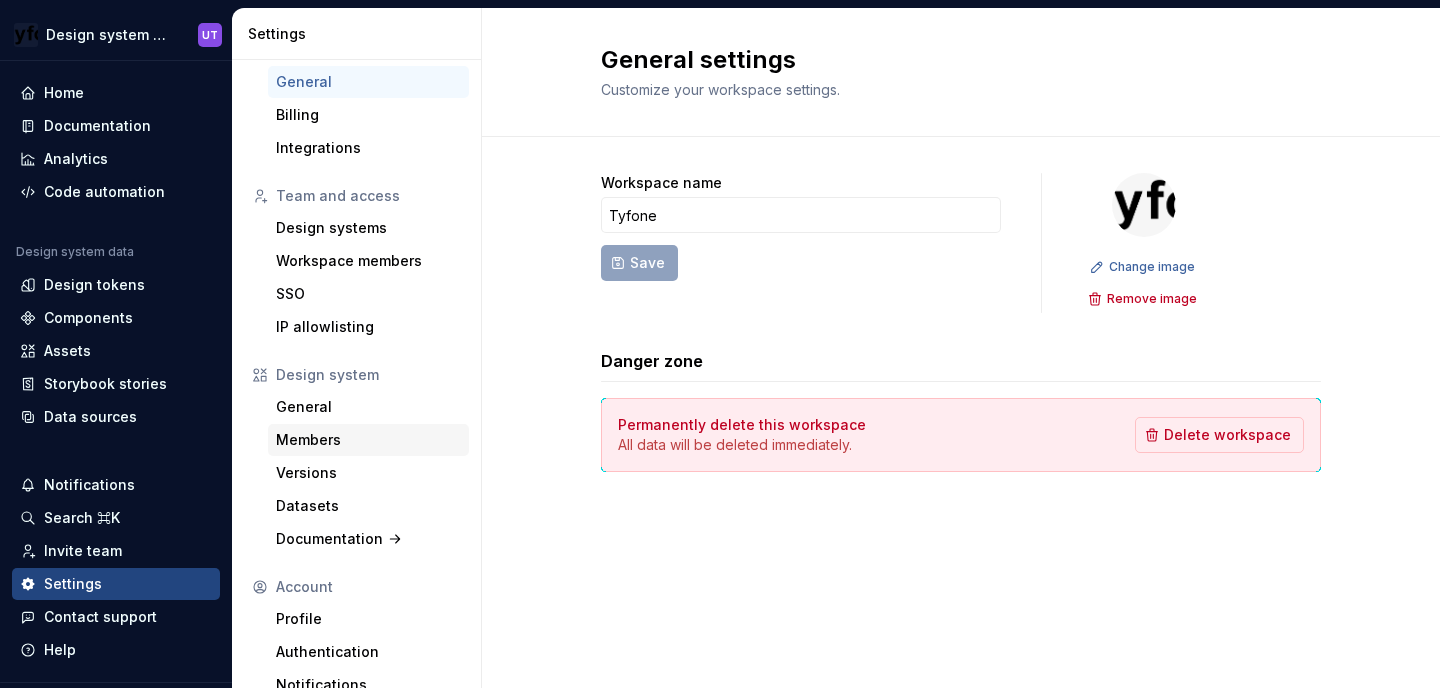 scroll, scrollTop: 63, scrollLeft: 0, axis: vertical 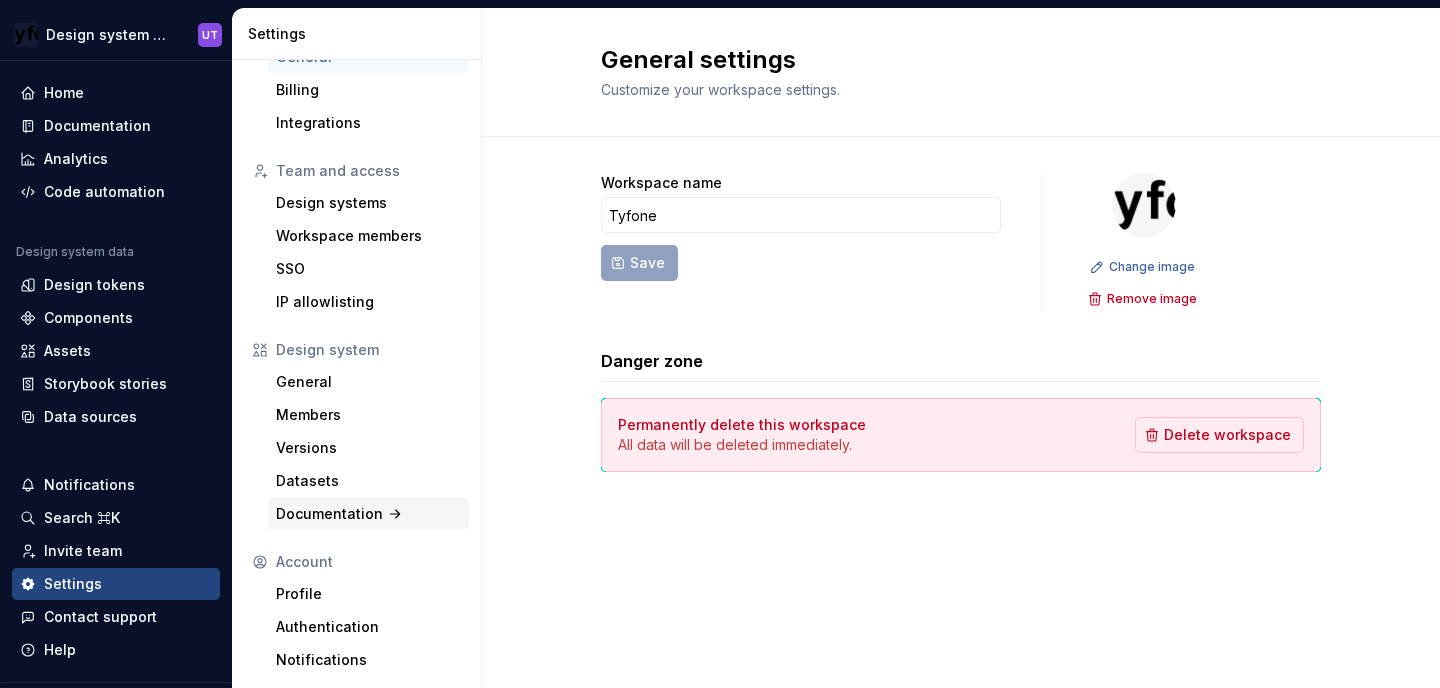 click on "Documentation" at bounding box center (368, 514) 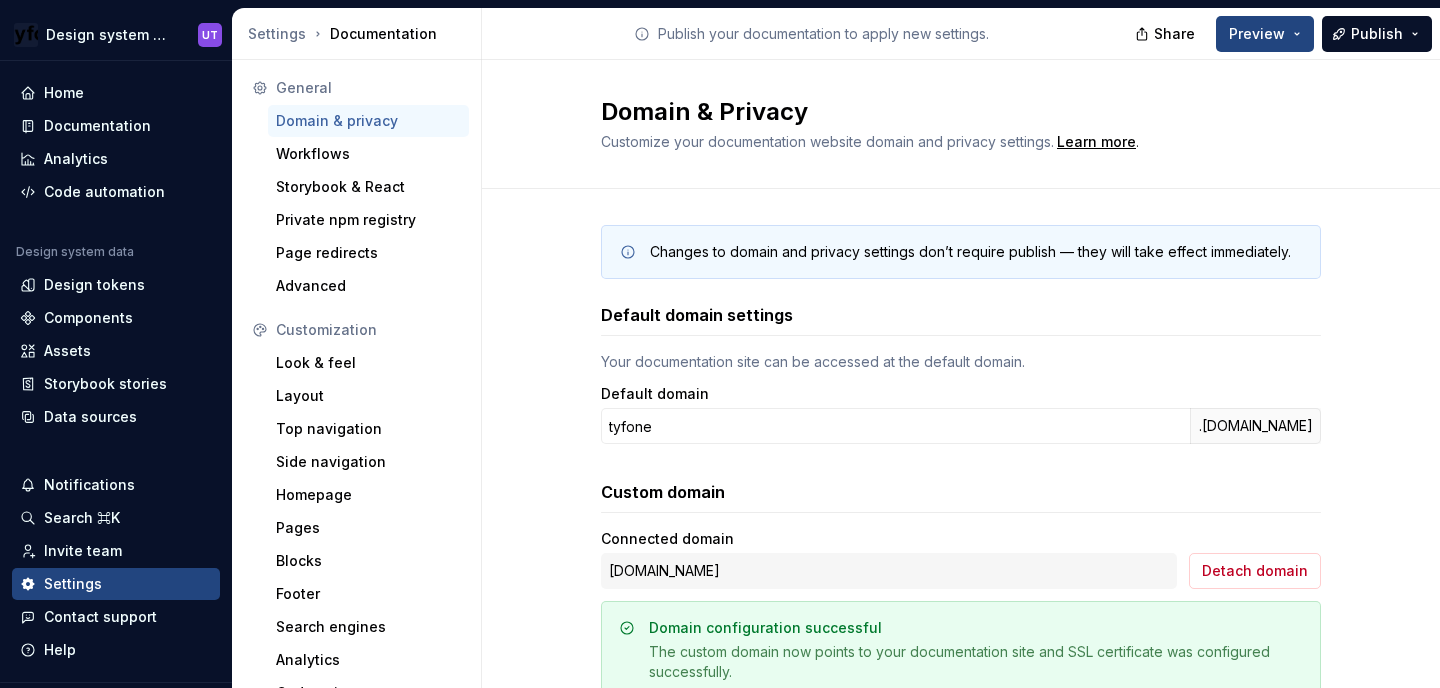 scroll, scrollTop: 58, scrollLeft: 0, axis: vertical 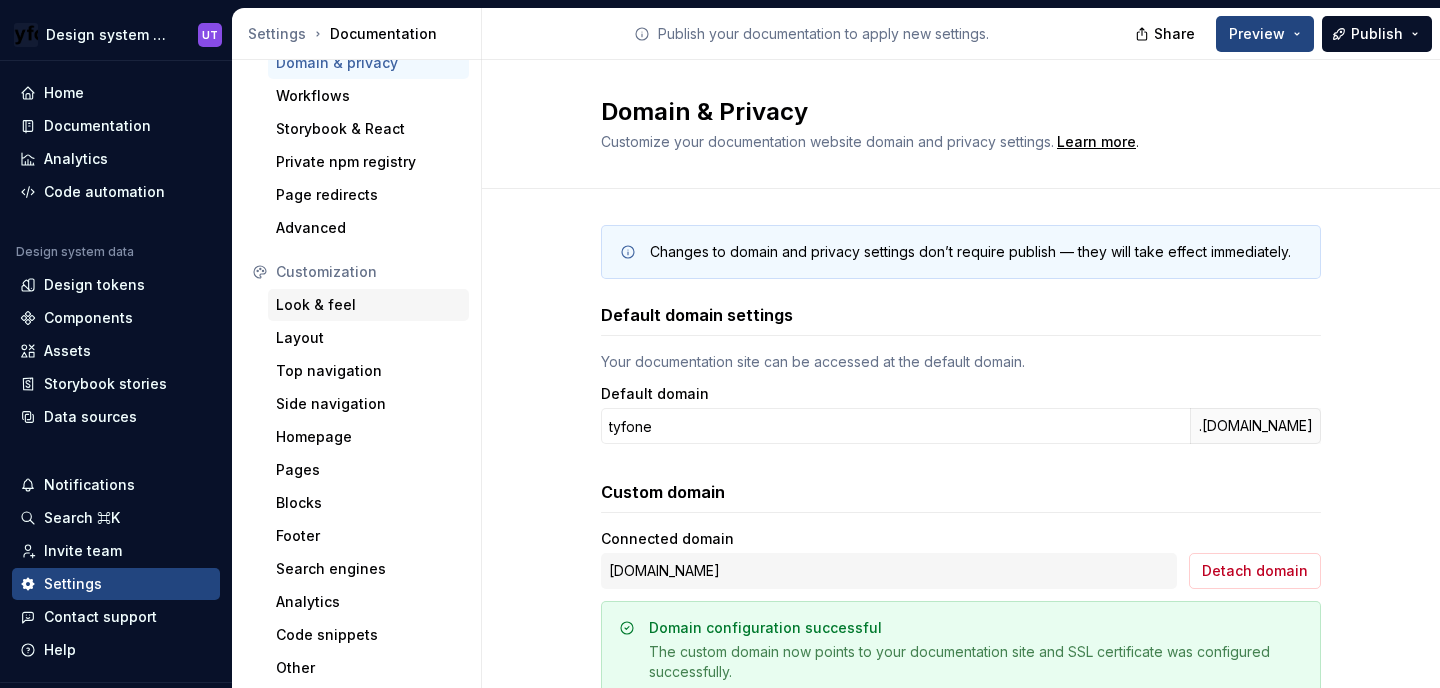 click on "Look & feel" at bounding box center [368, 305] 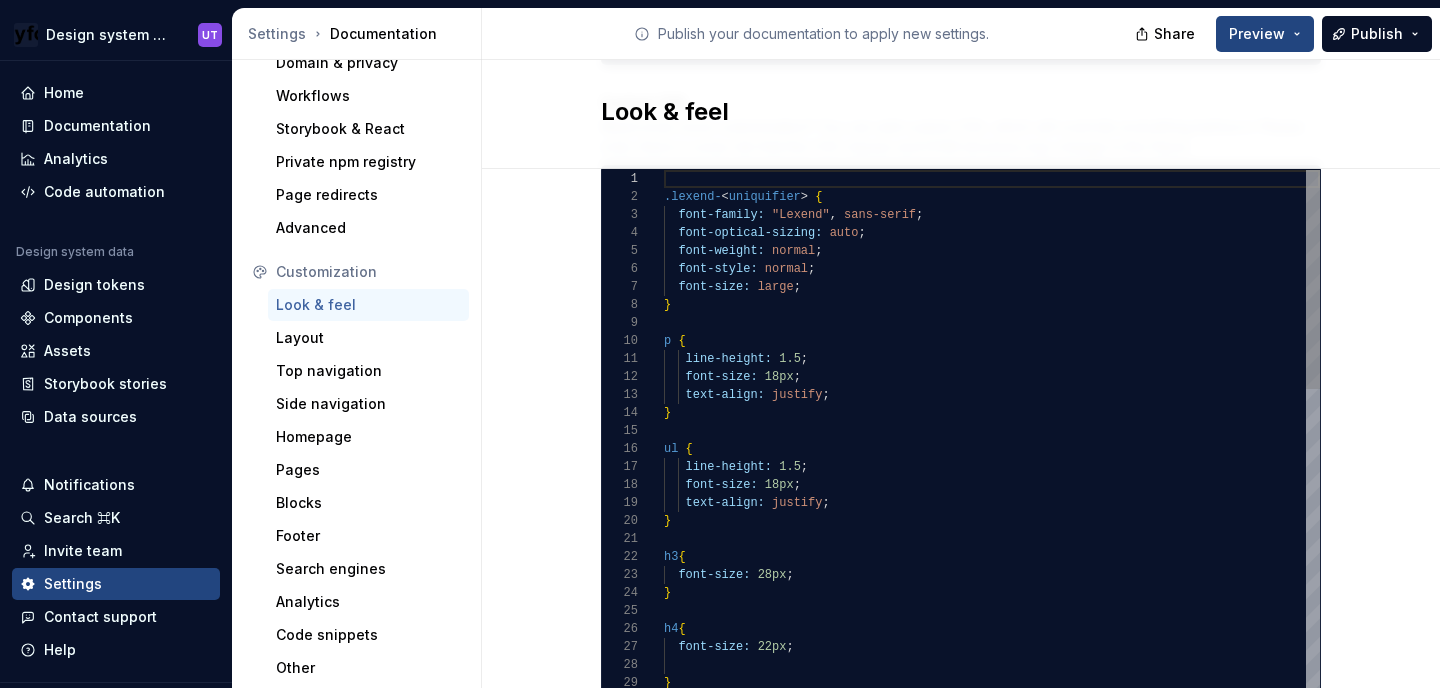 scroll, scrollTop: 1487, scrollLeft: 0, axis: vertical 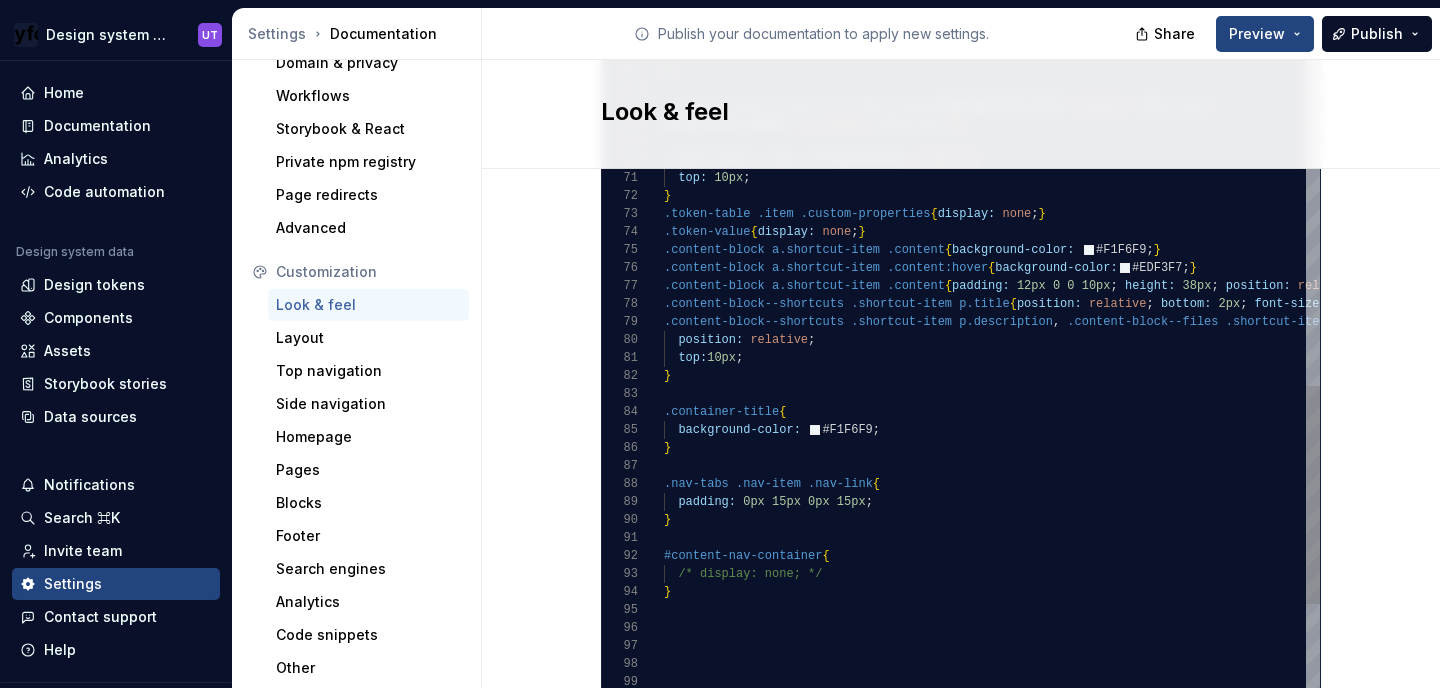 click on "} #content-nav-container {    /* display: none; */ }    padding:   0px   15px   0px   15px ; .nav-tabs   .nav-item   .nav-link {    background-color:     #F1F6F9 ; } .container-title {    position:   relative ;    top: 10px ; } .content-block   a.shortcut-item   .content { padding:   12px   0   0   10px ;   height:   38px ;   position:   relative ; } .content-block--shortcuts   .shortcut-item   p.title { position:   relative ;   bottom:   2px ;   font-size:   14px ;   } .content-block--shortcuts   .shortcut-item   p.description ,   .content-block--files   .shortcut-item   p.description { .token-value { display:   none ; } .content-block   a.shortcut-item   .content { background-color:     #F1F6F9 ; } .content-block   a.shortcut-item   .content:hover { background-color:   #EDF3F7 ; } } .token-table   .item   .custom-properties { display:   none ; } .token-table   .item   .info { position:   relative ;    top:   10px ; .content-block     .preview {" at bounding box center [1675, 67] 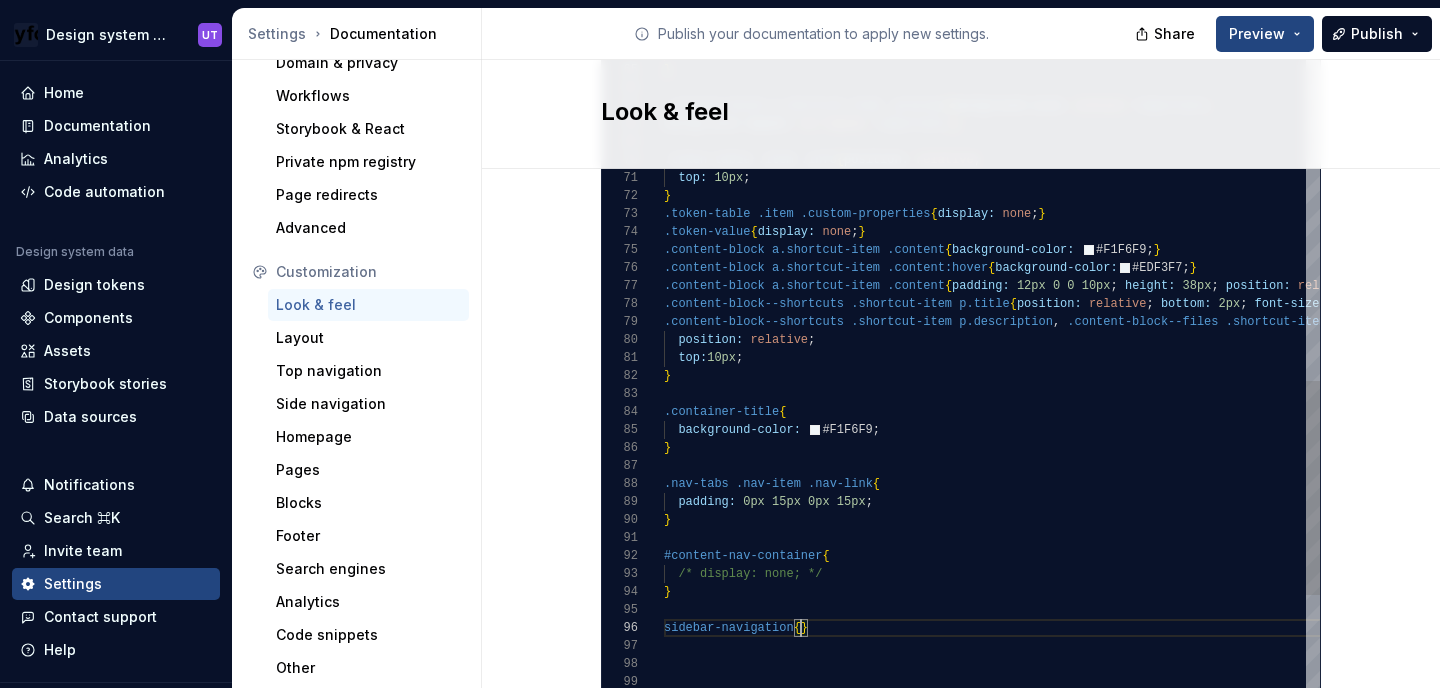scroll, scrollTop: 108, scrollLeft: 14, axis: both 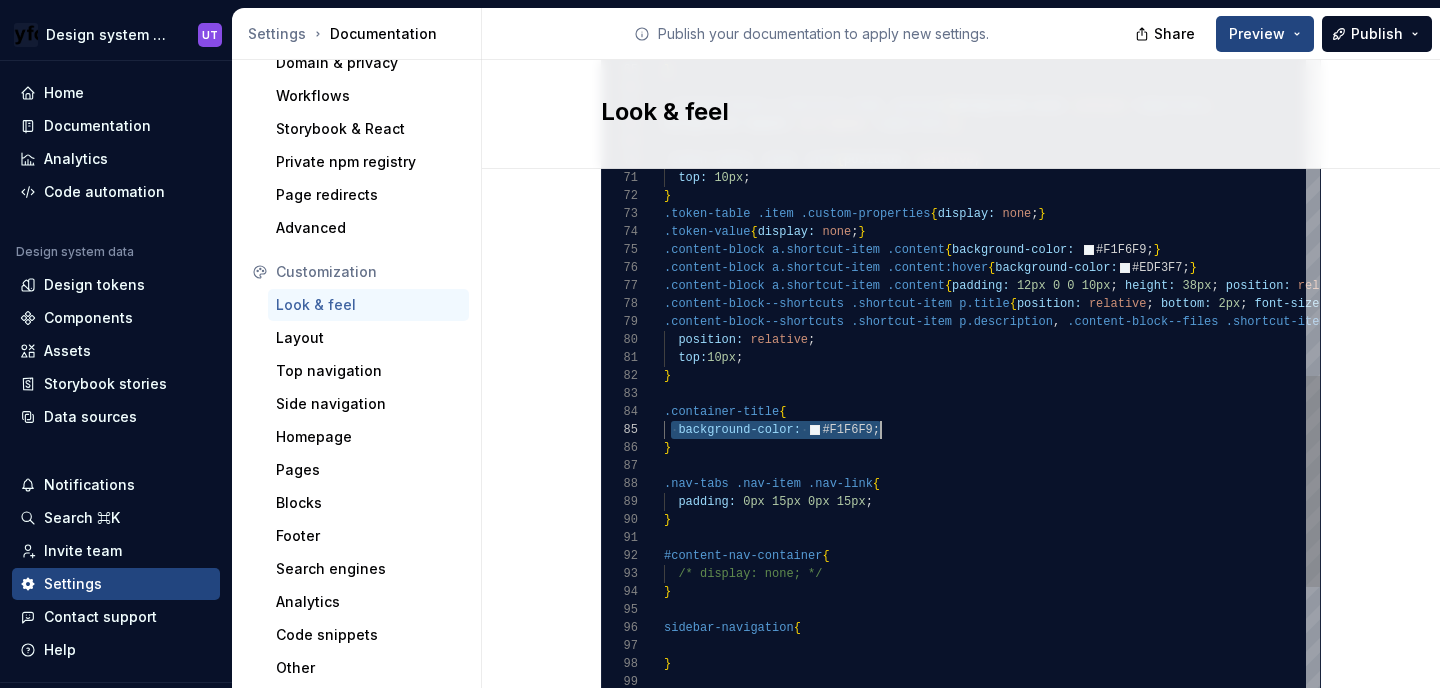 drag, startPoint x: 674, startPoint y: 412, endPoint x: 917, endPoint y: 407, distance: 243.05144 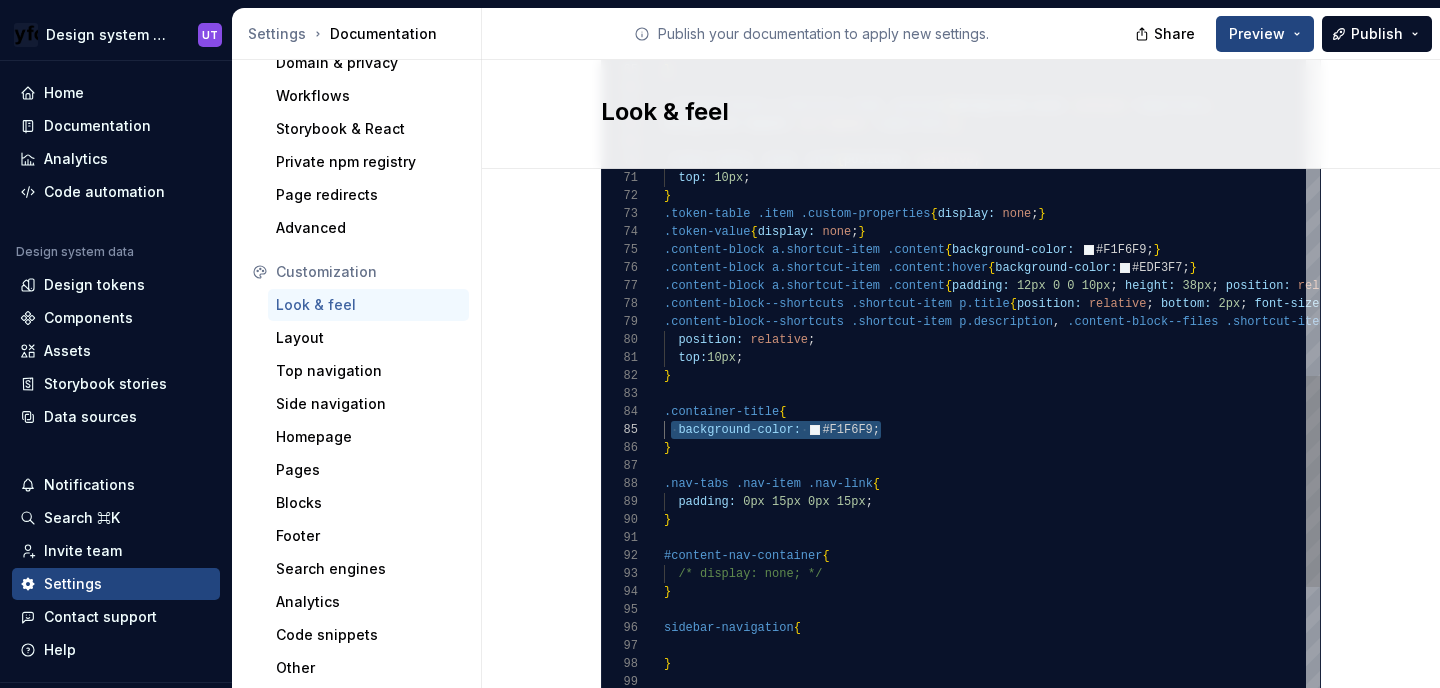 click on "} #content-nav-container {    /* display: none; */ }    padding:   0px   15px   0px   15px ; .nav-tabs   .nav-item   .nav-link {    background-color:     #F1F6F9 ; } .container-title {    position:   relative ;    top: 10px ; } .content-block   a.shortcut-item   .content { padding:   12px   0   0   10px ;   height:   38px ;   position:   relative ; } .content-block--shortcuts   .shortcut-item   p.title { position:   relative ;   bottom:   2px ;   font-size:   14px ;   } .content-block--shortcuts   .shortcut-item   p.description ,   .content-block--files   .shortcut-item   p.description { .token-value { display:   none ; } .content-block   a.shortcut-item   .content { background-color:     #F1F6F9 ; } .content-block   a.shortcut-item   .content:hover { background-color:   #EDF3F7 ; } } .token-table   .item   .custom-properties { display:   none ; } .token-table   .item   .info { position:   relative ;    top:   10px ; .content-block     .preview {" at bounding box center (1675, 103) 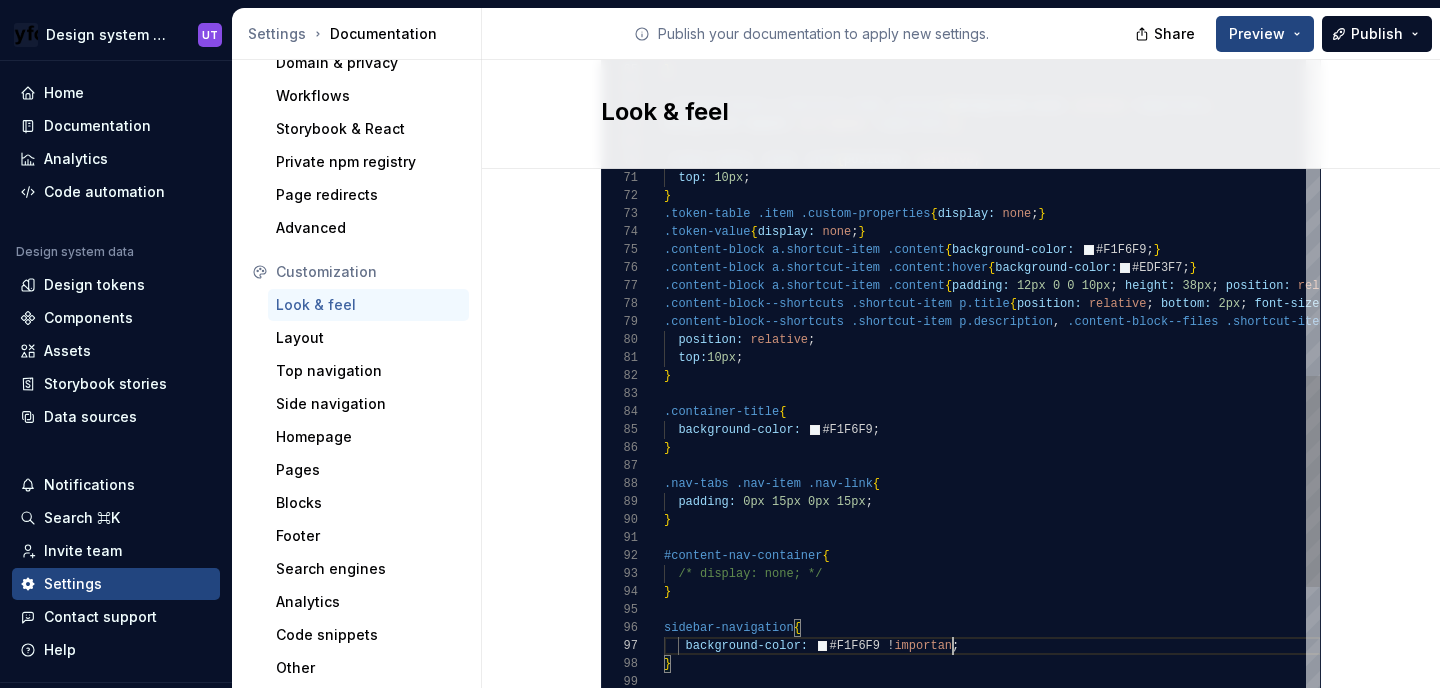 scroll, scrollTop: 108, scrollLeft: 288, axis: both 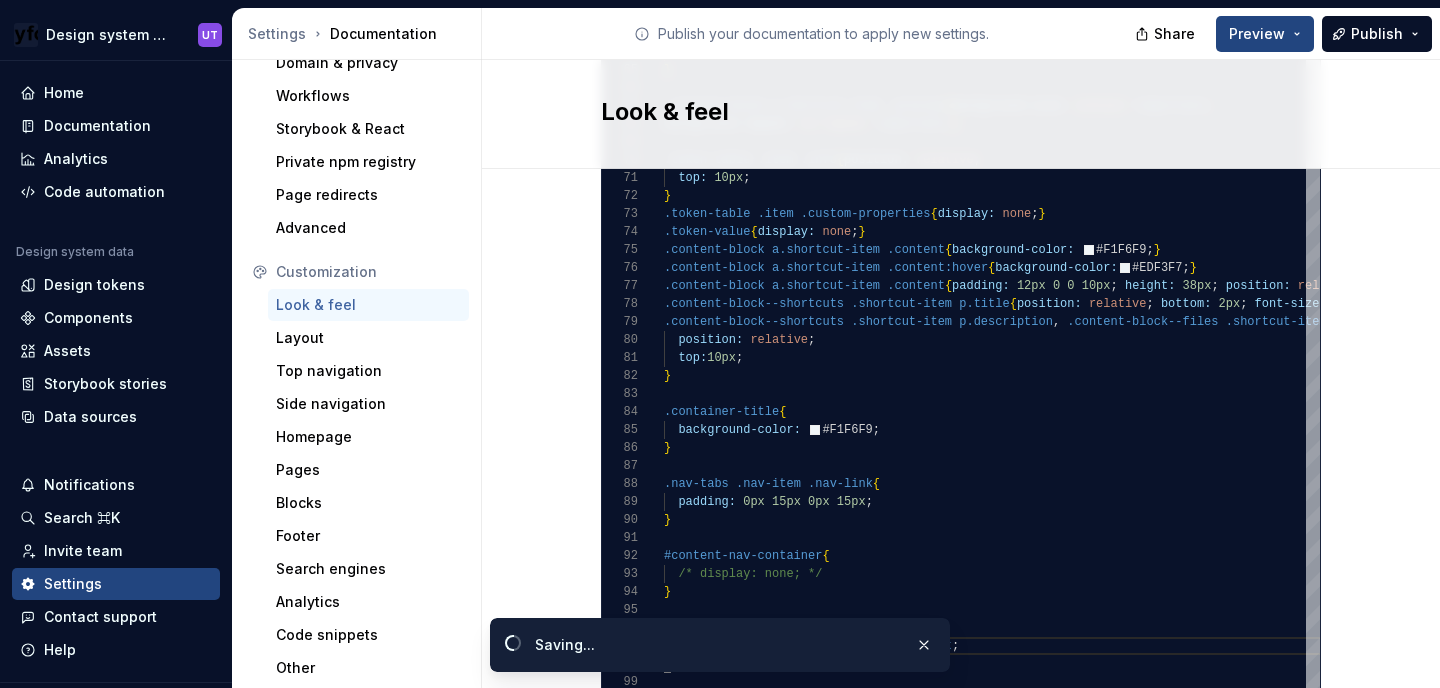 click on "Site logo A company logo that will be displayed on all pages on your documentation site. We recommend using a 200 x 30px .svg or .png file.         Remove image Site logo height The height of your site logo in the top navigation bar, measured in pixels. 26 Site favicon The favicon that will be used for your documentation site. We recommend using a 32 x 32px .png file. Using legacy .ico is not recommended. Remove image Accent color This is your main accent color, used for all links, selected states, and active items. Default color: #0f62fe. #2e3192ff Alternative accent color Used in hover states for links, selected items, and active states. Usually darker or lighter than the main accent color. Default color: #[DATE]. #4d5f80ff Surface accent color Used for backgrounds of active and selected items. This color should meet AA+ contrast criteria against the main accent color. Default color: #ecf4ff. Icon stroke width The stroke width for all icons, measured in pixels. Default width: 2px. 2 Font family Lexend 1 2 <" at bounding box center (961, -244) 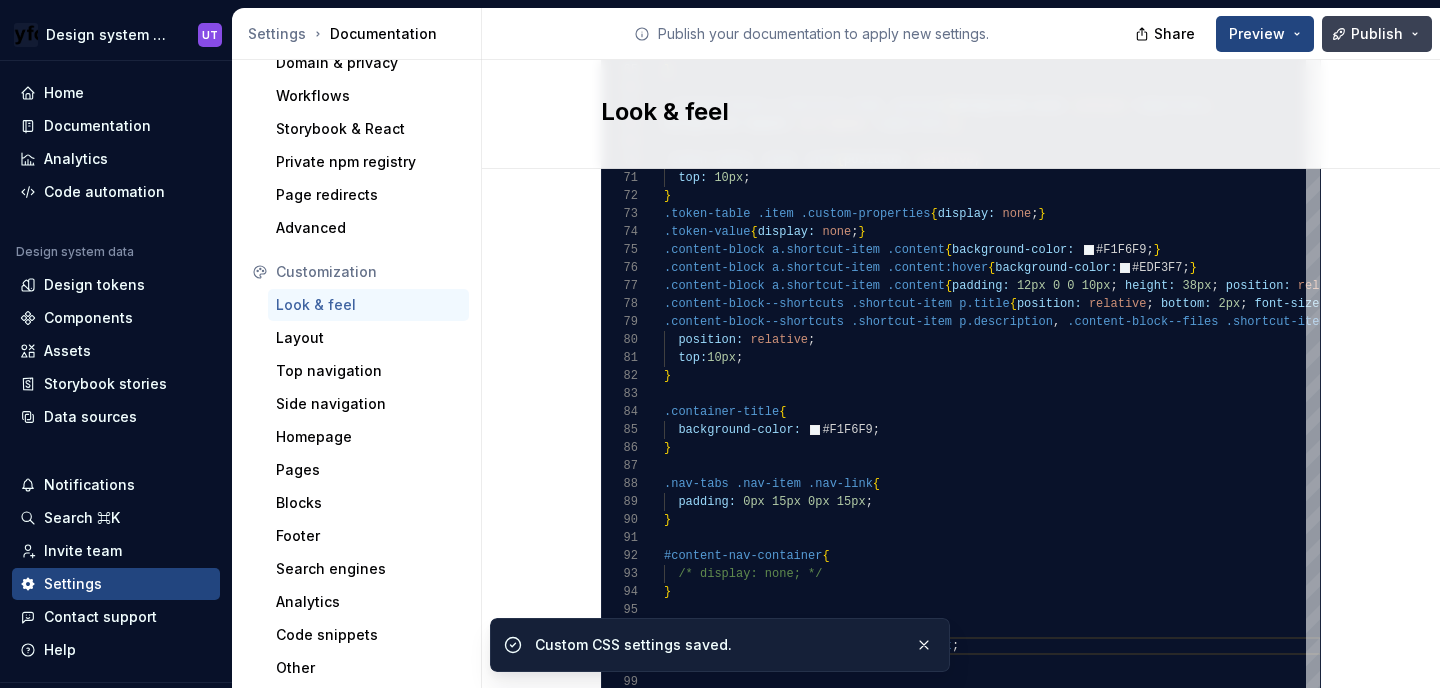 click on "Publish" at bounding box center [1377, 34] 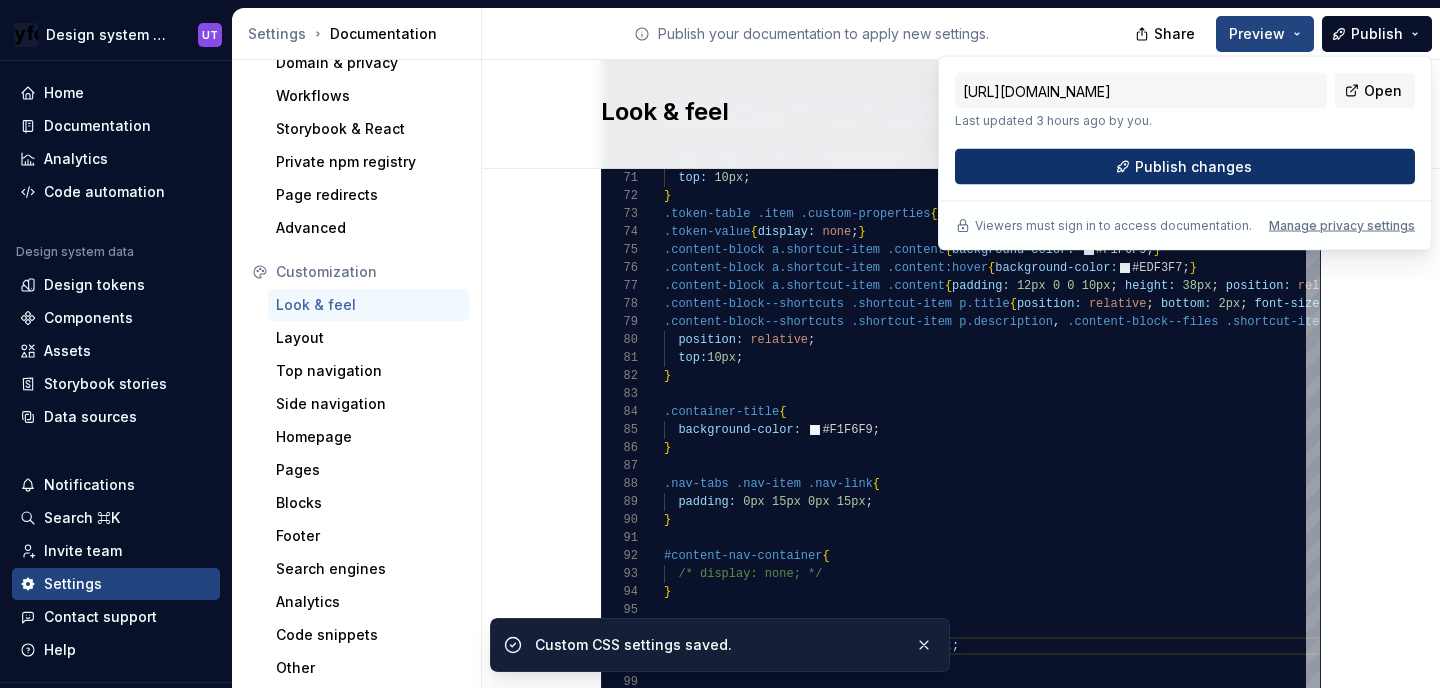 click on "Publish changes" at bounding box center (1193, 167) 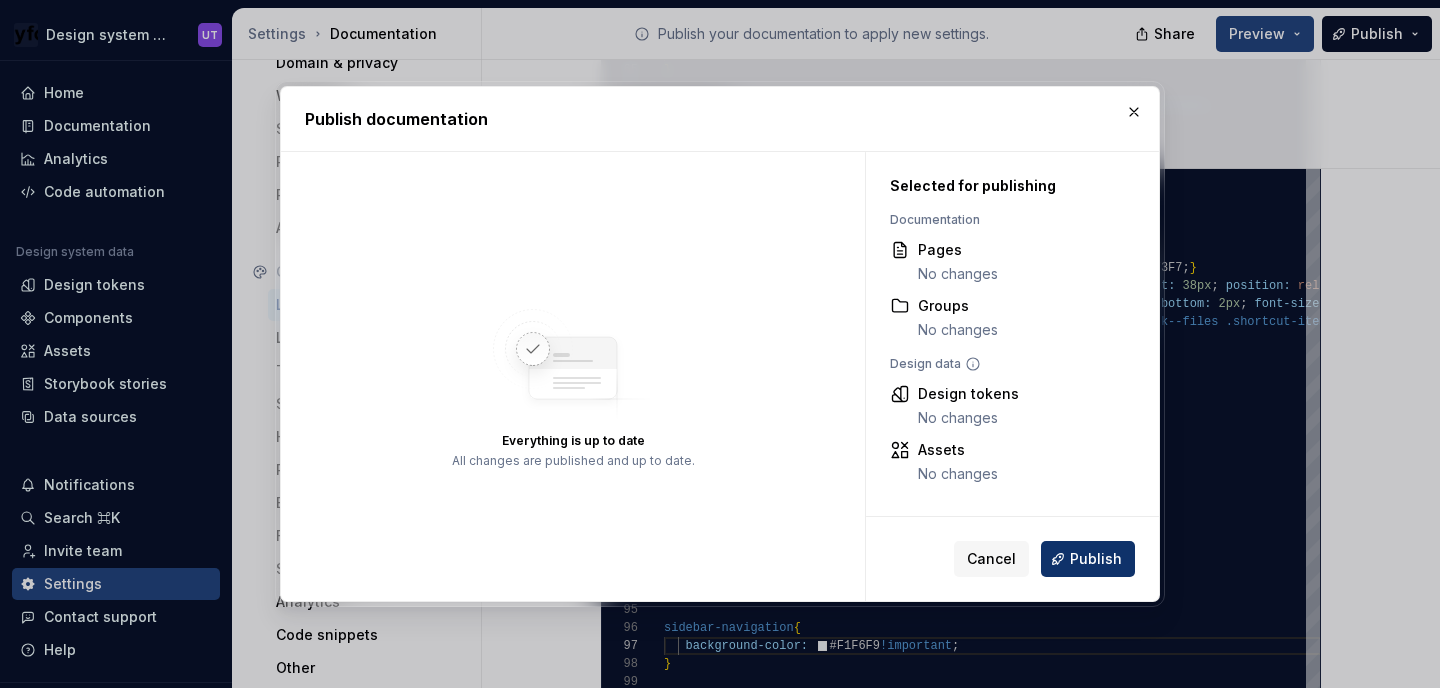 click on "Publish" at bounding box center (1096, 559) 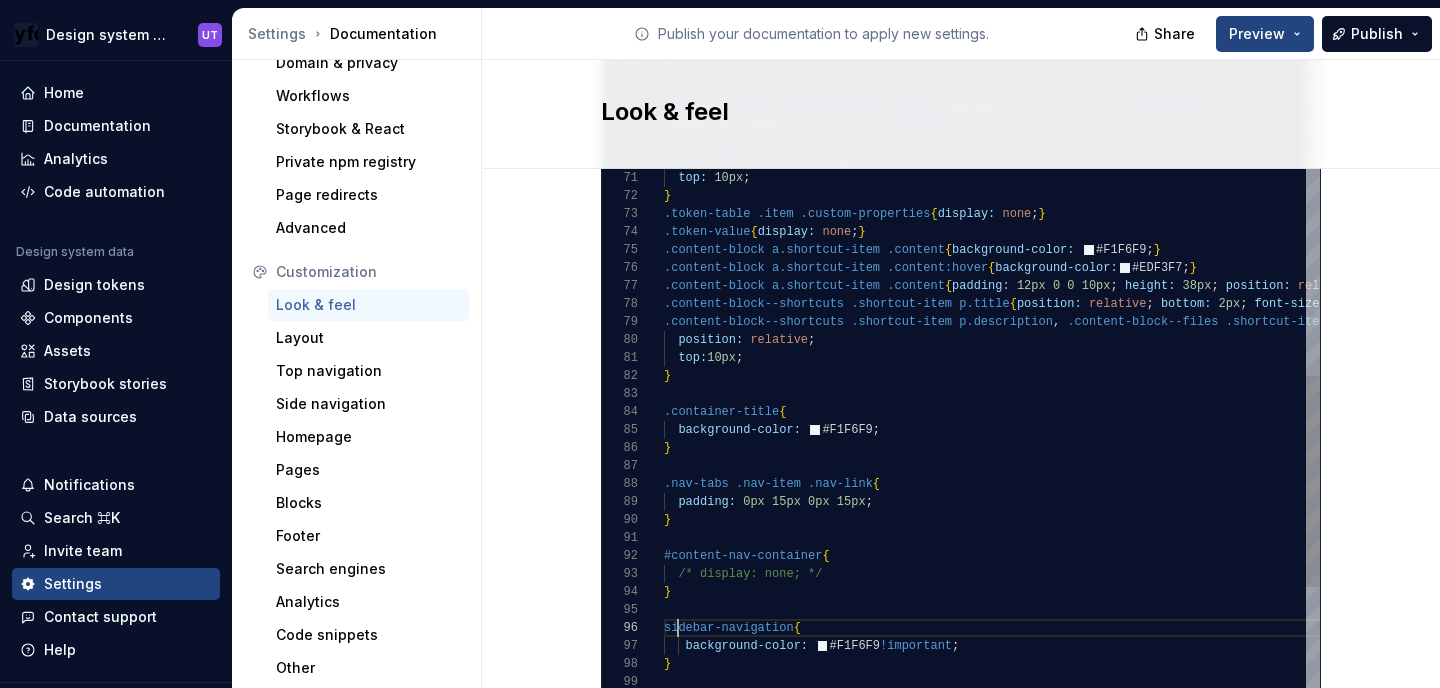 click on "} #content-nav-container {    /* display: none; */ }    padding:   0px   15px   0px   15px ; .nav-tabs   .nav-item   .nav-link {    background-color:     #F1F6F9 ; } .container-title {    position:   relative ;    top: 10px ; } .content-block   a.shortcut-item   .content { padding:   12px   0   0   10px ;   height:   38px ;   position:   relative ; } .content-block--shortcuts   .shortcut-item   p.title { position:   relative ;   bottom:   2px ;   font-size:   14px ;   } .content-block--shortcuts   .shortcut-item   p.description ,   .content-block--files   .shortcut-item   p.description { .token-value { display:   none ; } .content-block   a.shortcut-item   .content { background-color:     #F1F6F9 ; } .content-block   a.shortcut-item   .content:hover { background-color:   #EDF3F7 ; } } .token-table   .item   .custom-properties { display:   none ; } .token-table   .item   .info { position:   relative ;    top:   10px ; .content-block     .preview {" at bounding box center [1675, 103] 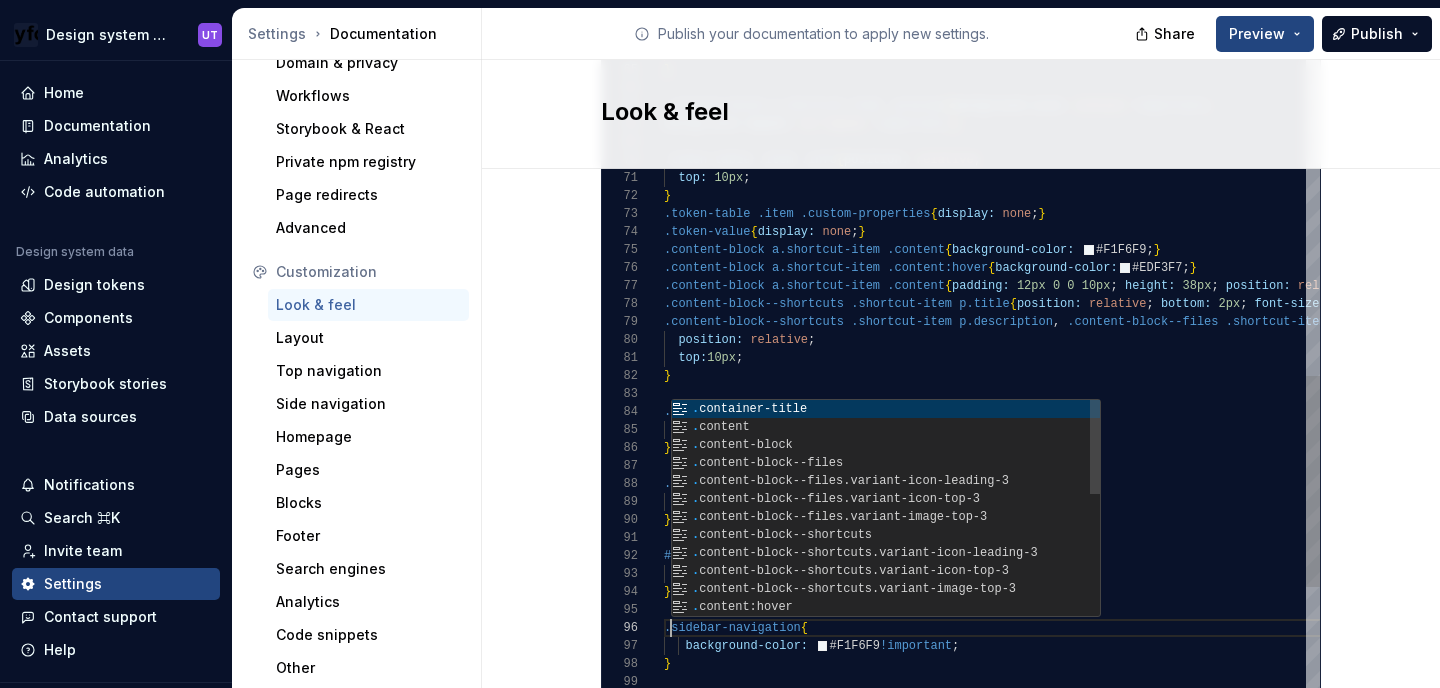 scroll, scrollTop: 90, scrollLeft: 7, axis: both 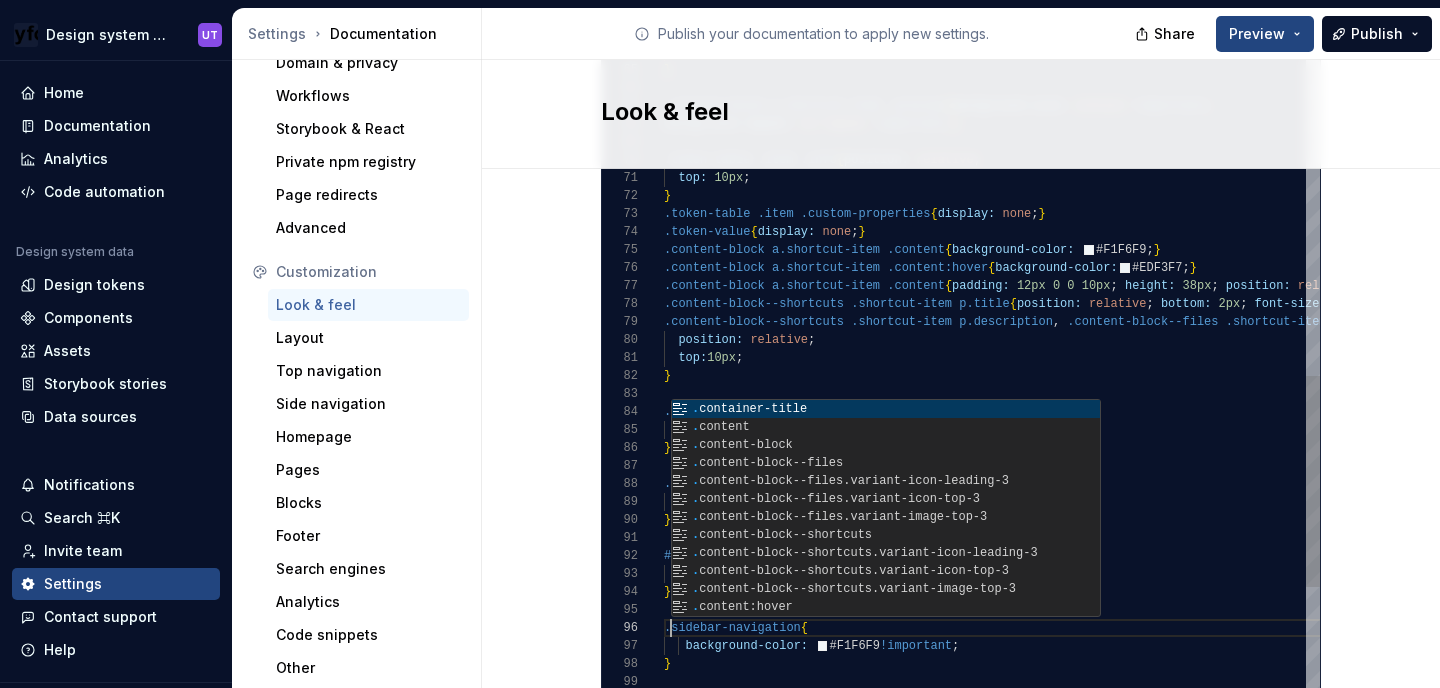 click on "} #content-nav-container {    /* display: none; */ }    padding:   0px   15px   0px   15px ; .nav-tabs   .nav-item   .nav-link {    background-color:     #F1F6F9 ; } .container-title {    position:   relative ;    top: 10px ; } .content-block   a.shortcut-item   .content { padding:   12px   0   0   10px ;   height:   38px ;   position:   relative ; } .content-block--shortcuts   .shortcut-item   p.title { position:   relative ;   bottom:   2px ;   font-size:   14px ;   } .content-block--shortcuts   .shortcut-item   p.description ,   .content-block--files   .shortcut-item   p.description { .token-value { display:   none ; } .content-block   a.shortcut-item   .content { background-color:     #F1F6F9 ; } .content-block   a.shortcut-item   .content:hover { background-color:   #EDF3F7 ; } } .token-table   .item   .custom-properties { display:   none ; } .token-table   .item   .info { position:   relative ;    top:   10px ; .content-block     .preview {" at bounding box center (1675, 103) 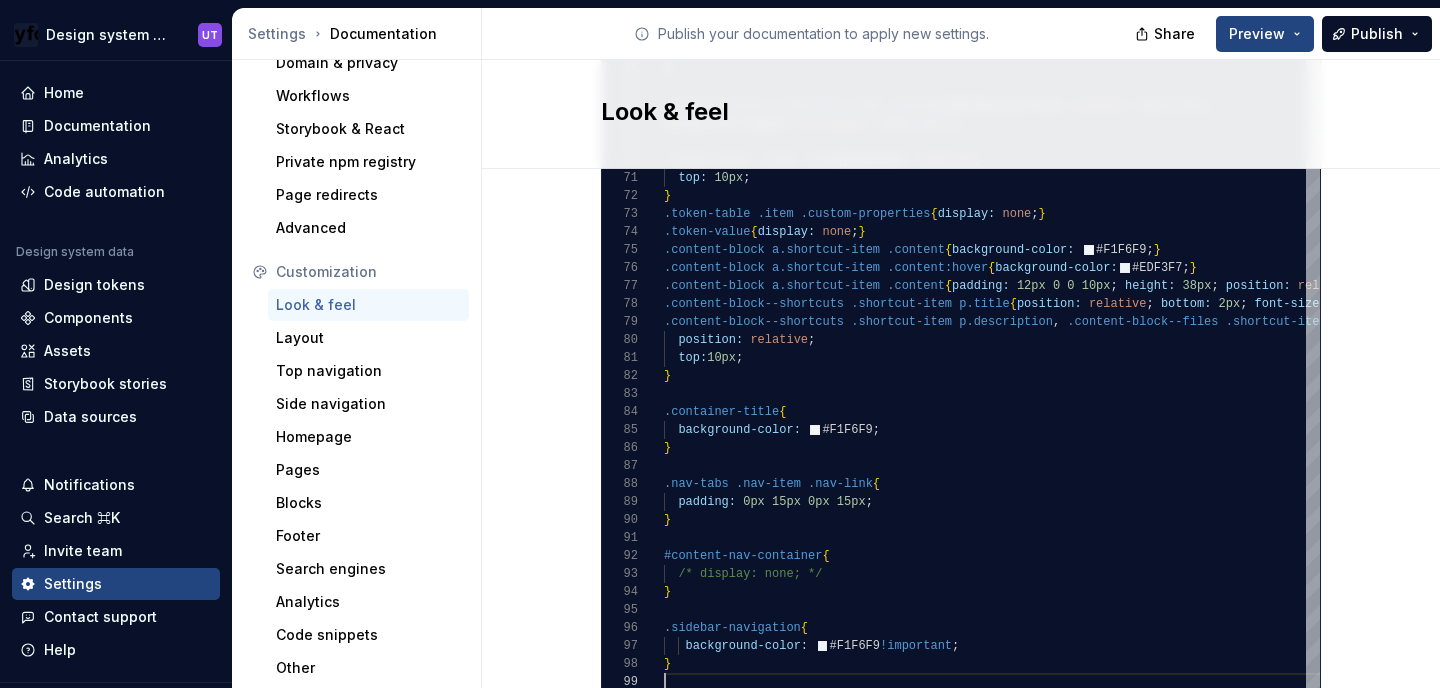 type on "**********" 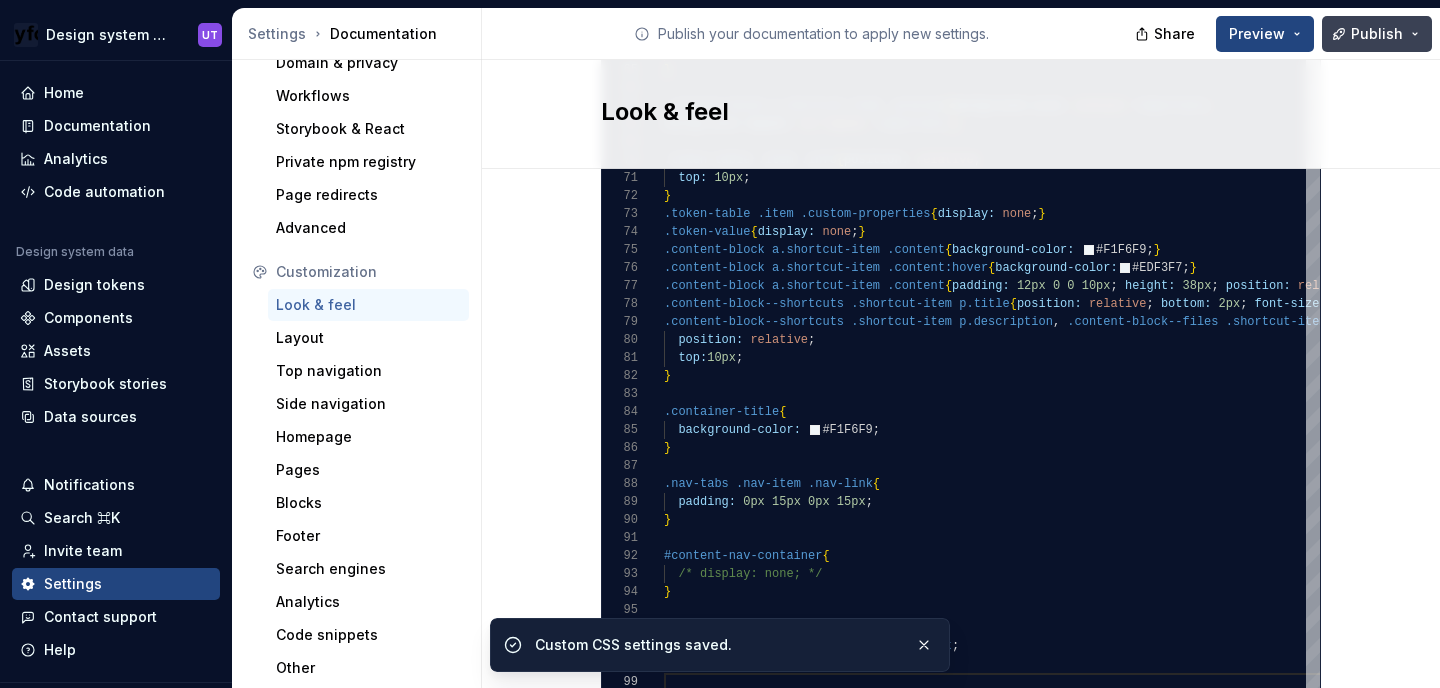 click on "Publish" at bounding box center (1377, 34) 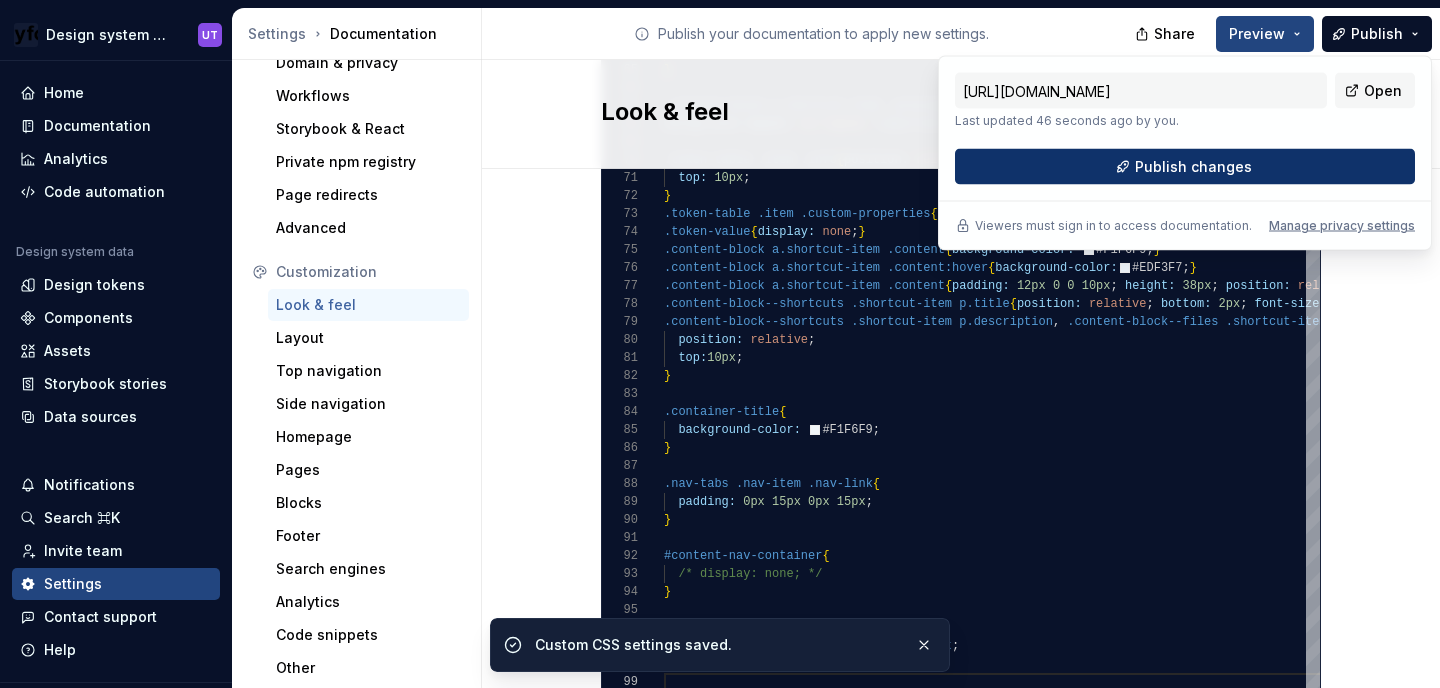 click on "Publish changes" at bounding box center [1193, 167] 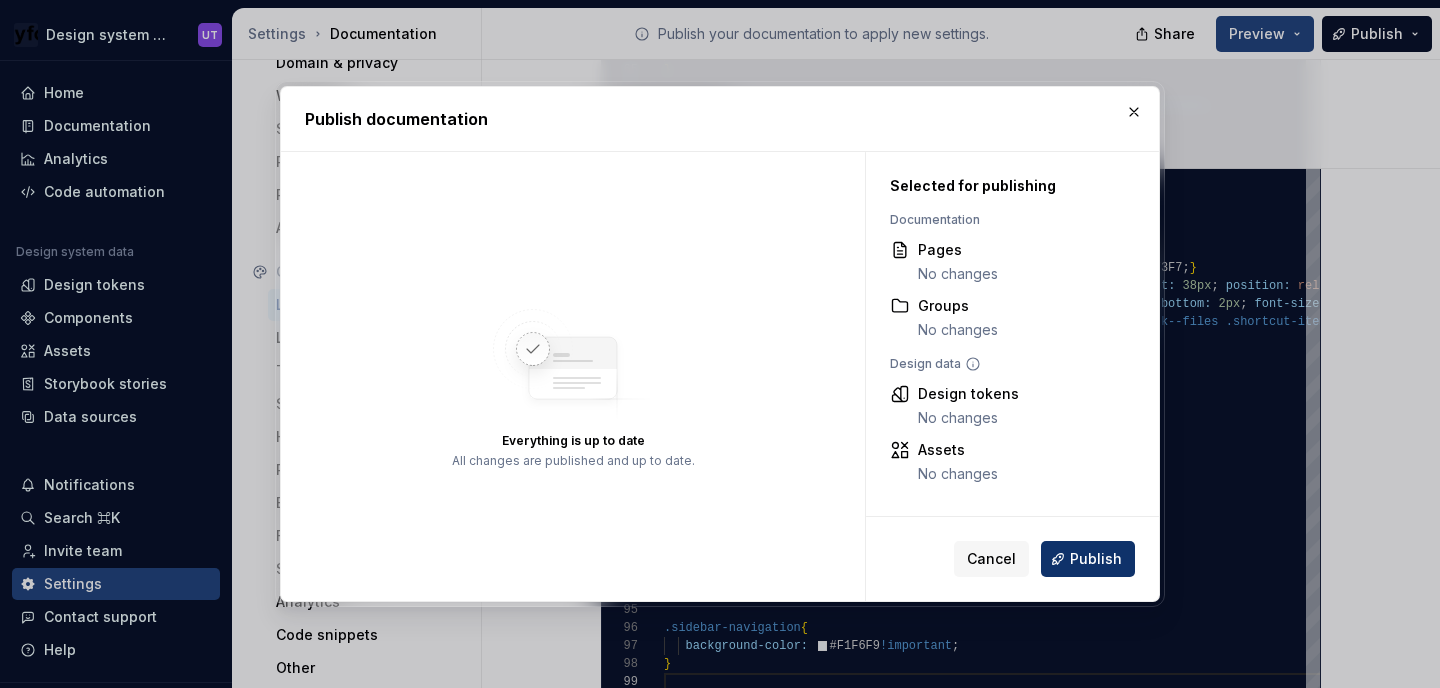 click on "Publish" at bounding box center [1096, 559] 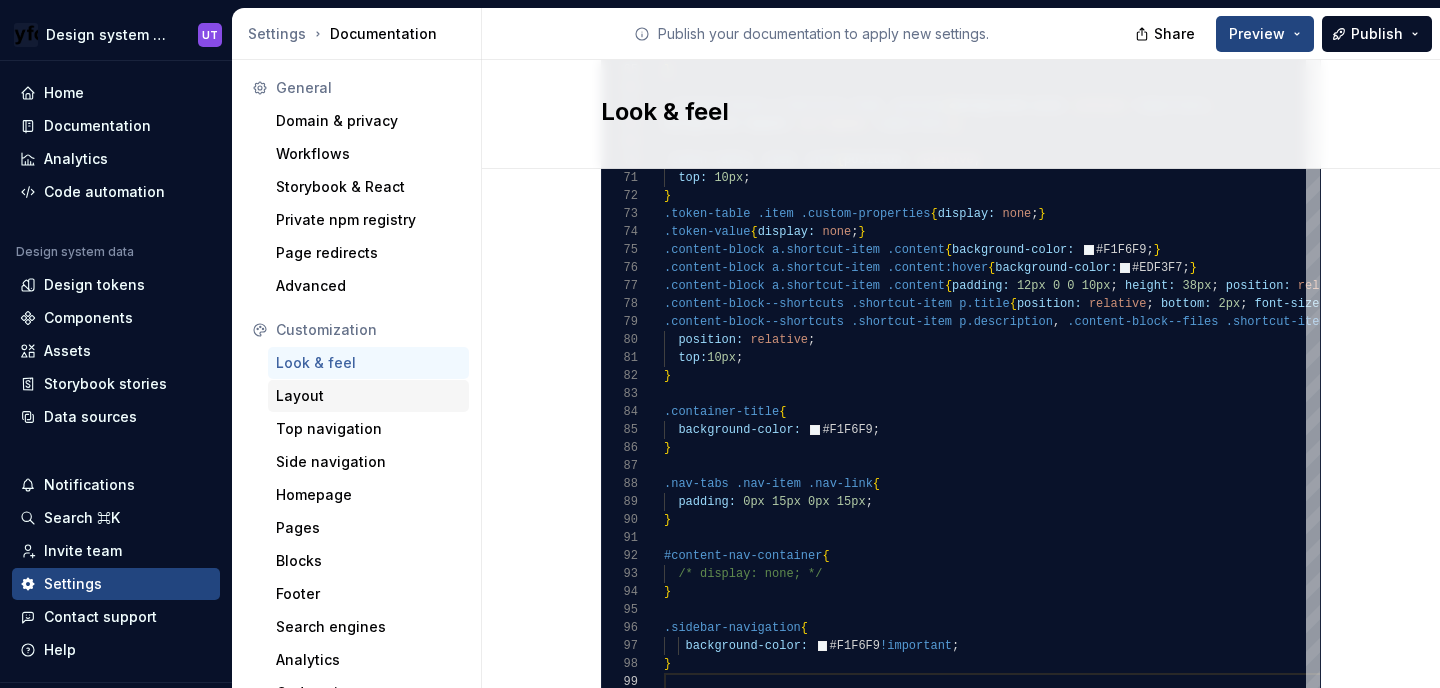 scroll, scrollTop: 58, scrollLeft: 0, axis: vertical 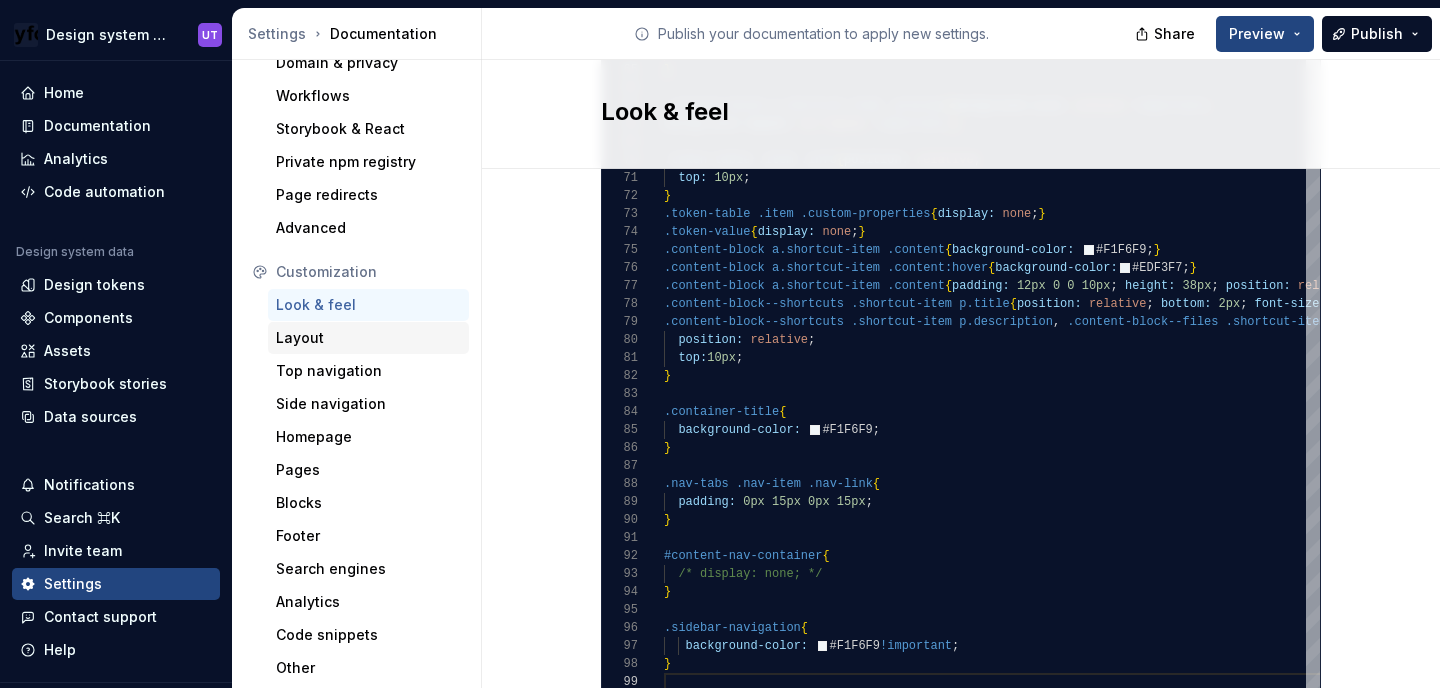 click on "Layout" at bounding box center [368, 338] 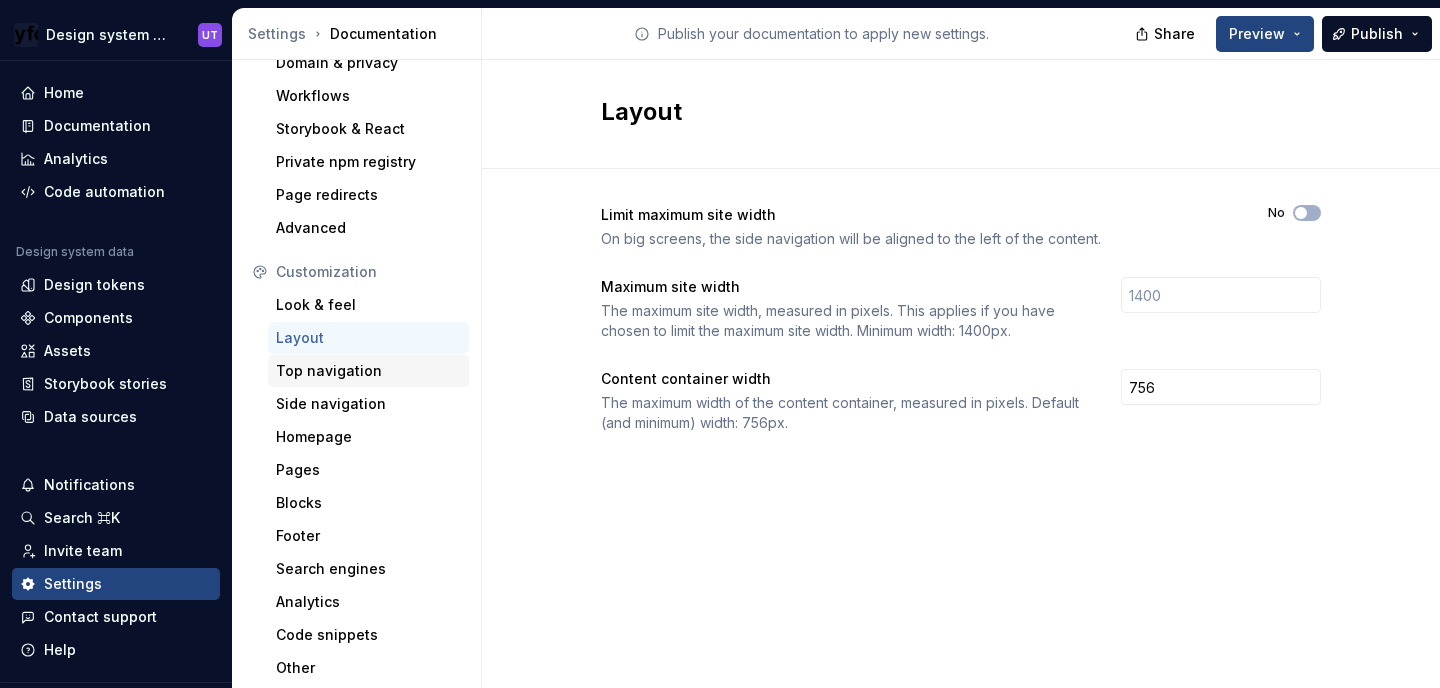 click on "Top navigation" at bounding box center [368, 371] 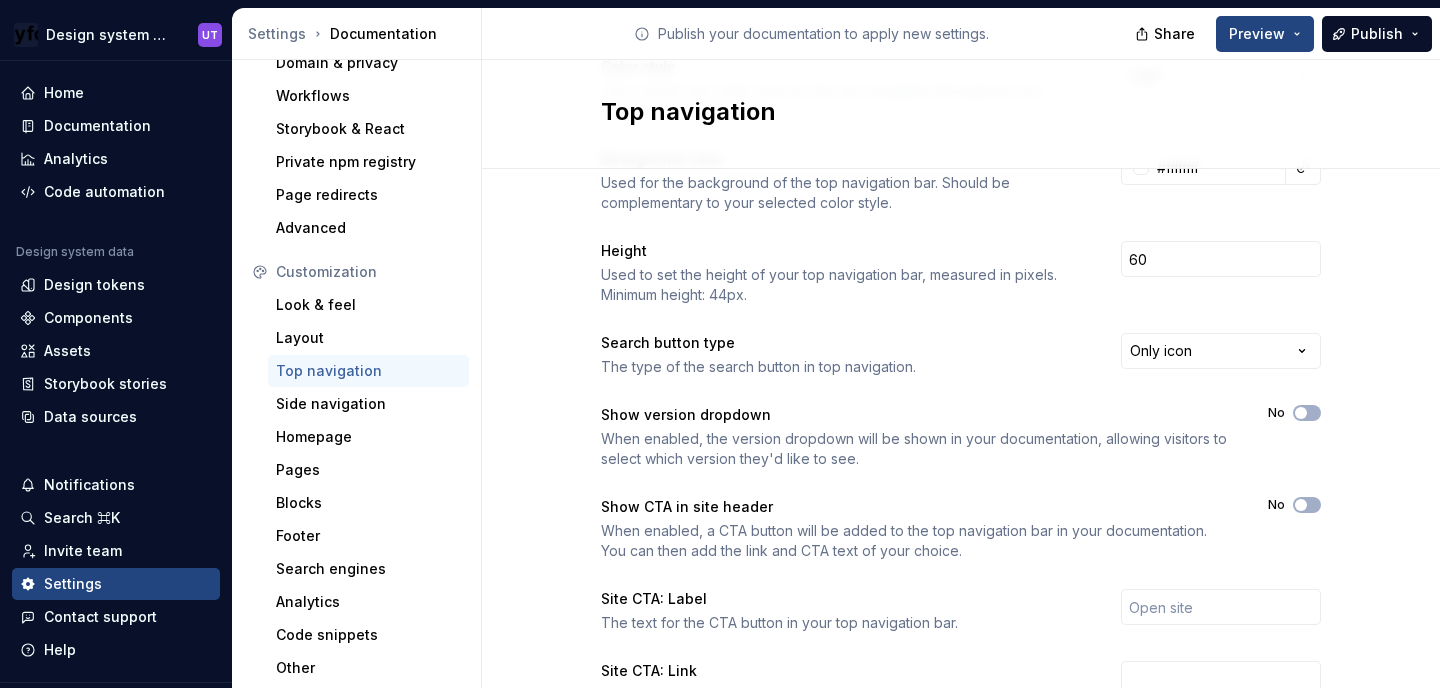 scroll, scrollTop: 158, scrollLeft: 0, axis: vertical 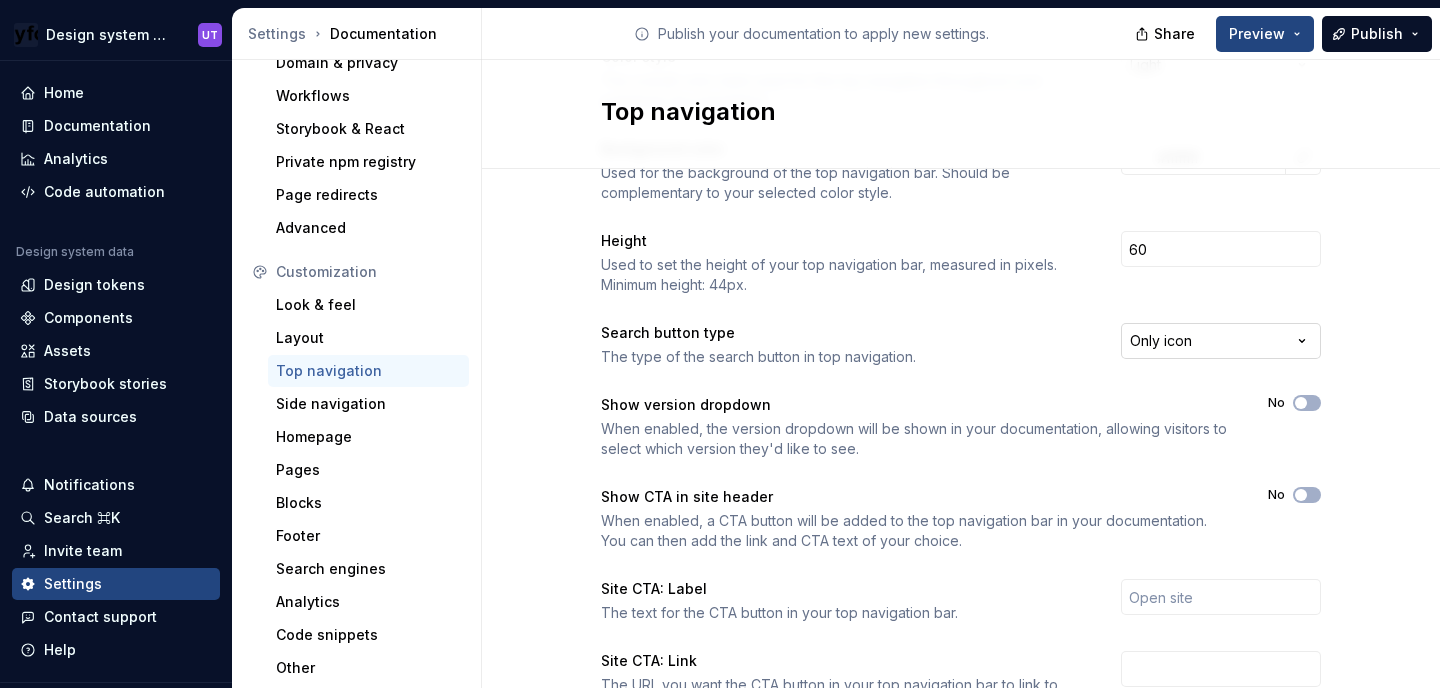 click on "Design system  documentation UT Home Documentation Analytics Code automation Design system data Design tokens Components Assets Storybook stories Data sources Notifications Search ⌘K Invite team Settings Contact support Help Settings Documentation Publish your documentation to apply new settings. Share Preview Publish General Domain & privacy Workflows Storybook & React Private npm registry Page redirects Advanced Customization Look & feel Layout Top navigation Side navigation Homepage Pages Blocks Footer Search engines Analytics Code snippets Other Top navigation Color style The overall color style used for the top navigation throughout your published documentation. Light Background color Used for the background of the top navigation bar. Should be complementary to your selected color style. #ffffffff Height Used to set the height of your top navigation bar, measured in pixels. Minimum height: 44px. 60 Search button type The type of the search button in top navigation. Only icon Show version dropdown No No" at bounding box center [720, 344] 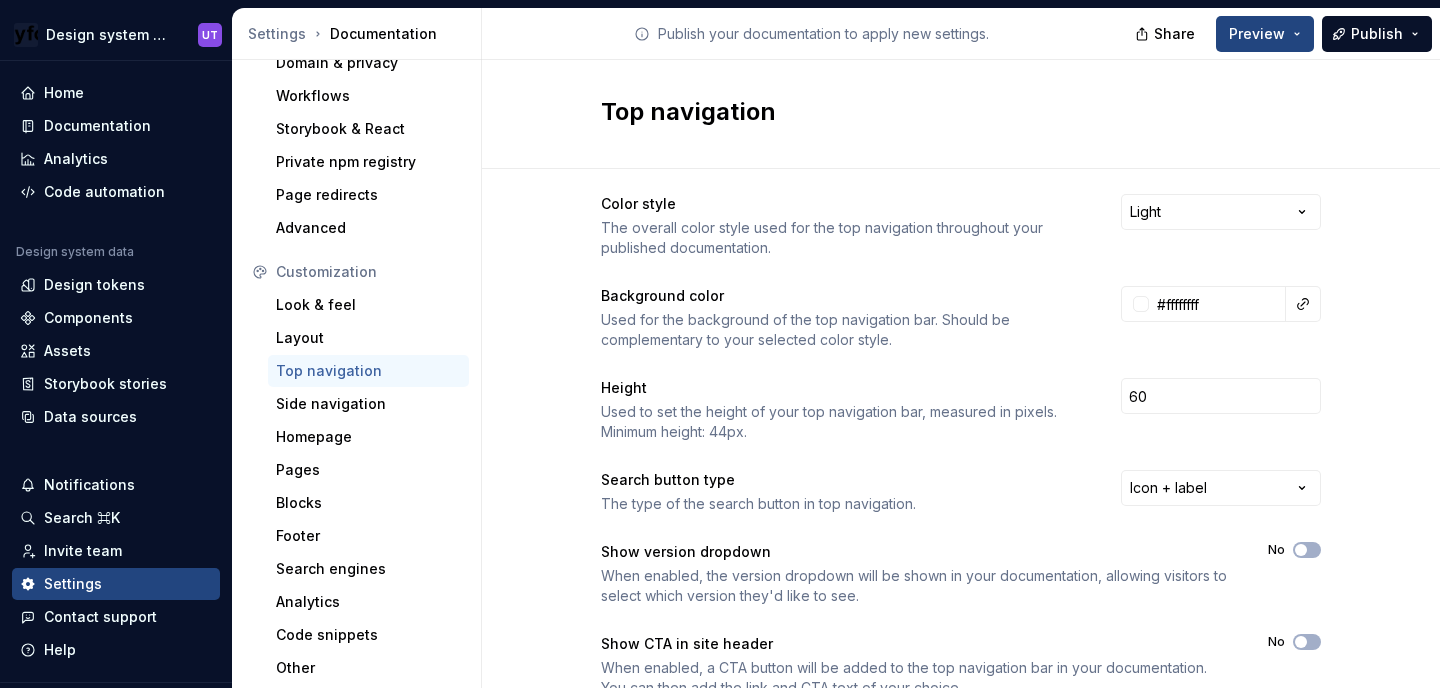 scroll, scrollTop: 0, scrollLeft: 0, axis: both 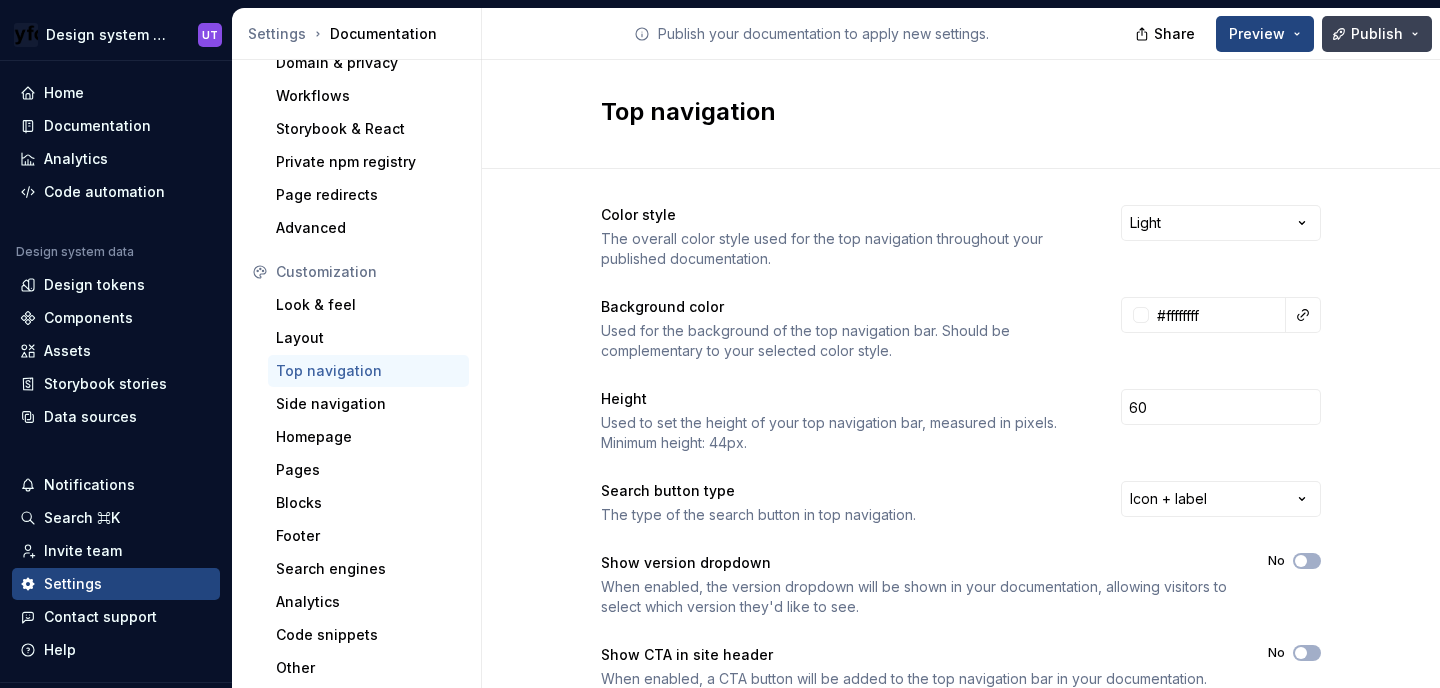click on "Publish" at bounding box center (1377, 34) 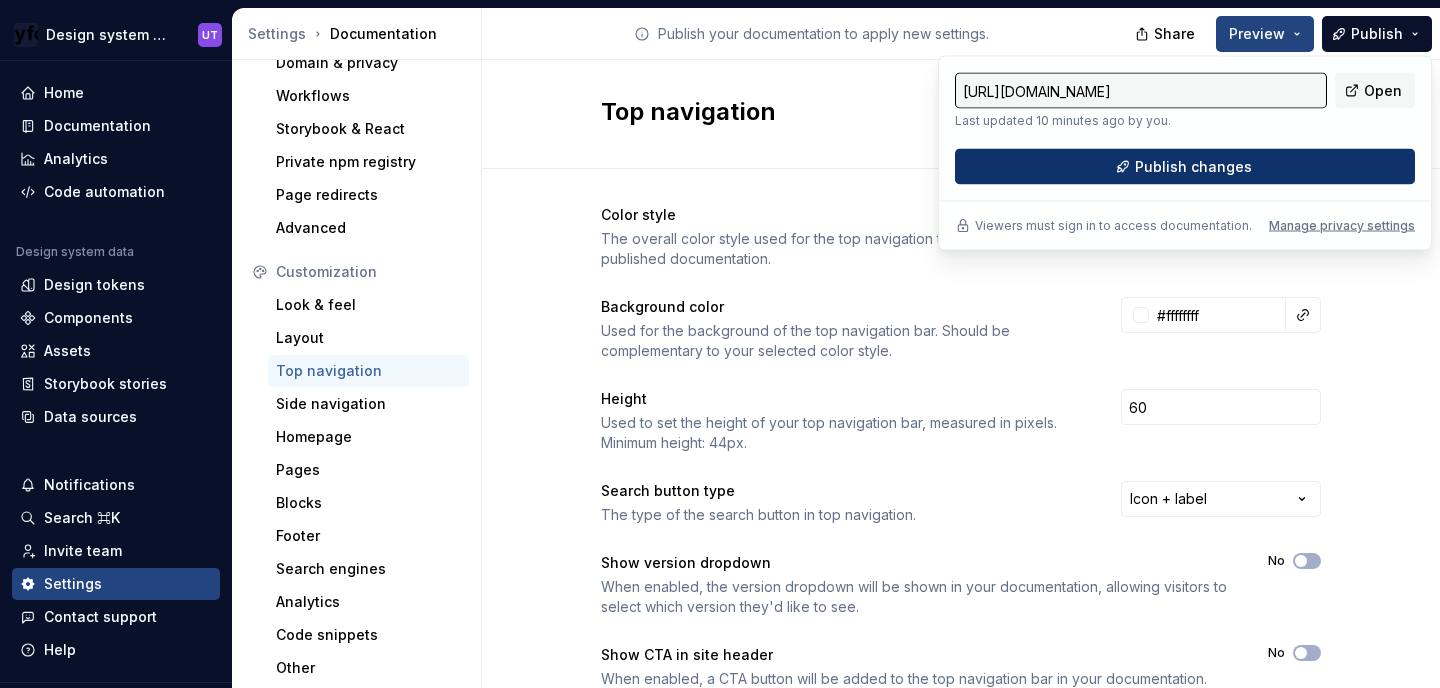 click on "Publish changes" at bounding box center [1185, 167] 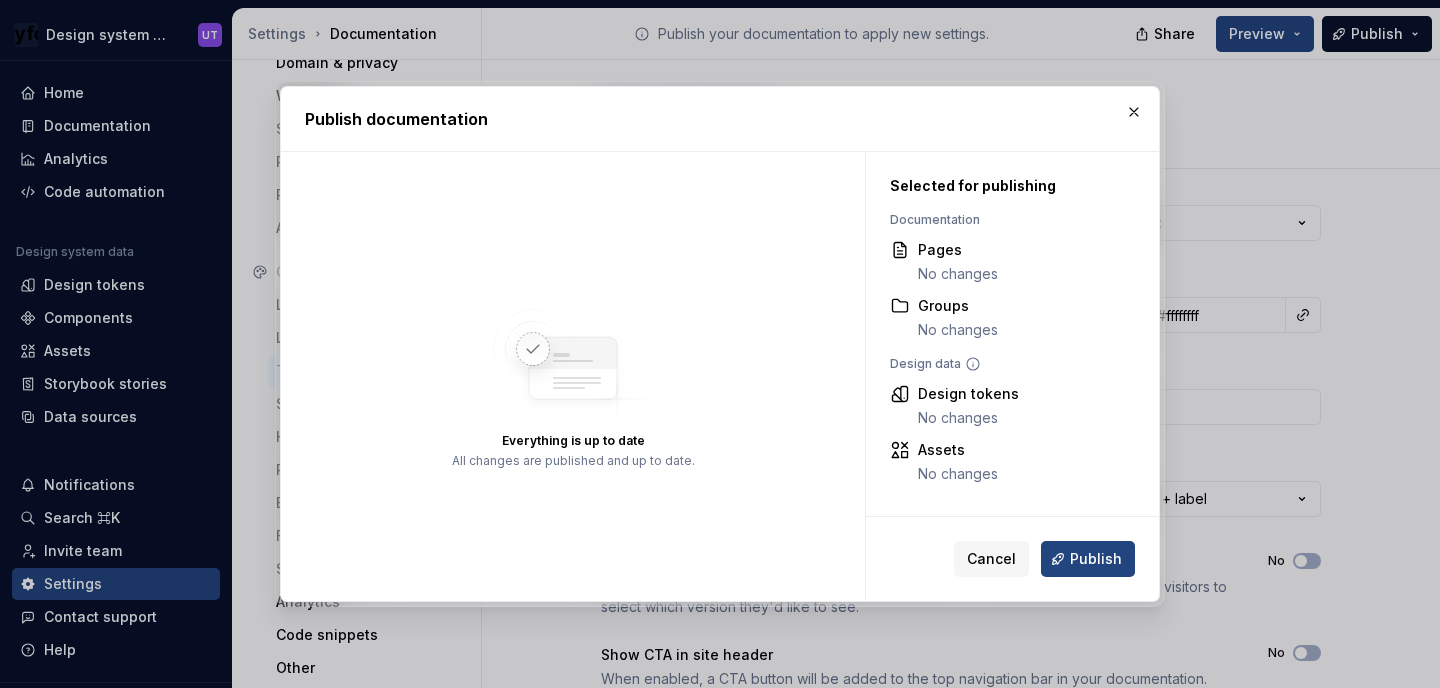 click on "Cancel Publish" at bounding box center (1012, 559) 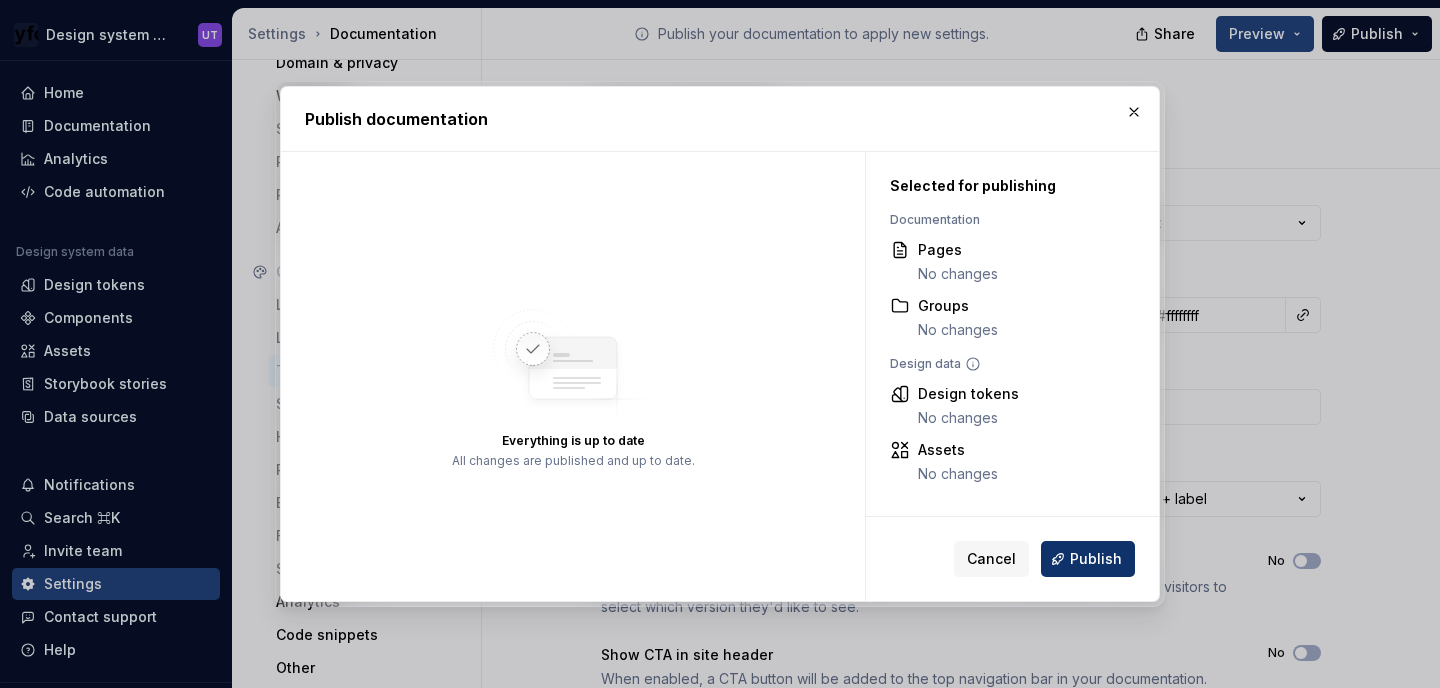 click on "Publish" at bounding box center [1096, 559] 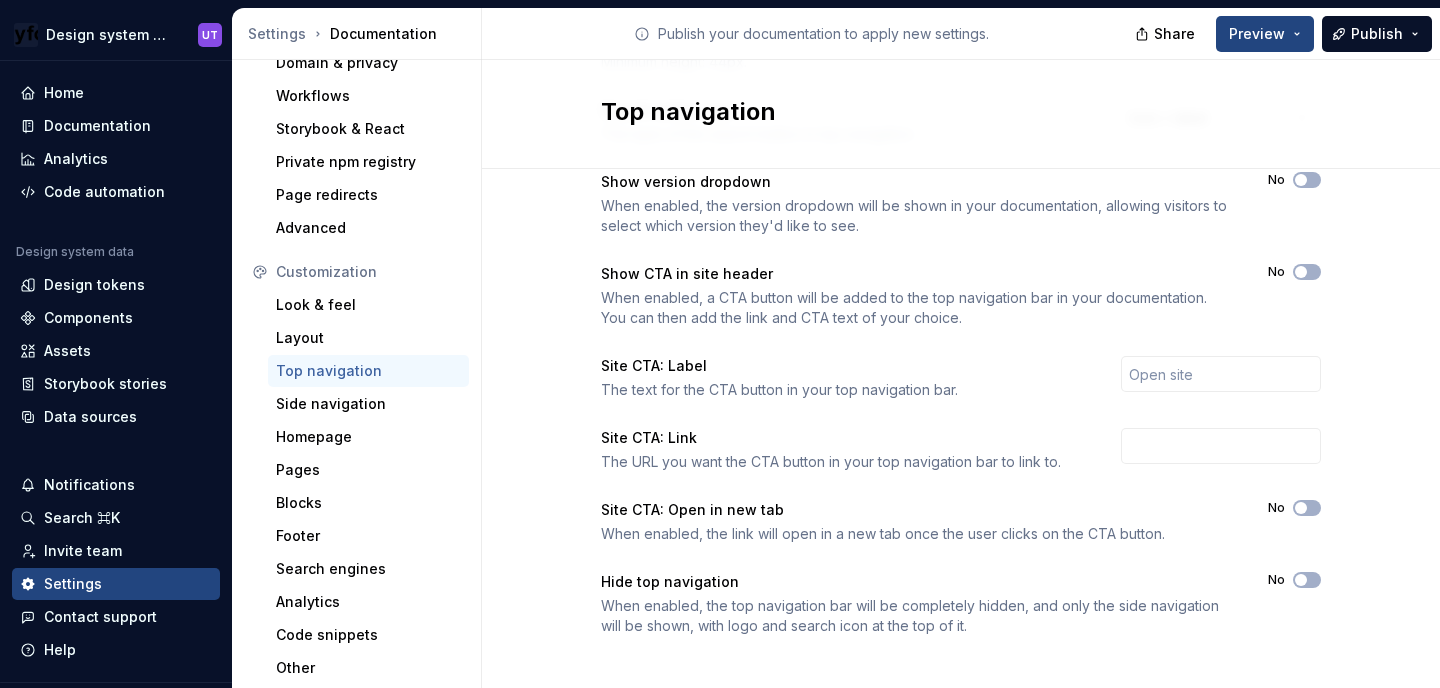 scroll, scrollTop: 397, scrollLeft: 0, axis: vertical 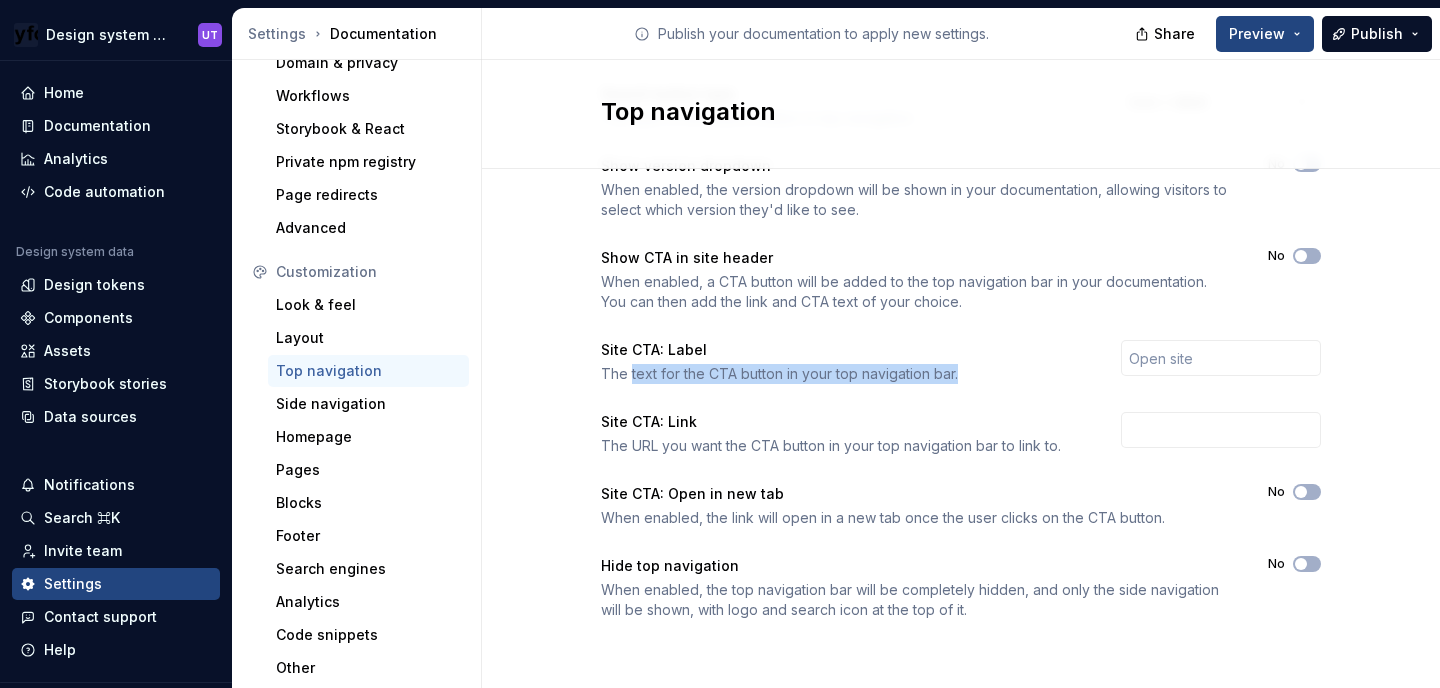drag, startPoint x: 631, startPoint y: 375, endPoint x: 968, endPoint y: 372, distance: 337.01337 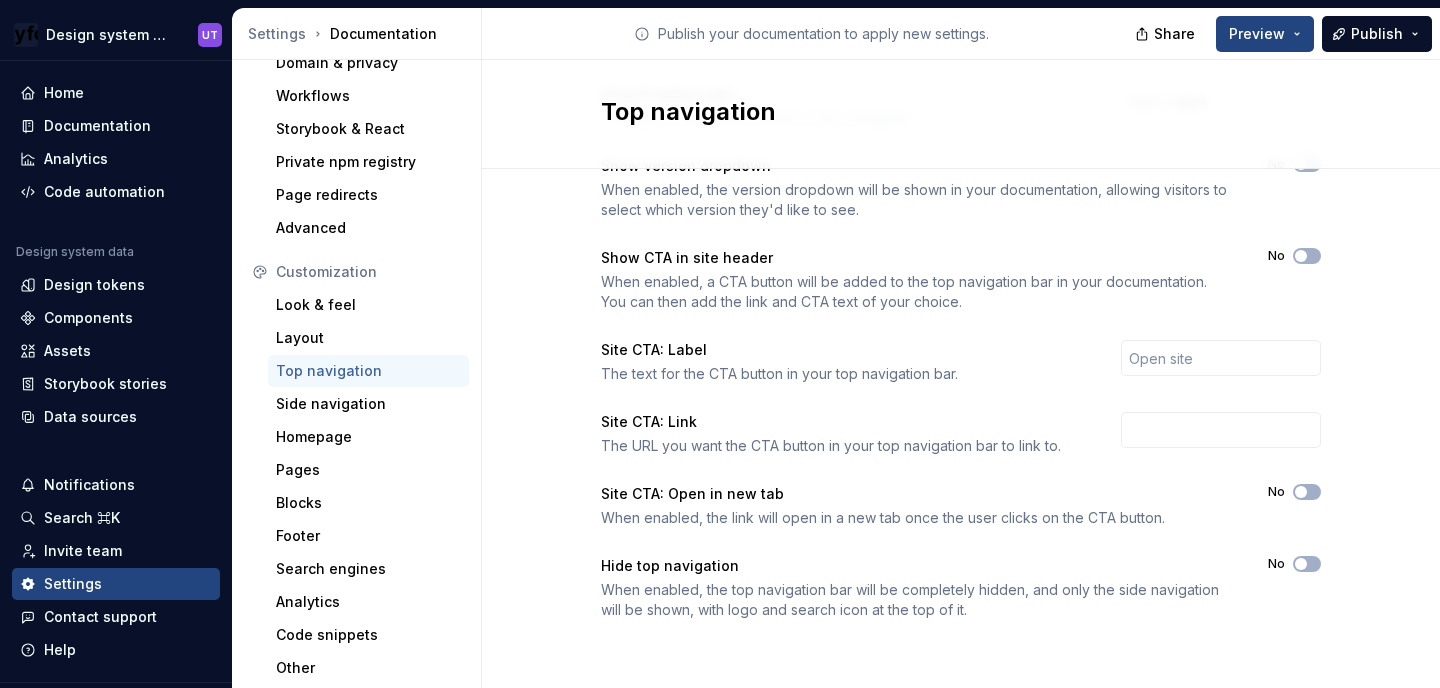 click on "The text for the CTA button in your top navigation bar." at bounding box center [843, 374] 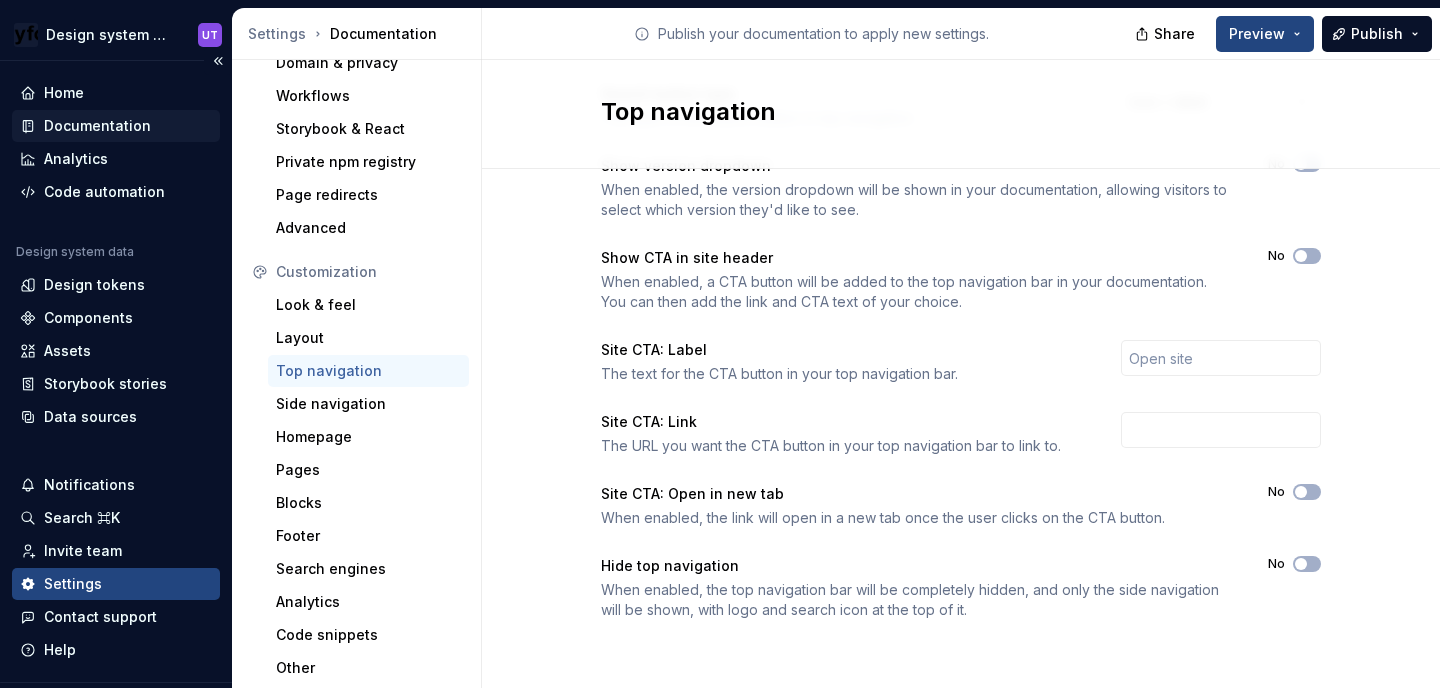 click on "Documentation" at bounding box center [97, 126] 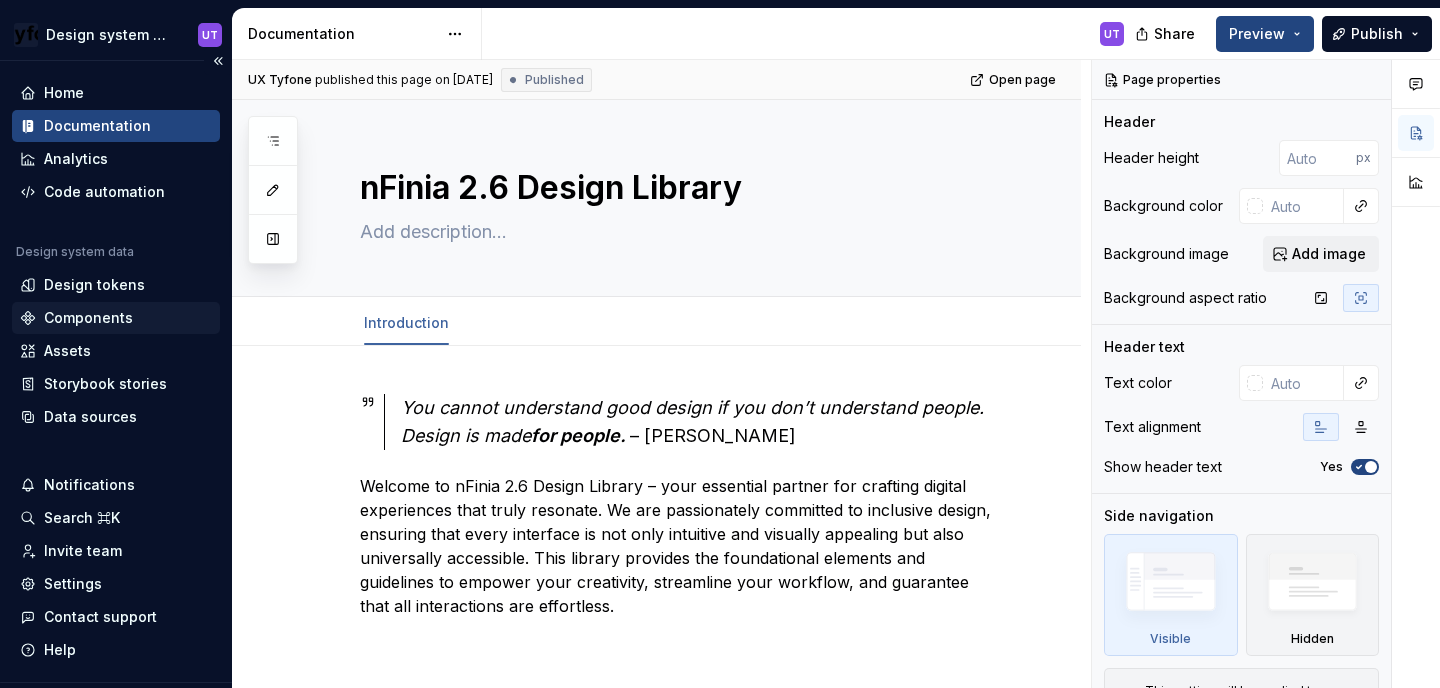 click on "Components" at bounding box center [88, 318] 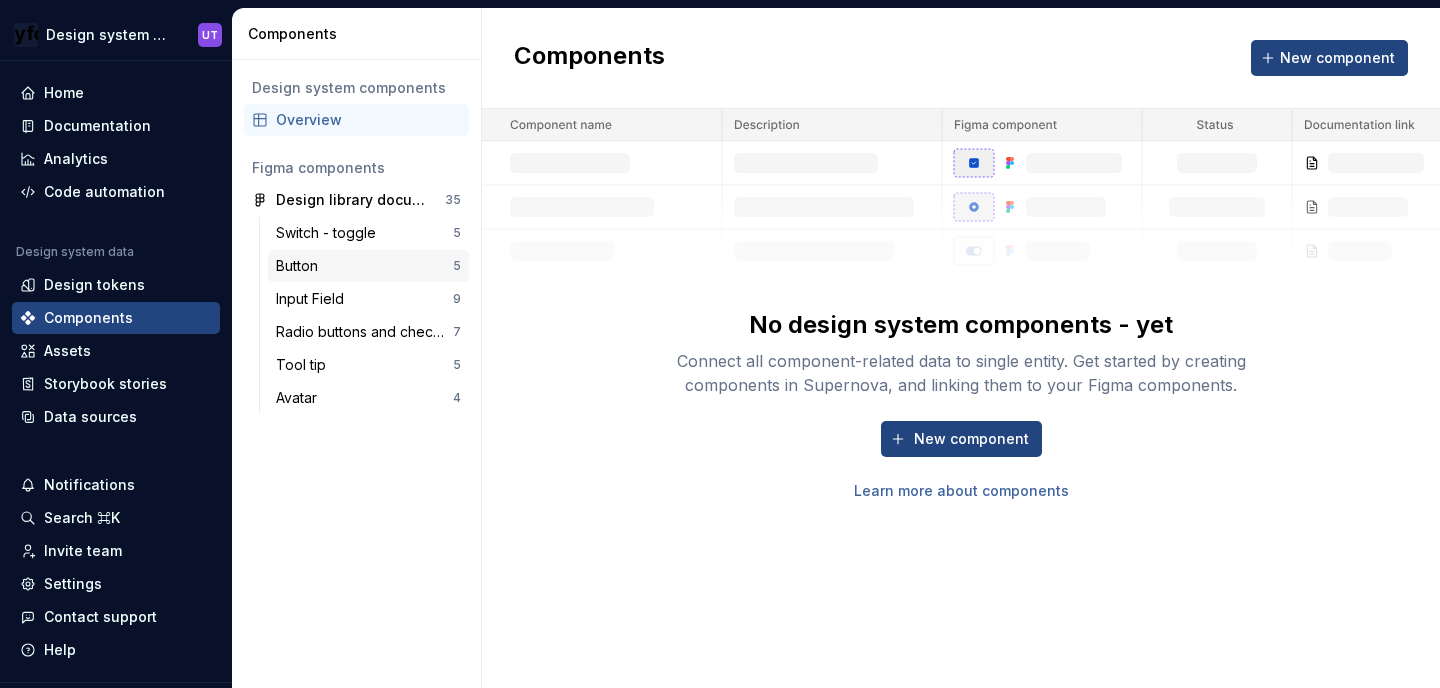 click on "Button" at bounding box center (301, 266) 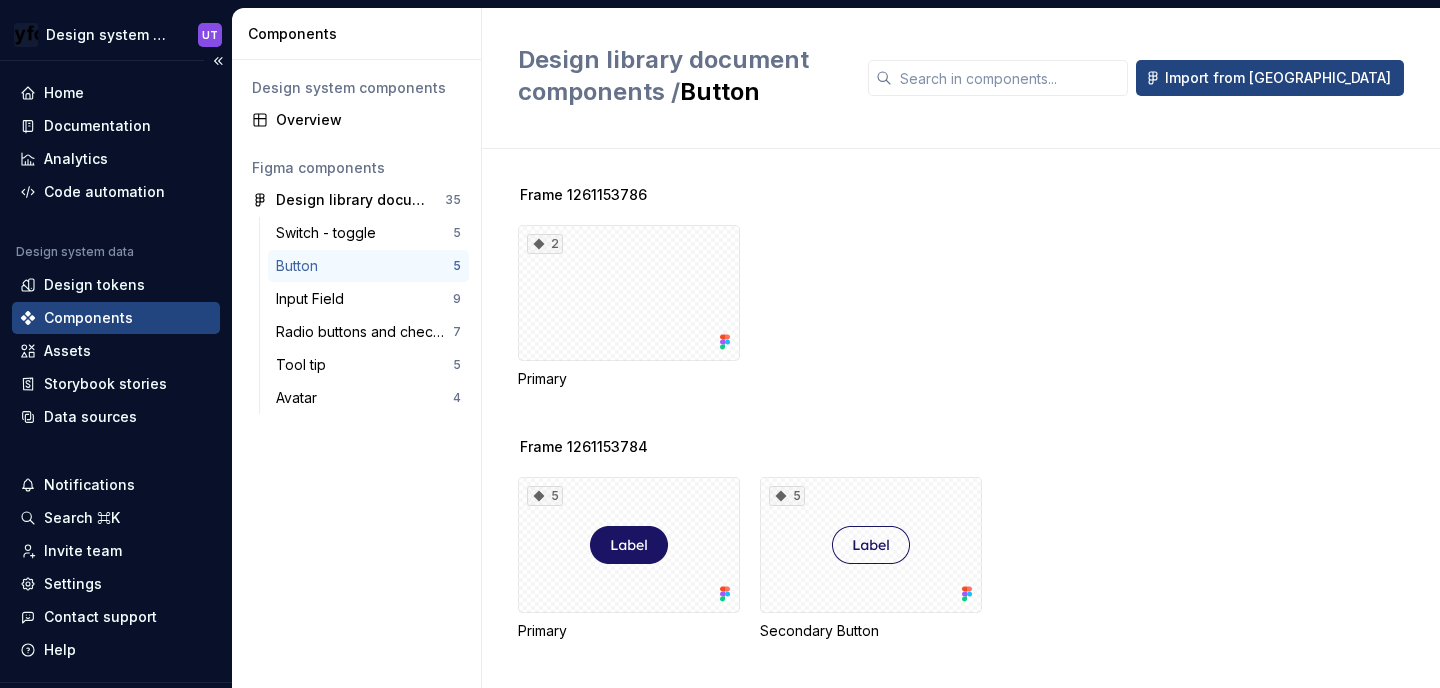 scroll, scrollTop: 30, scrollLeft: 0, axis: vertical 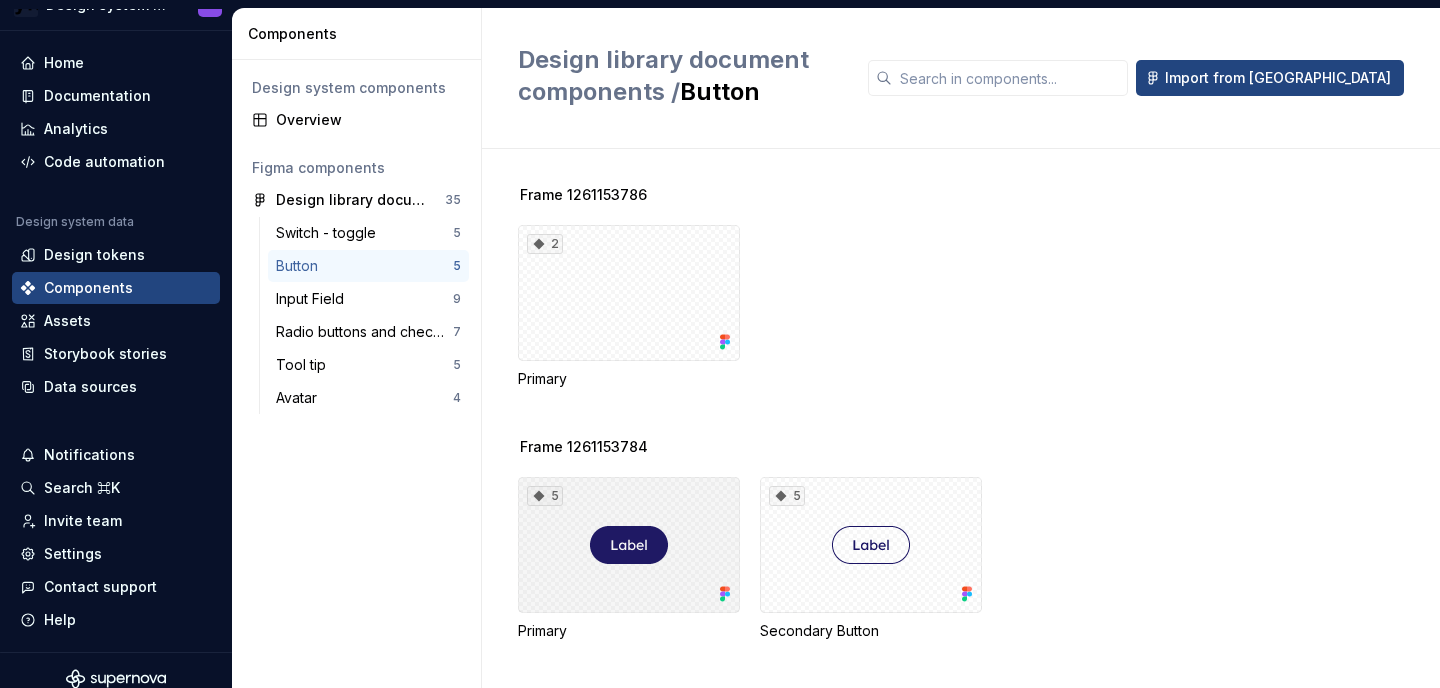 click on "5" at bounding box center [629, 545] 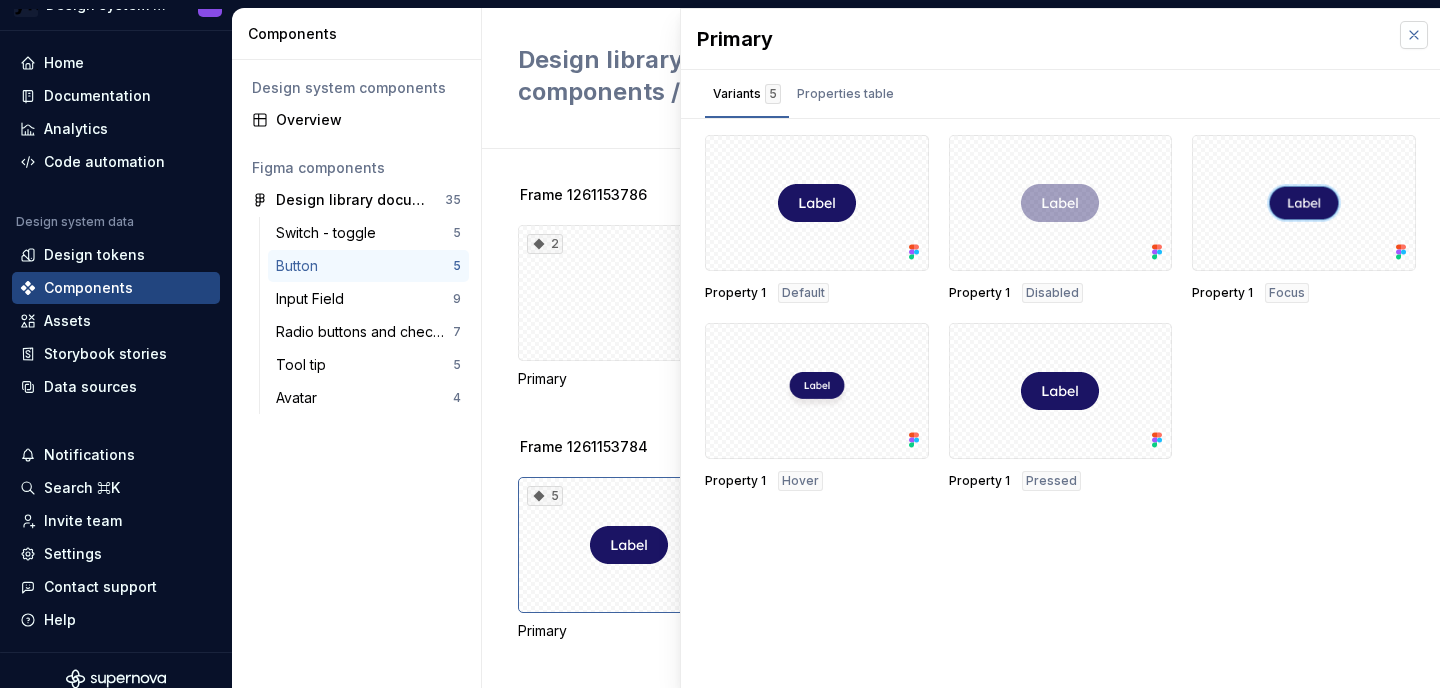 click at bounding box center (1414, 35) 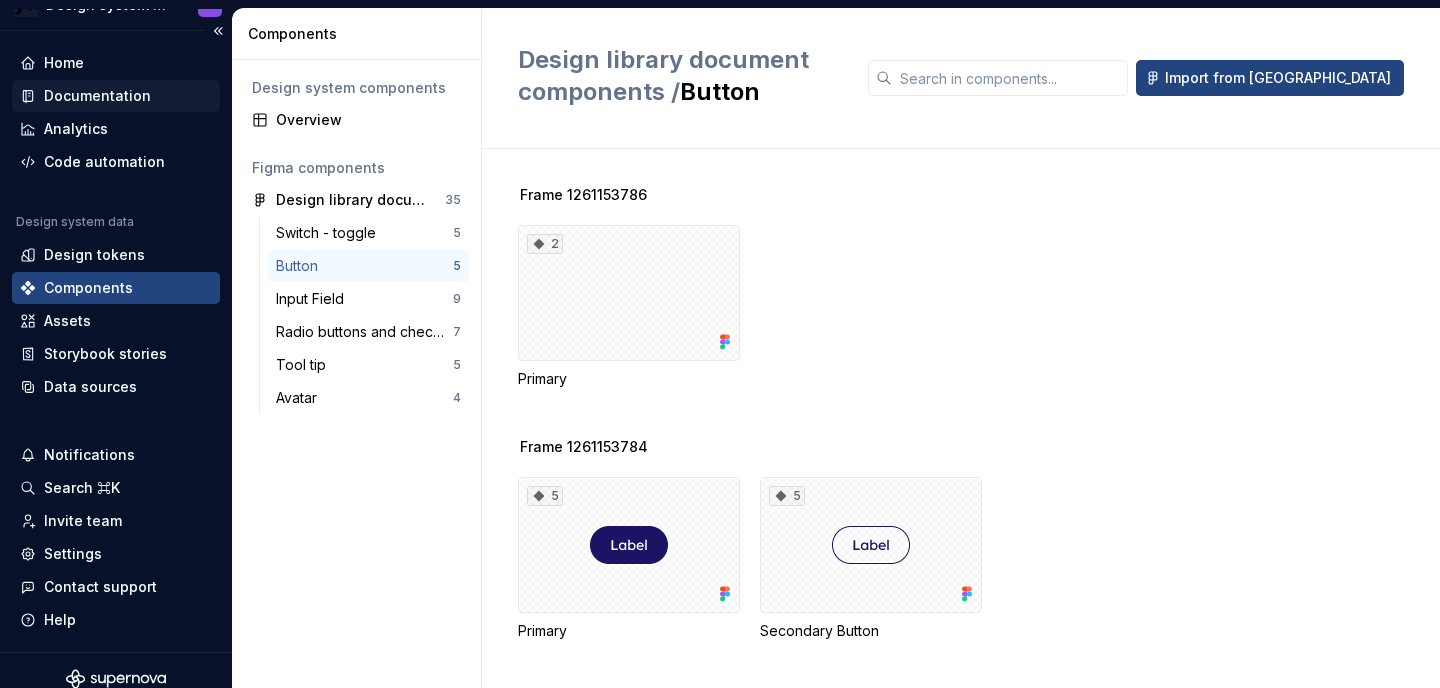 click on "Documentation" at bounding box center (97, 96) 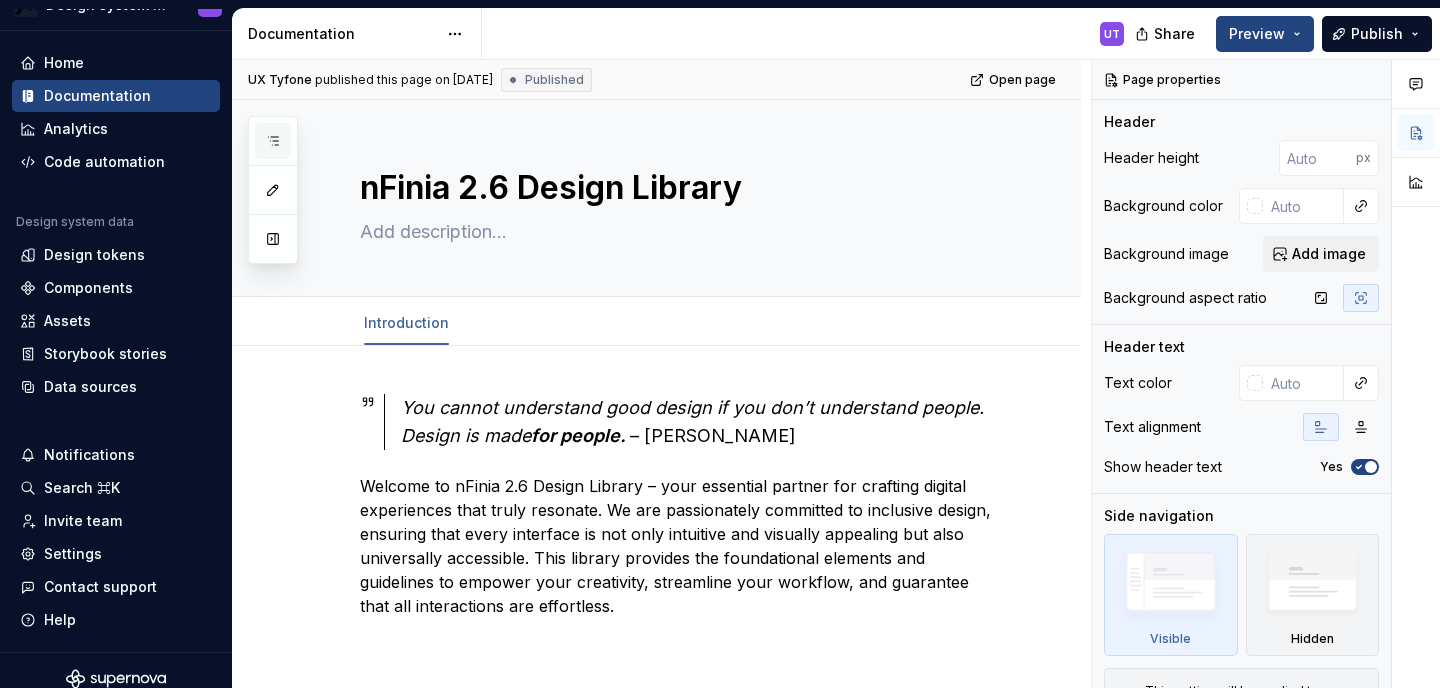 click 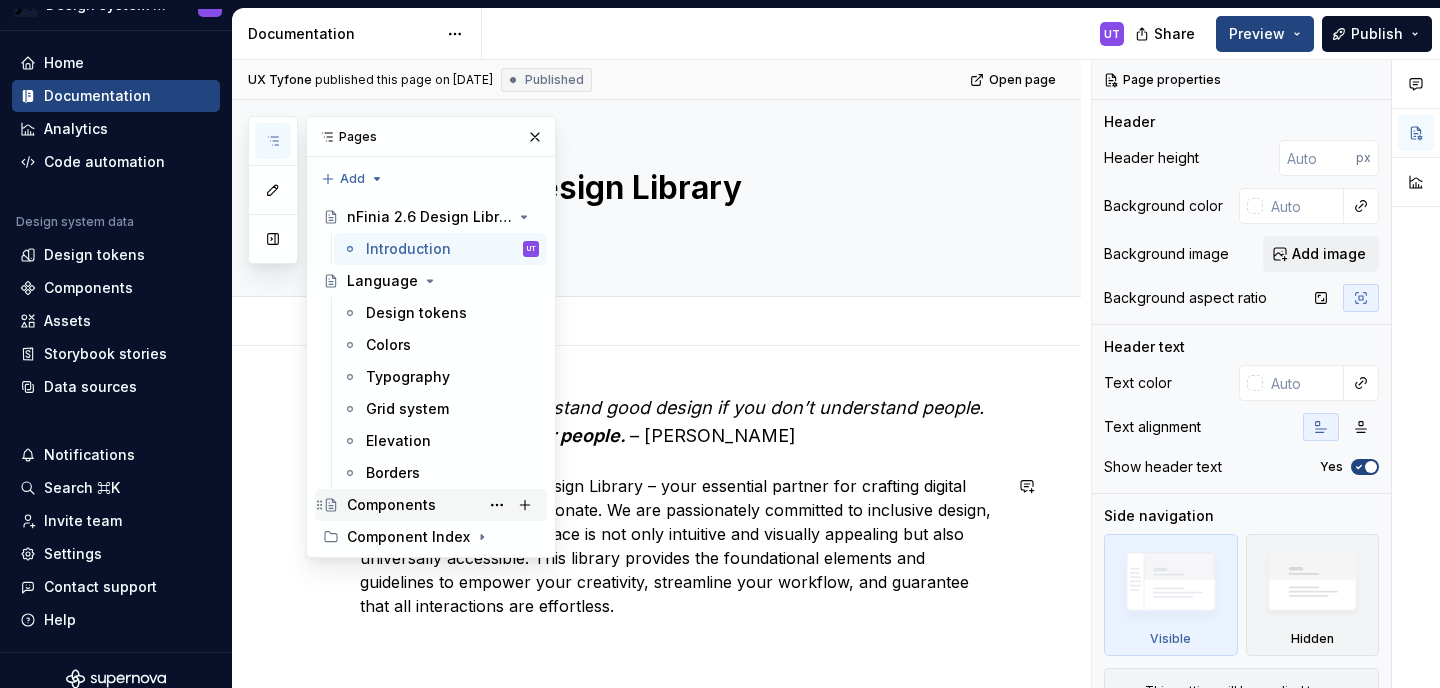 click on "Components" at bounding box center (443, 505) 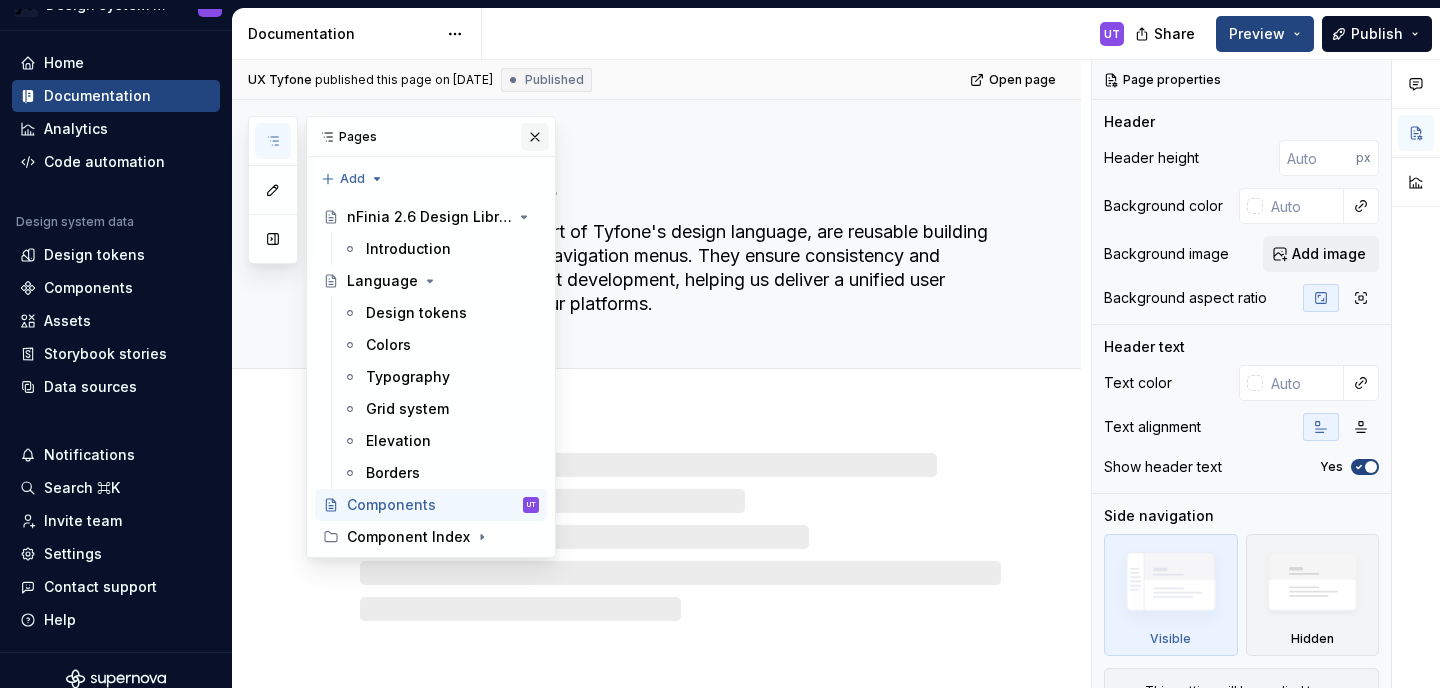 click at bounding box center (535, 137) 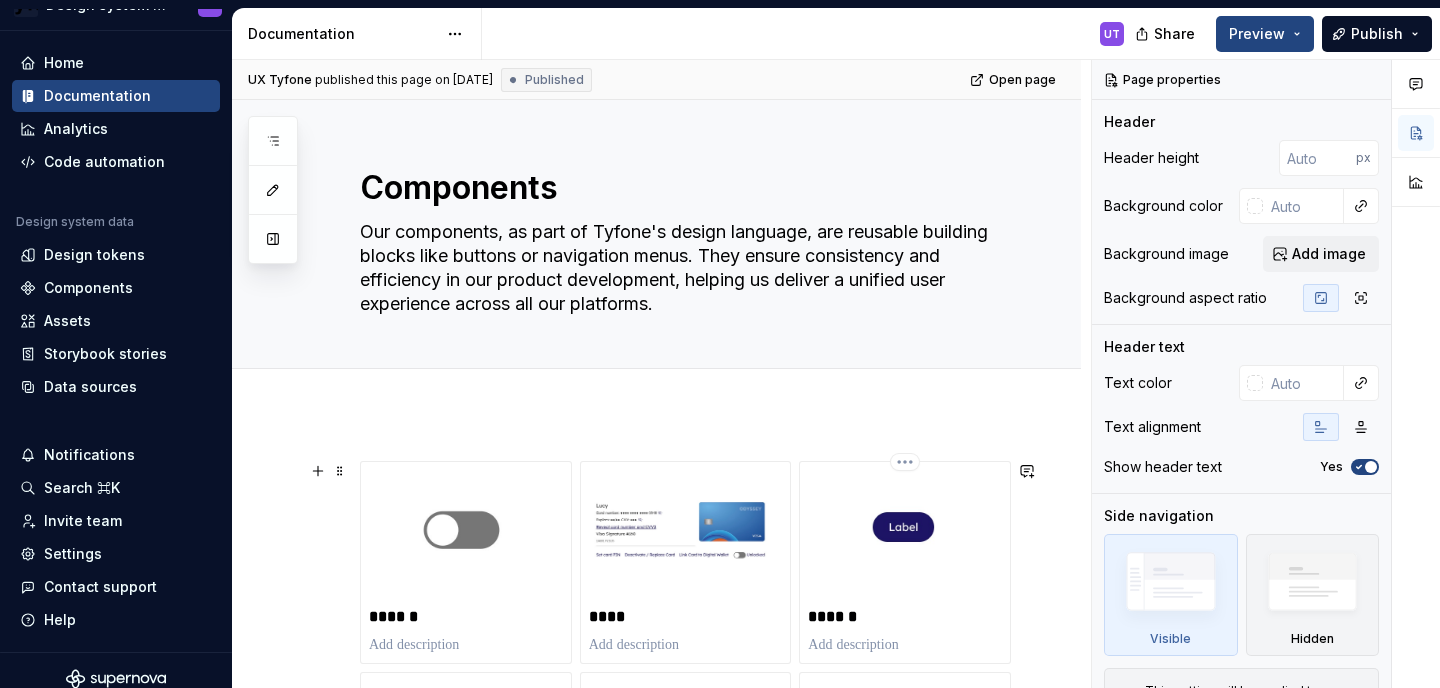 scroll, scrollTop: 287, scrollLeft: 0, axis: vertical 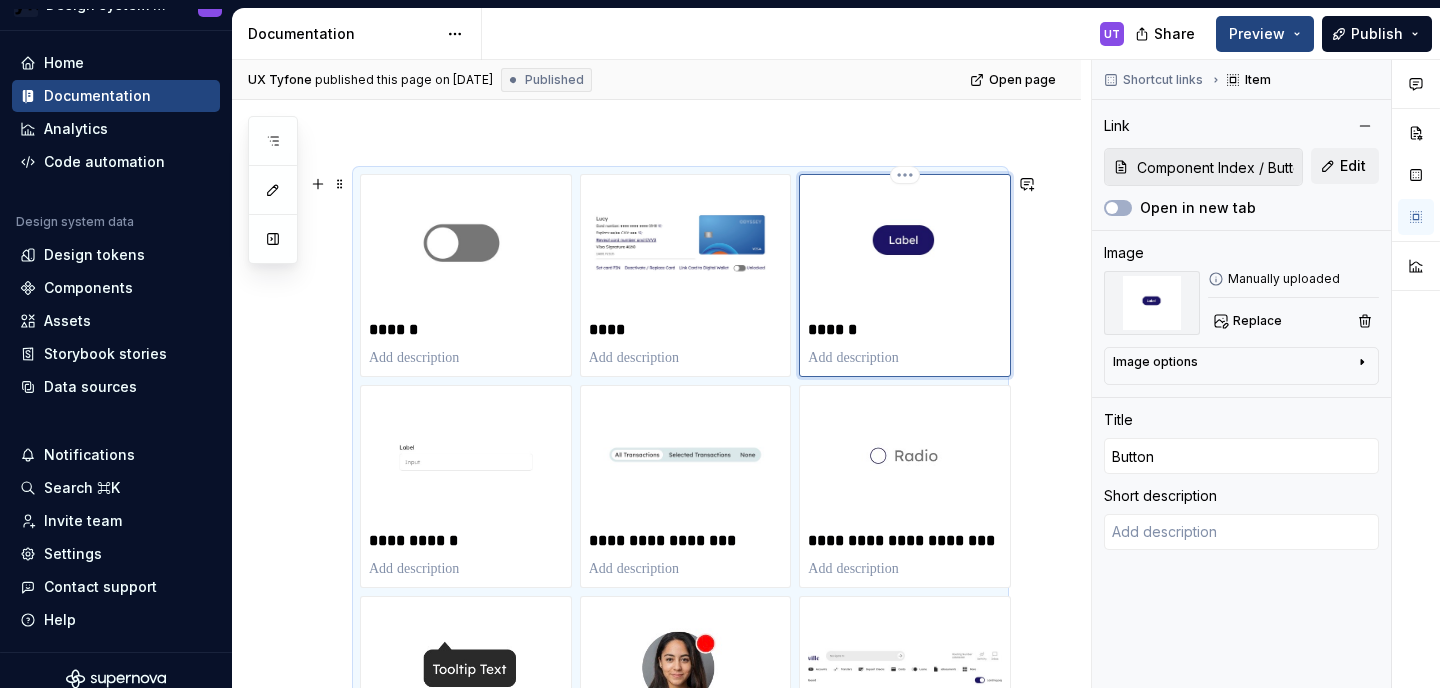 click at bounding box center [905, 247] 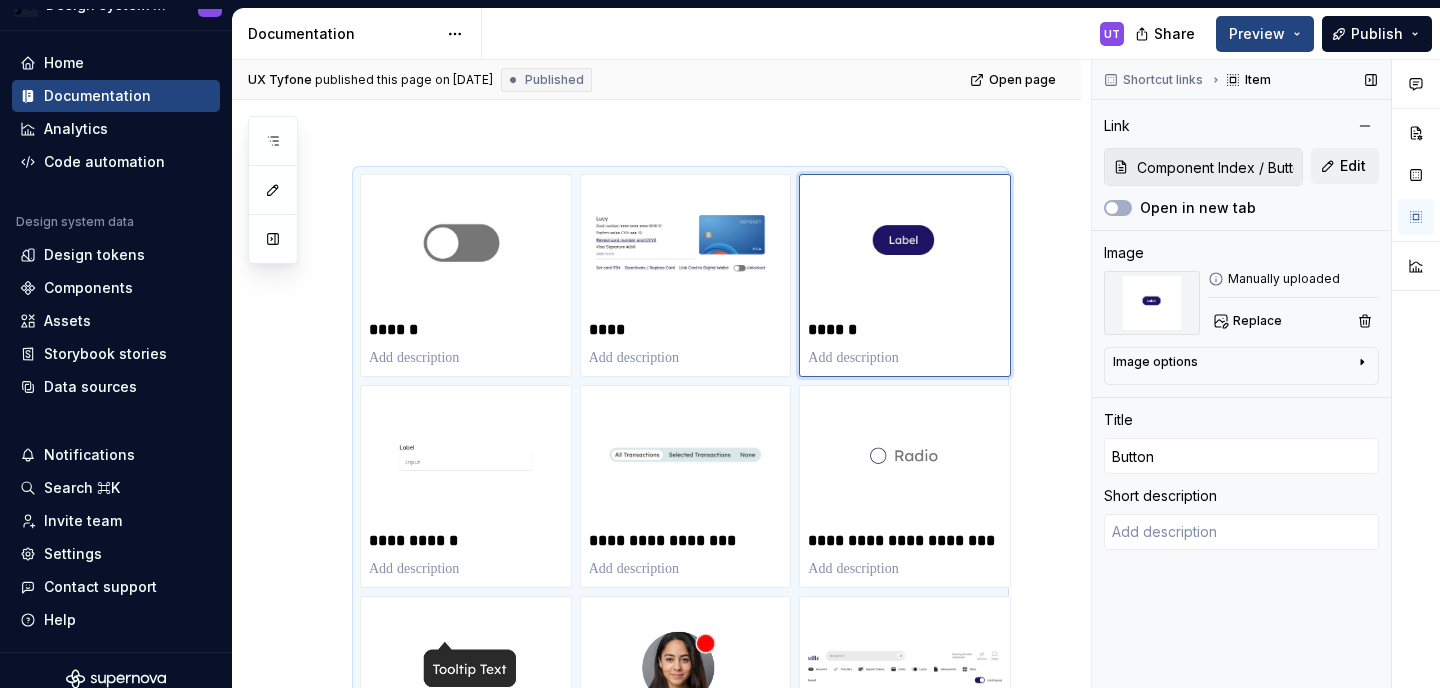 click on "Component Index / Button" at bounding box center [1215, 167] 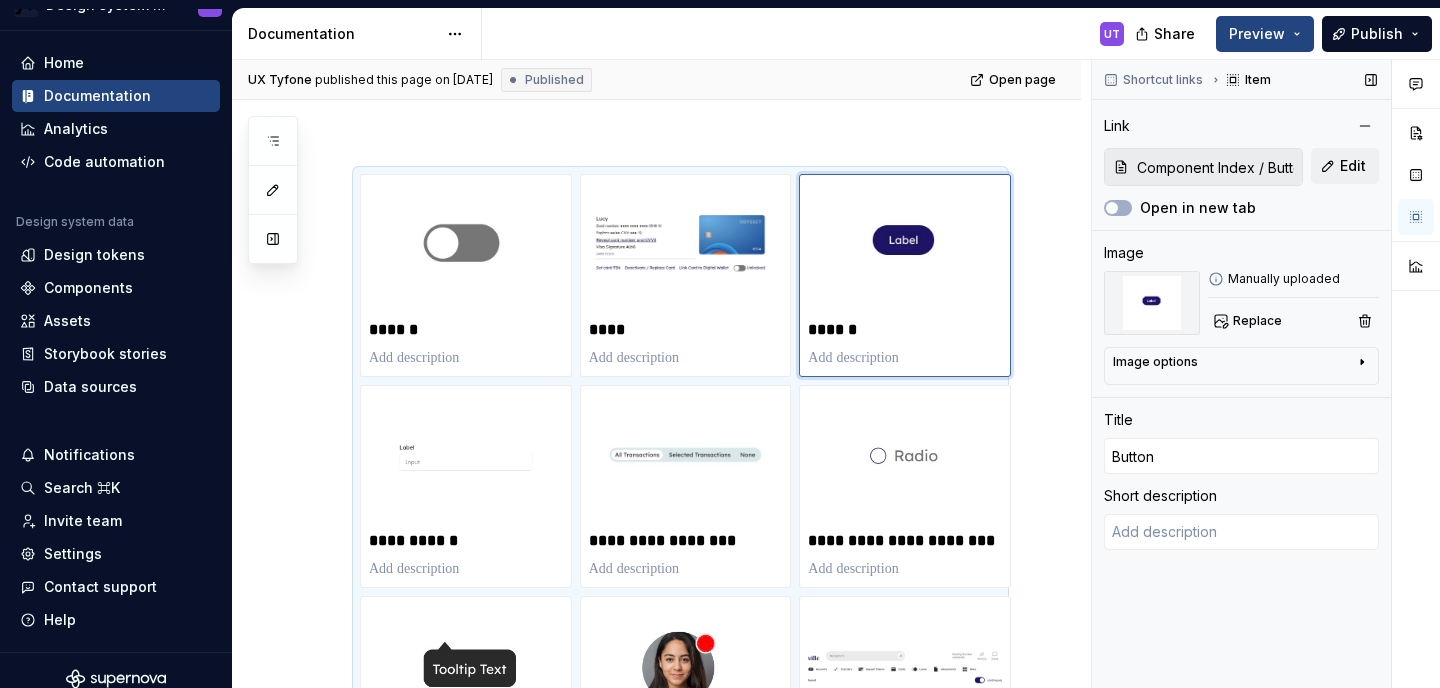 scroll, scrollTop: 0, scrollLeft: 15, axis: horizontal 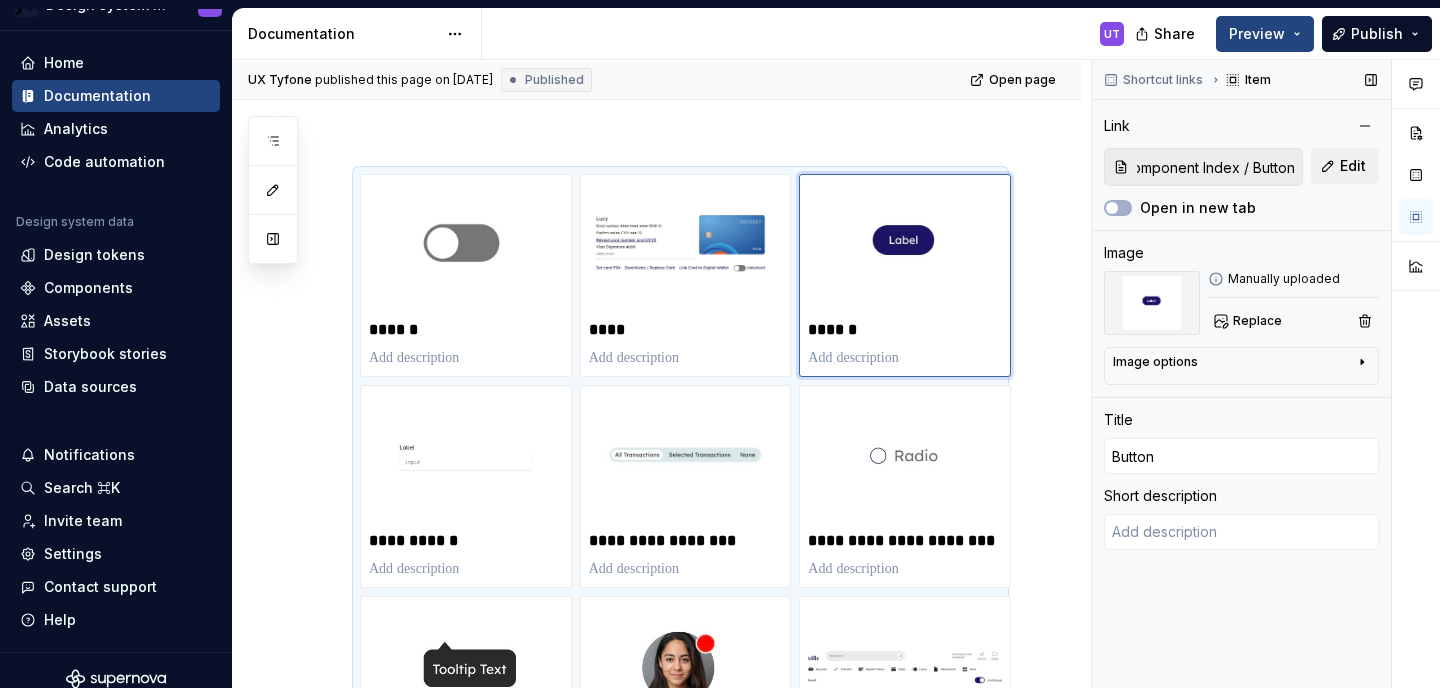 drag, startPoint x: 1136, startPoint y: 171, endPoint x: 1319, endPoint y: 187, distance: 183.69812 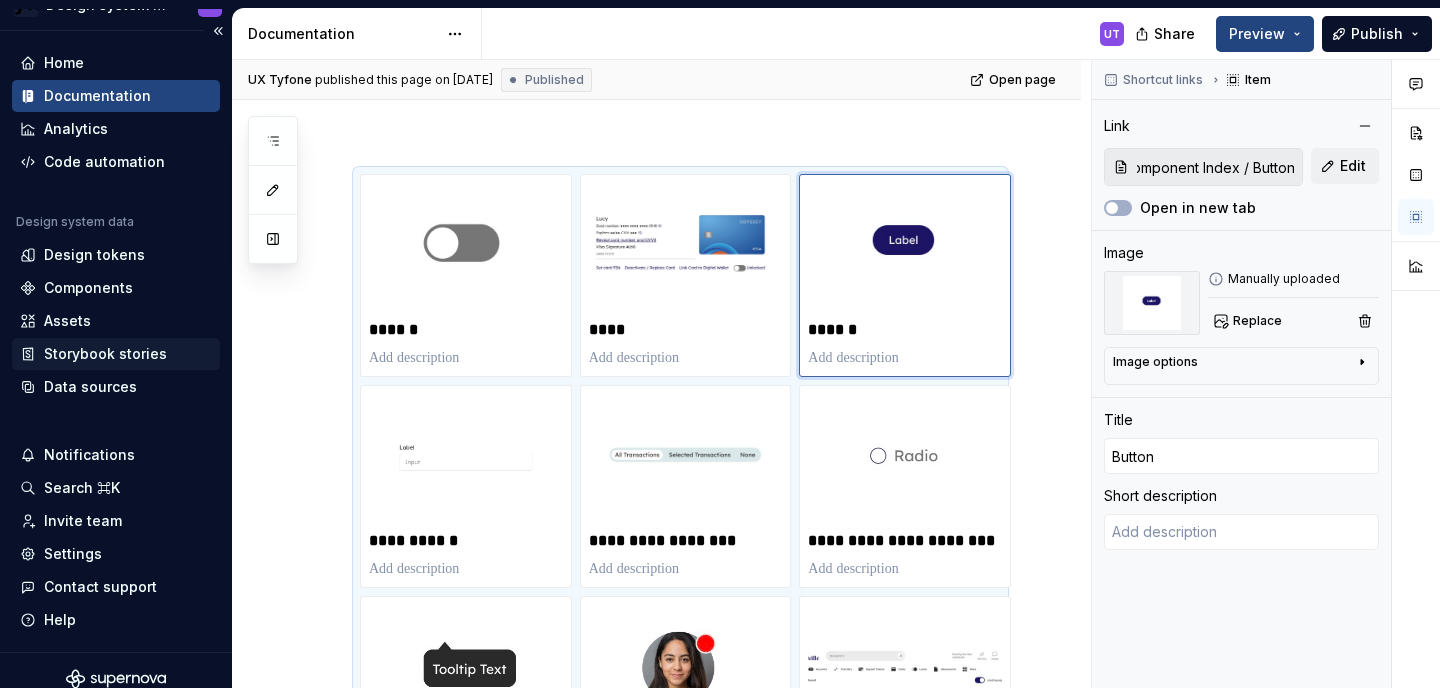 scroll, scrollTop: 47, scrollLeft: 0, axis: vertical 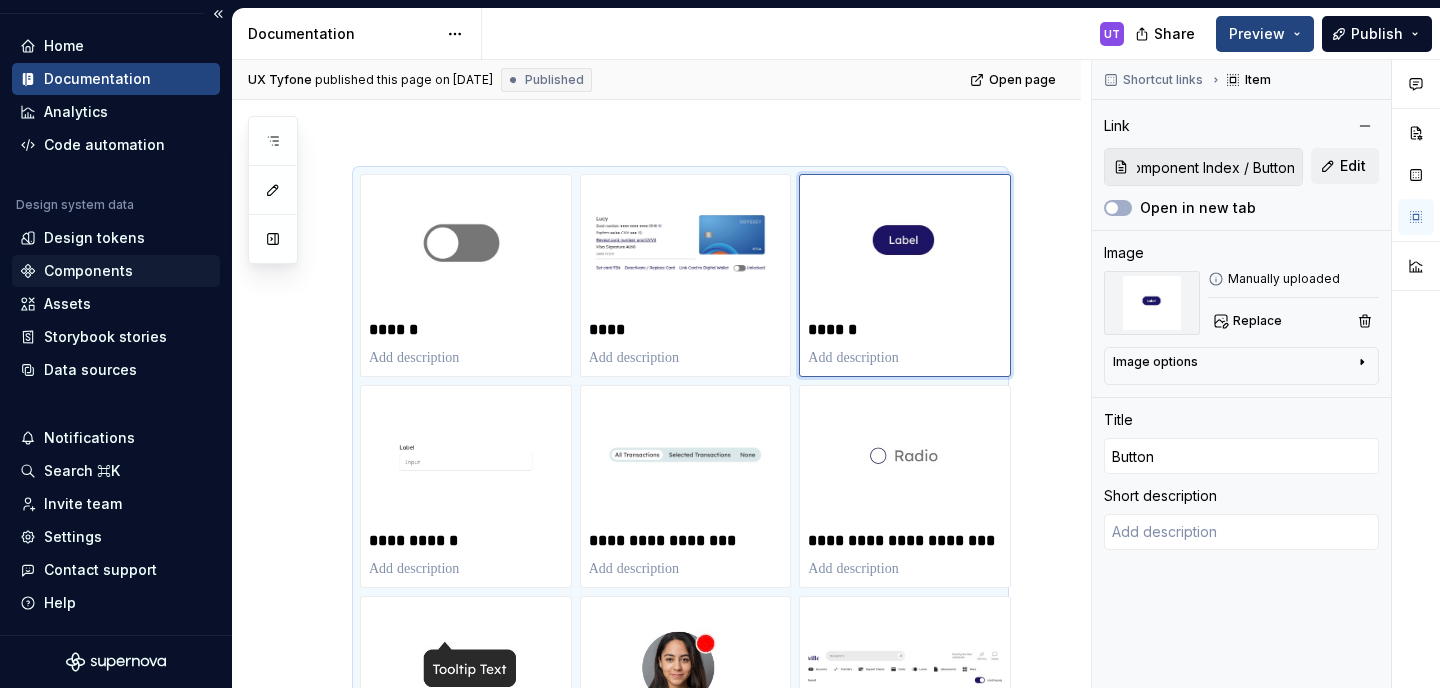 type on "*" 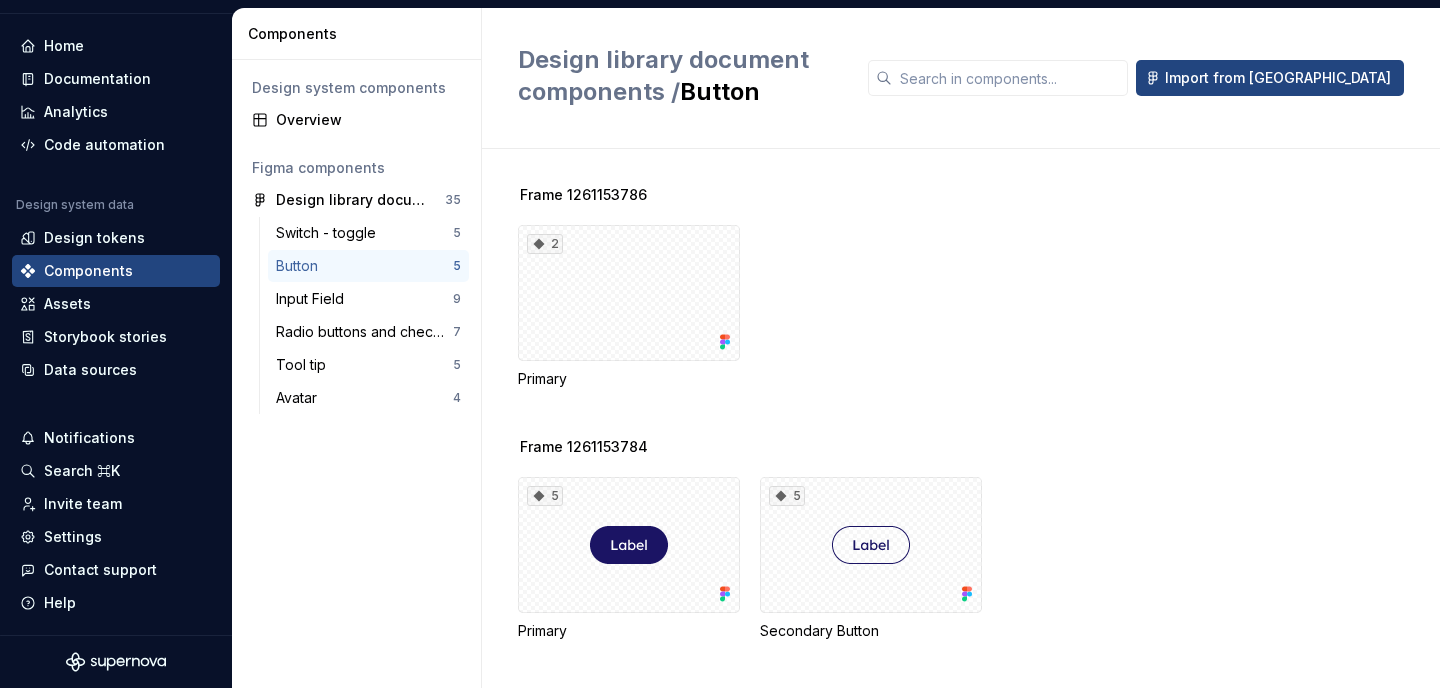 click on "Button" at bounding box center (301, 266) 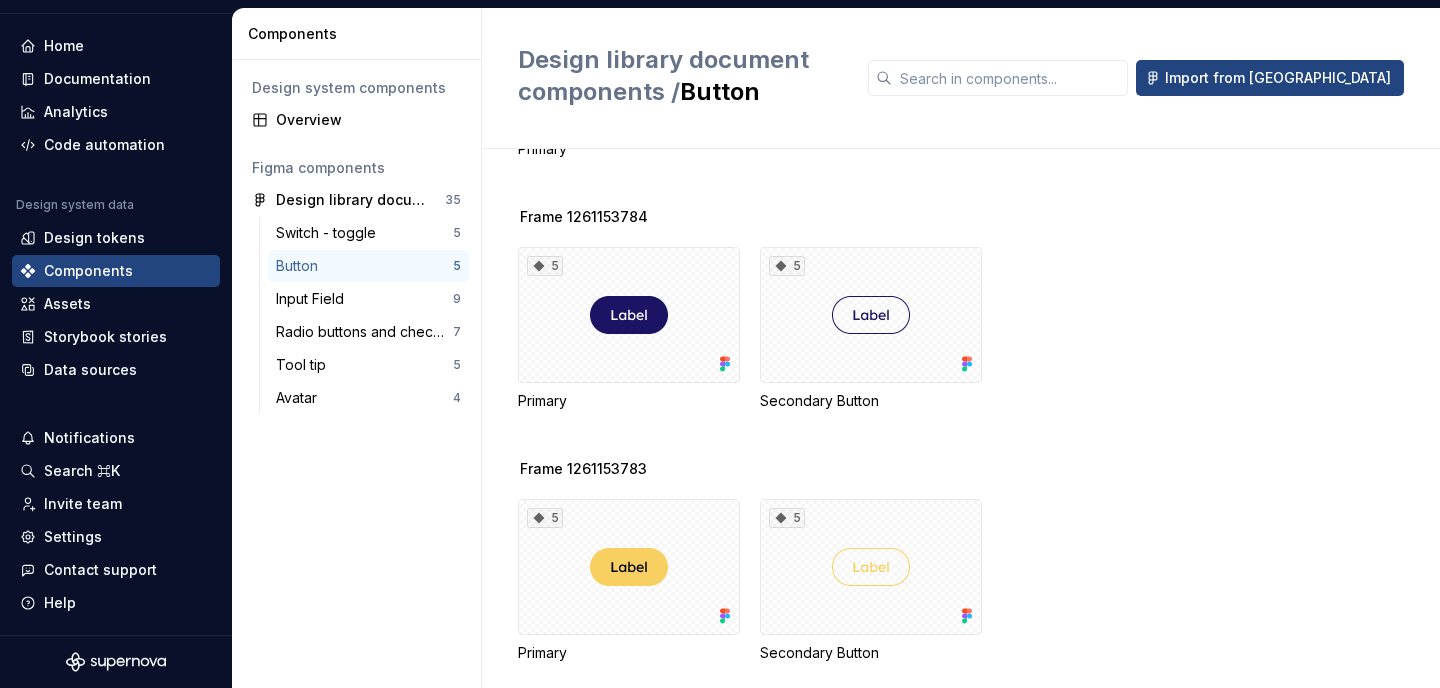scroll, scrollTop: 247, scrollLeft: 0, axis: vertical 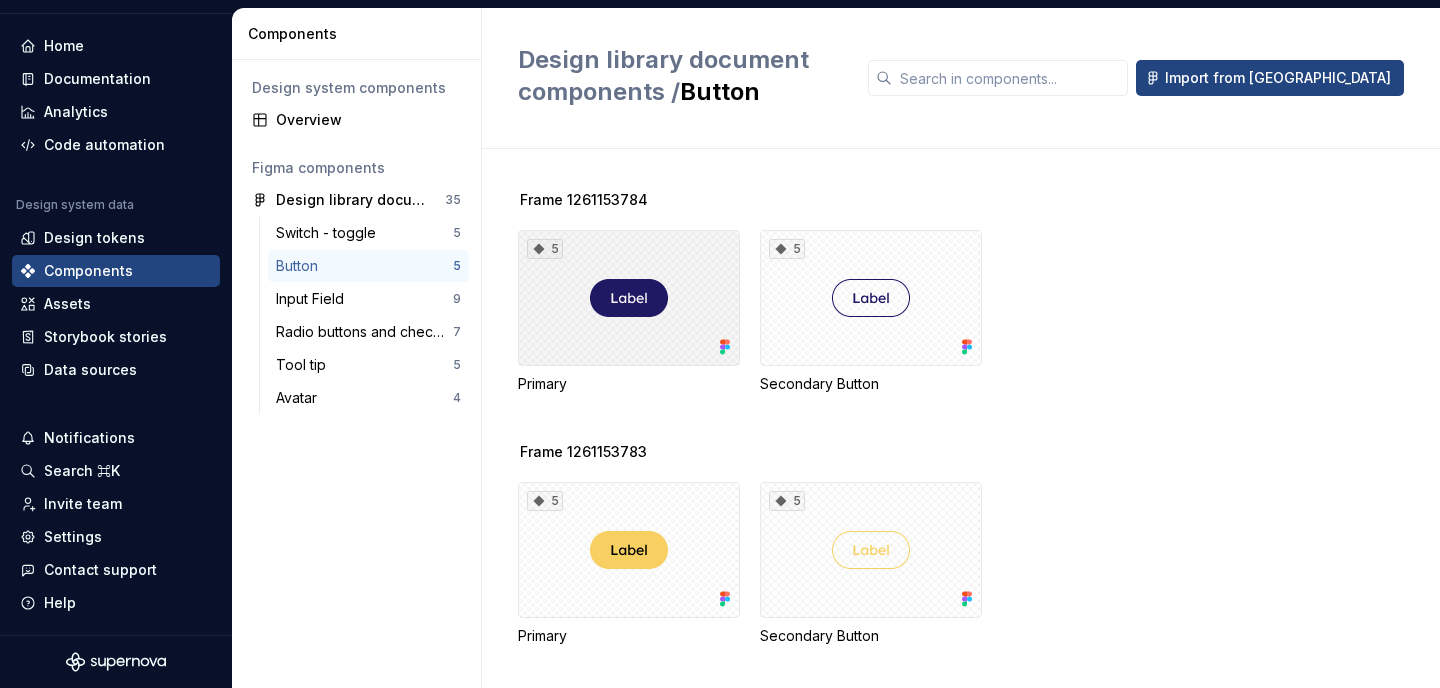 click on "5" at bounding box center (629, 298) 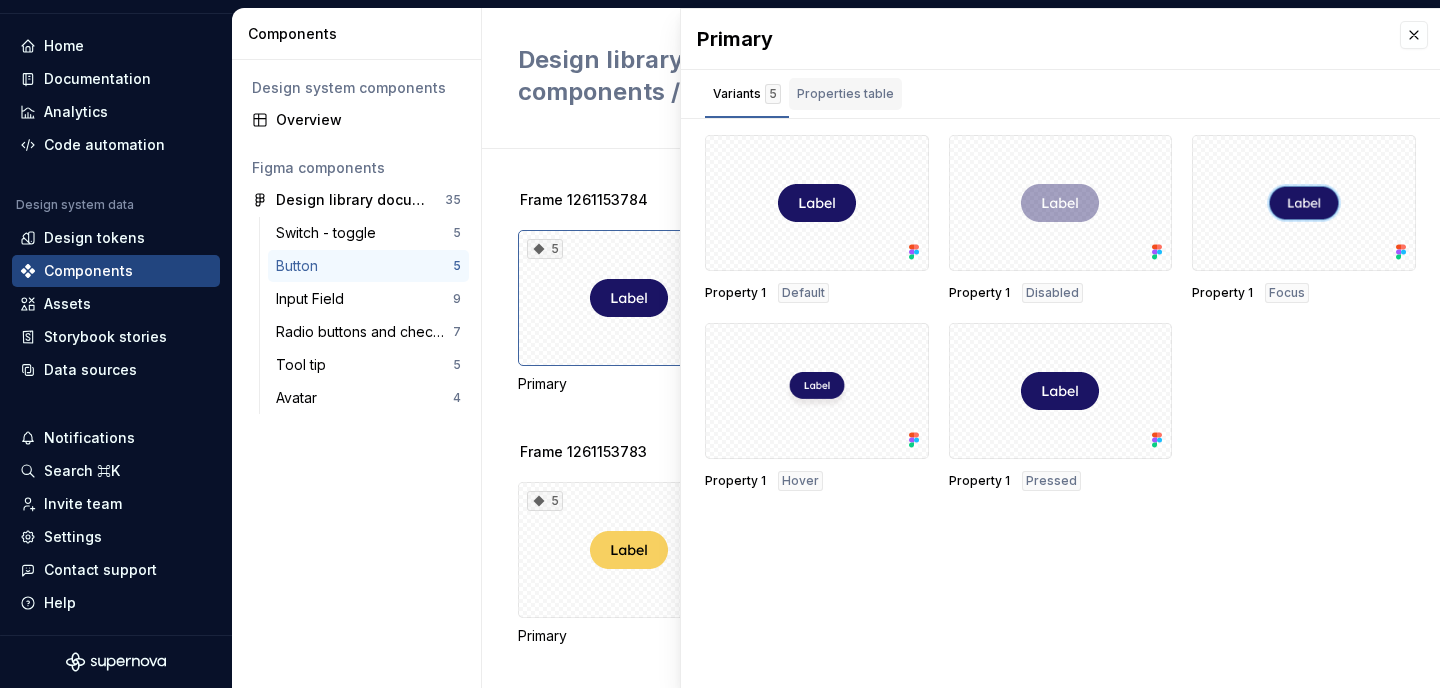 click on "Properties table" at bounding box center (845, 94) 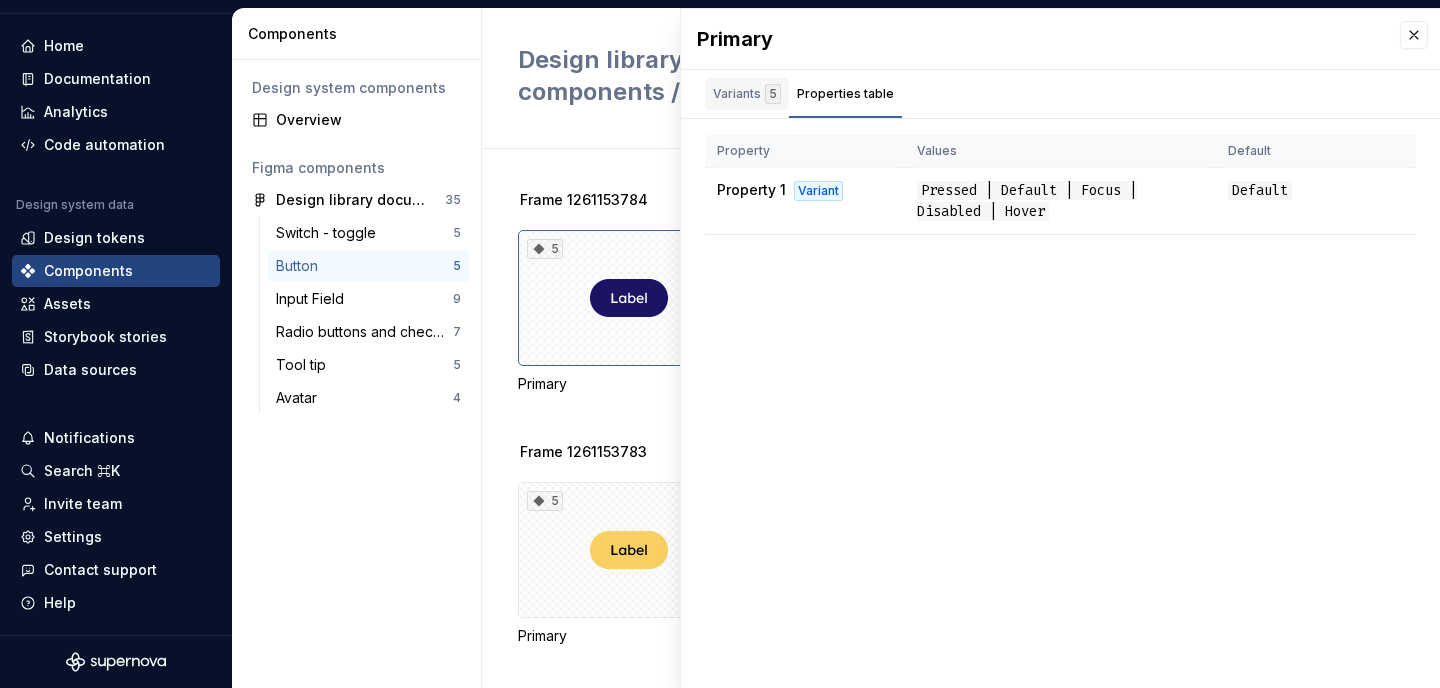 click on "Variants 5" at bounding box center (747, 94) 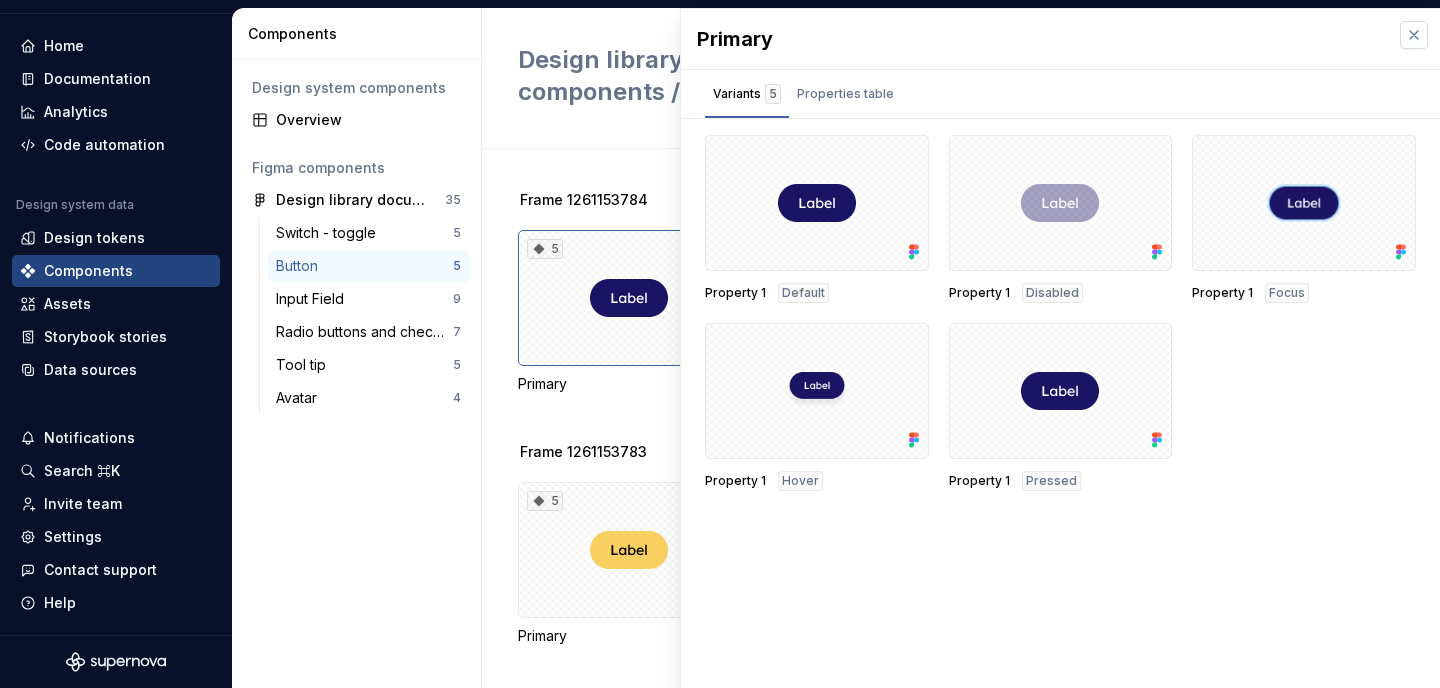 click at bounding box center [1414, 35] 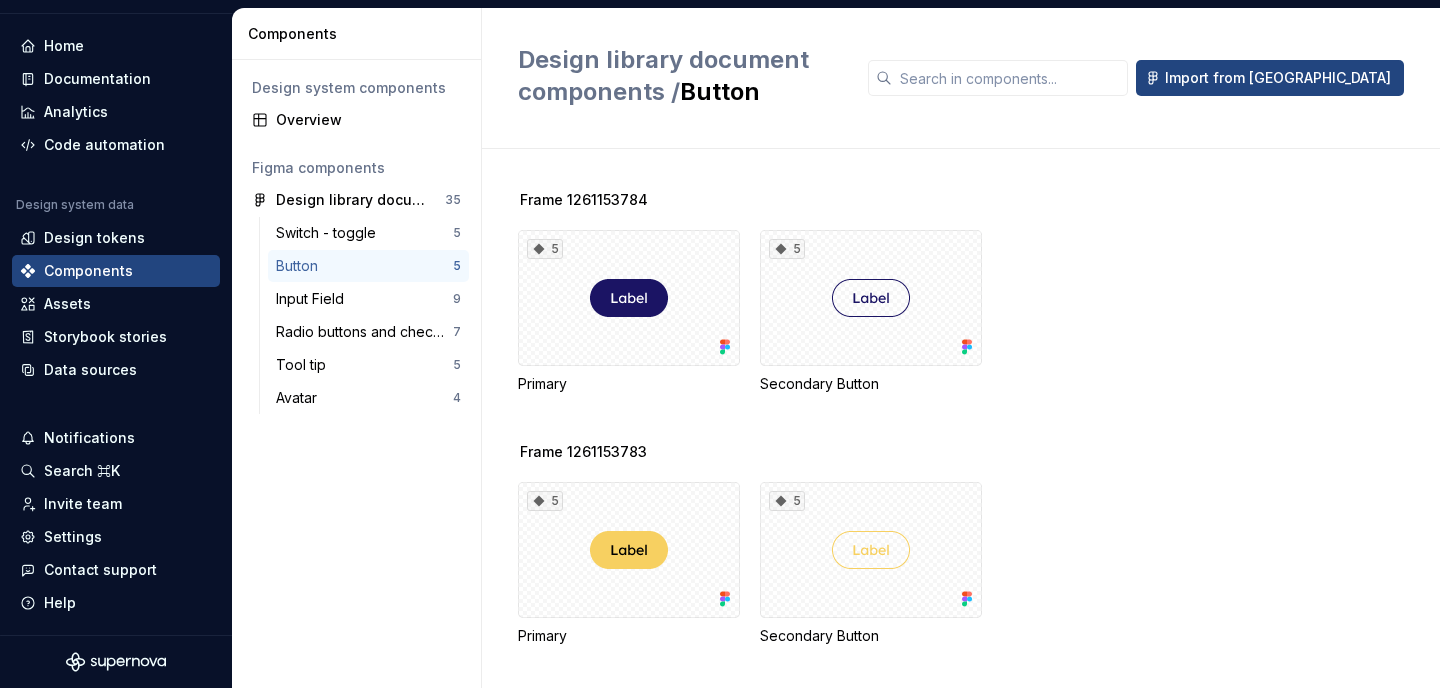 scroll, scrollTop: 0, scrollLeft: 0, axis: both 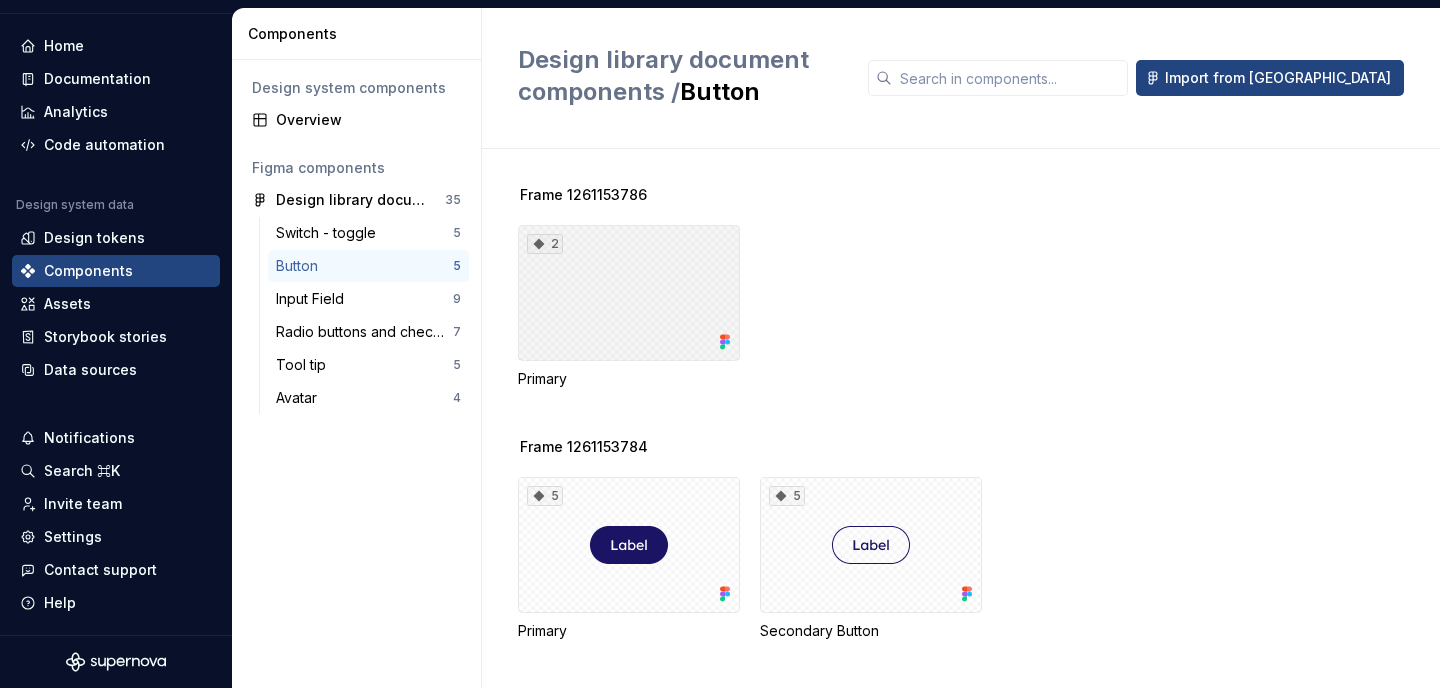 click on "2" at bounding box center [629, 293] 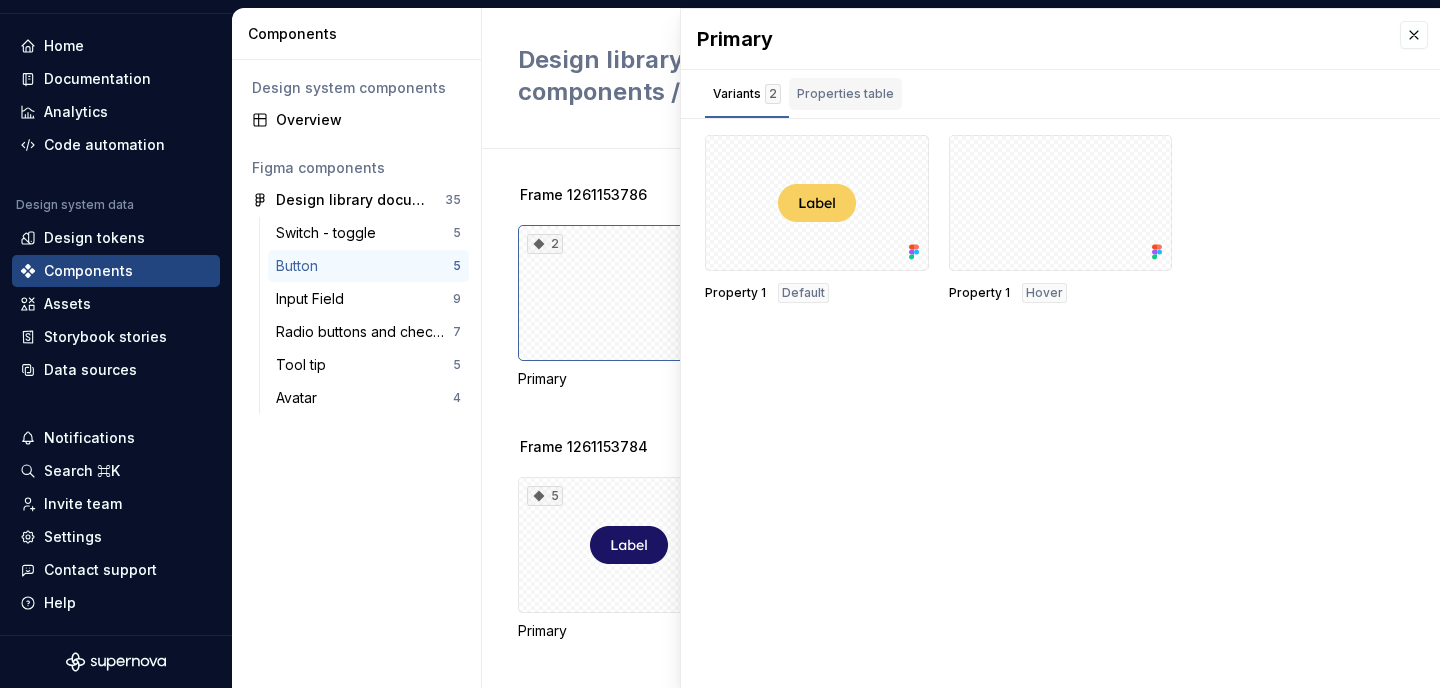 click on "Properties table" at bounding box center (845, 94) 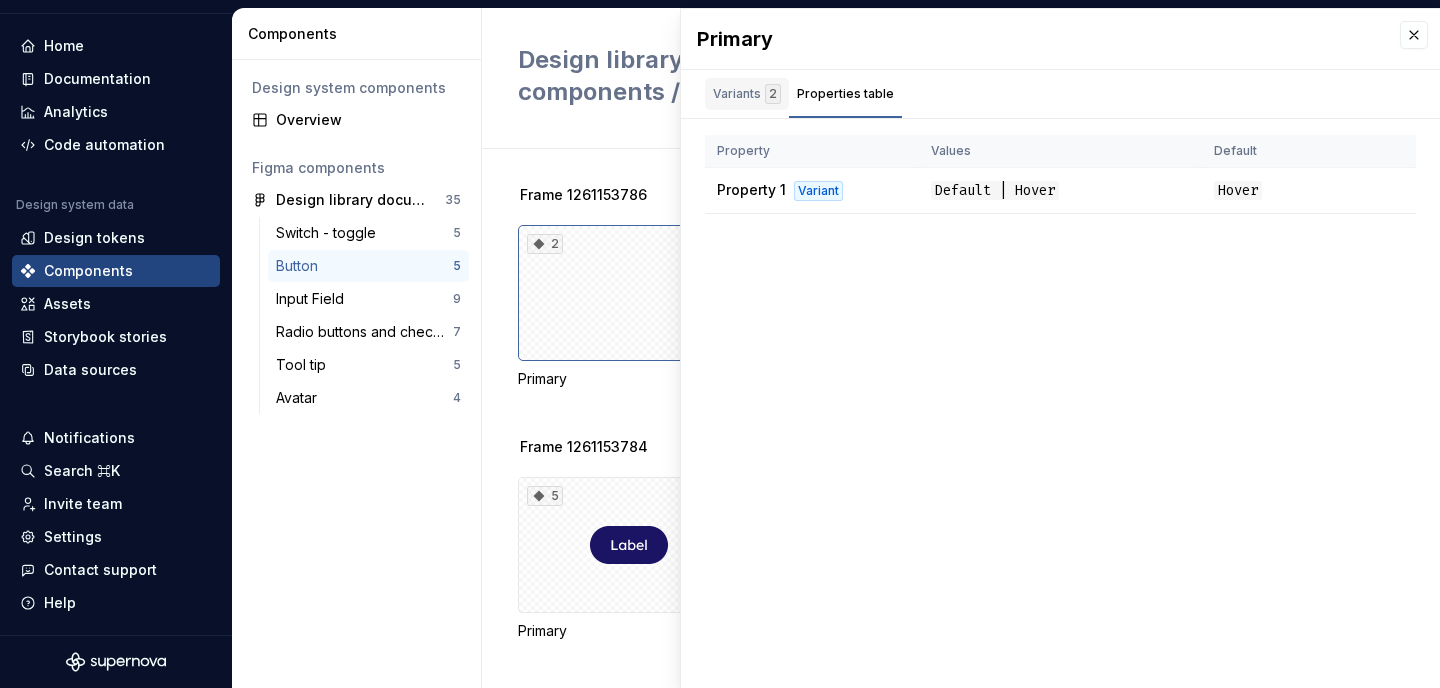 click on "Variants 2" at bounding box center [747, 94] 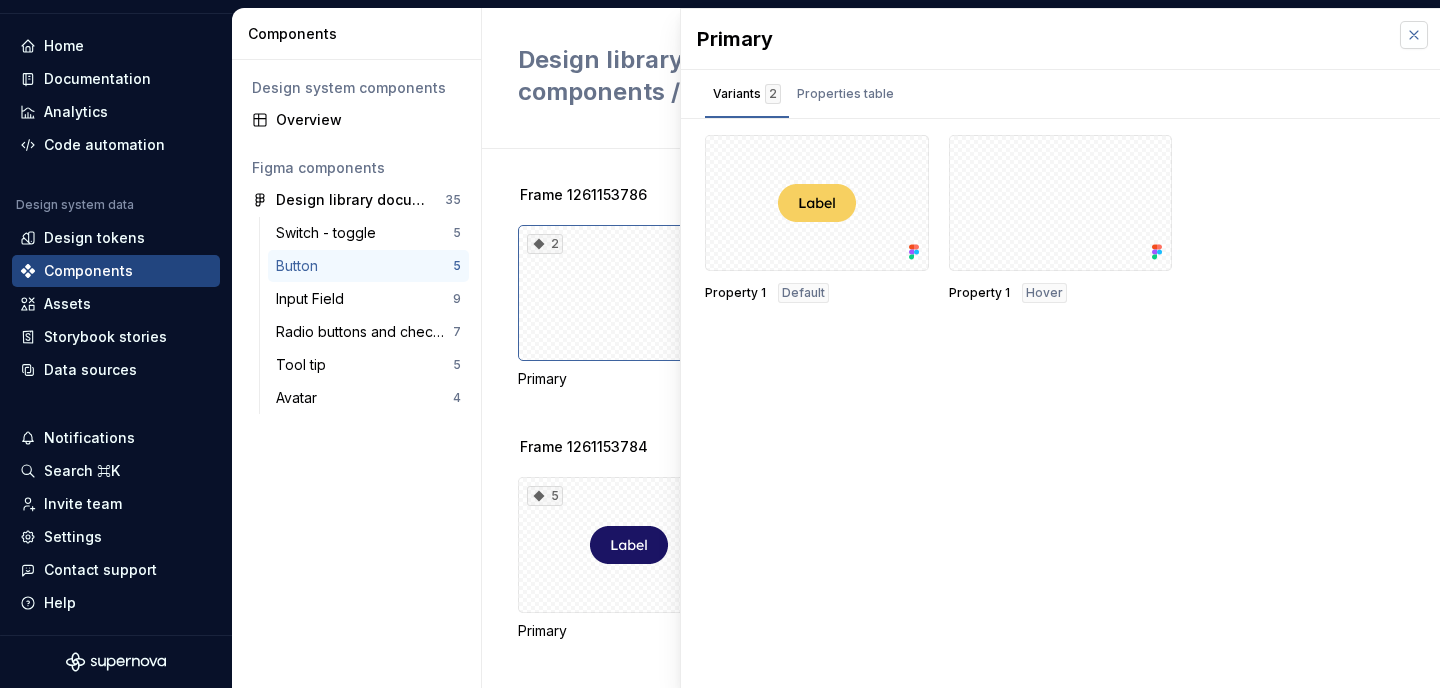 click at bounding box center [1414, 35] 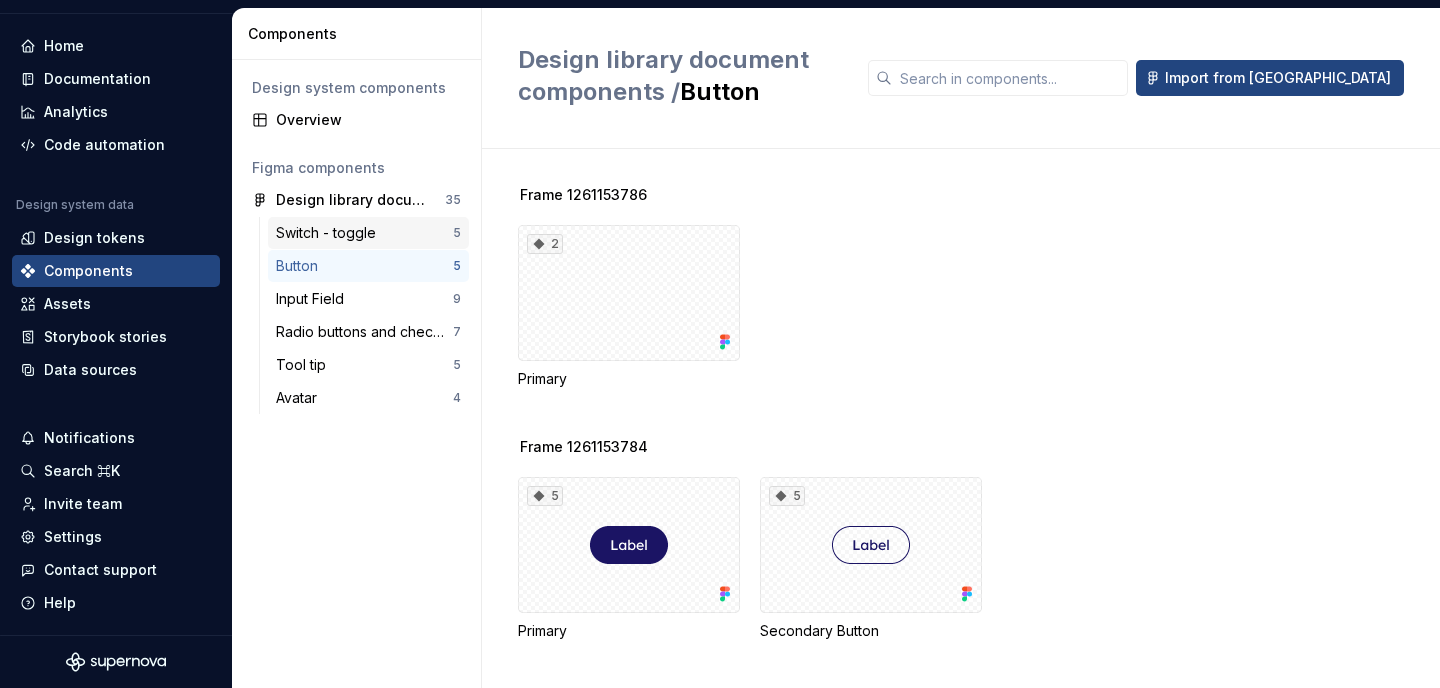 click on "Switch - toggle" at bounding box center [330, 233] 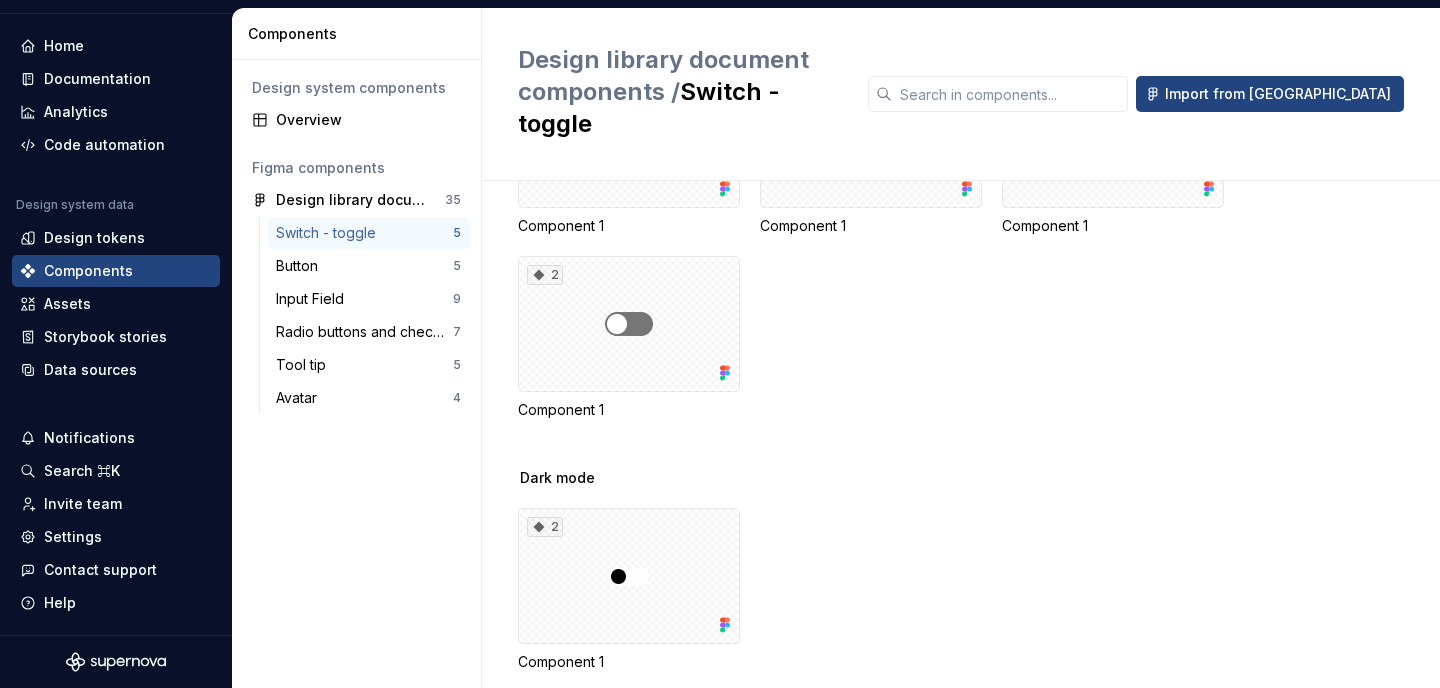 scroll, scrollTop: 0, scrollLeft: 0, axis: both 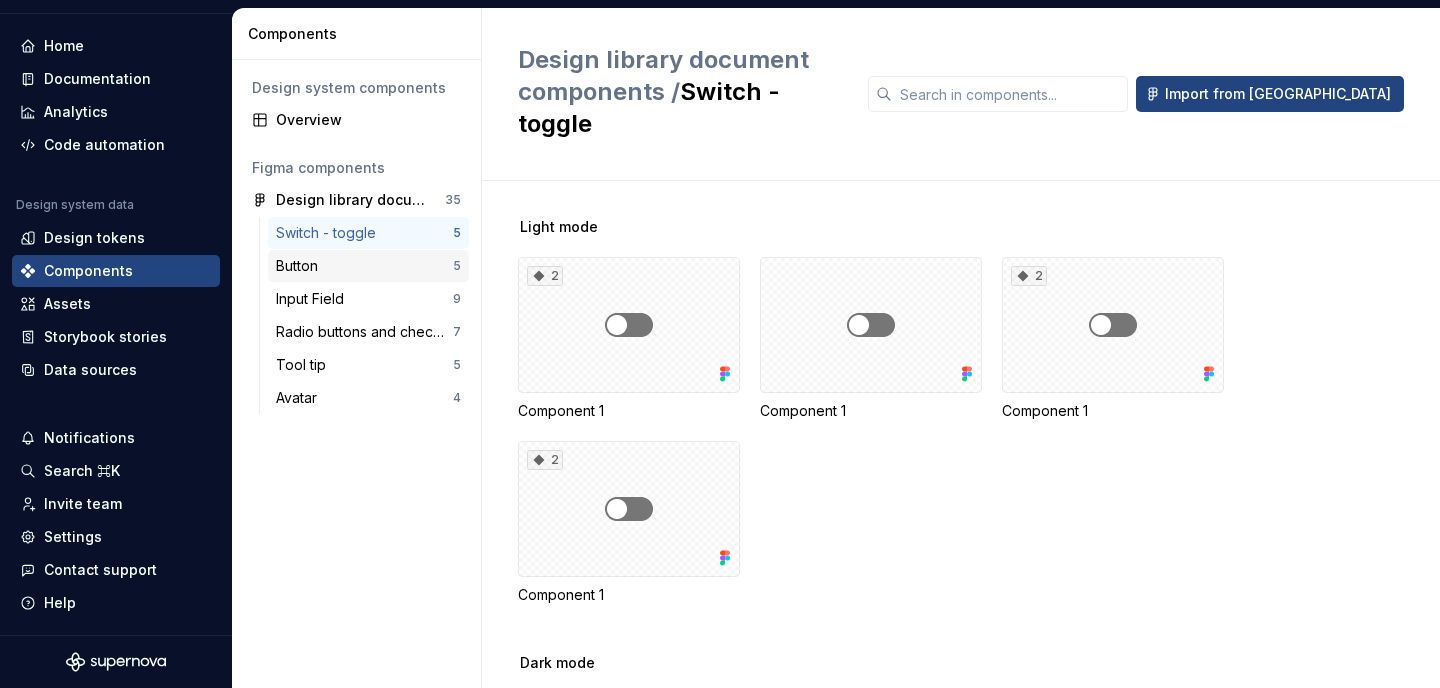 click on "Button" at bounding box center (301, 266) 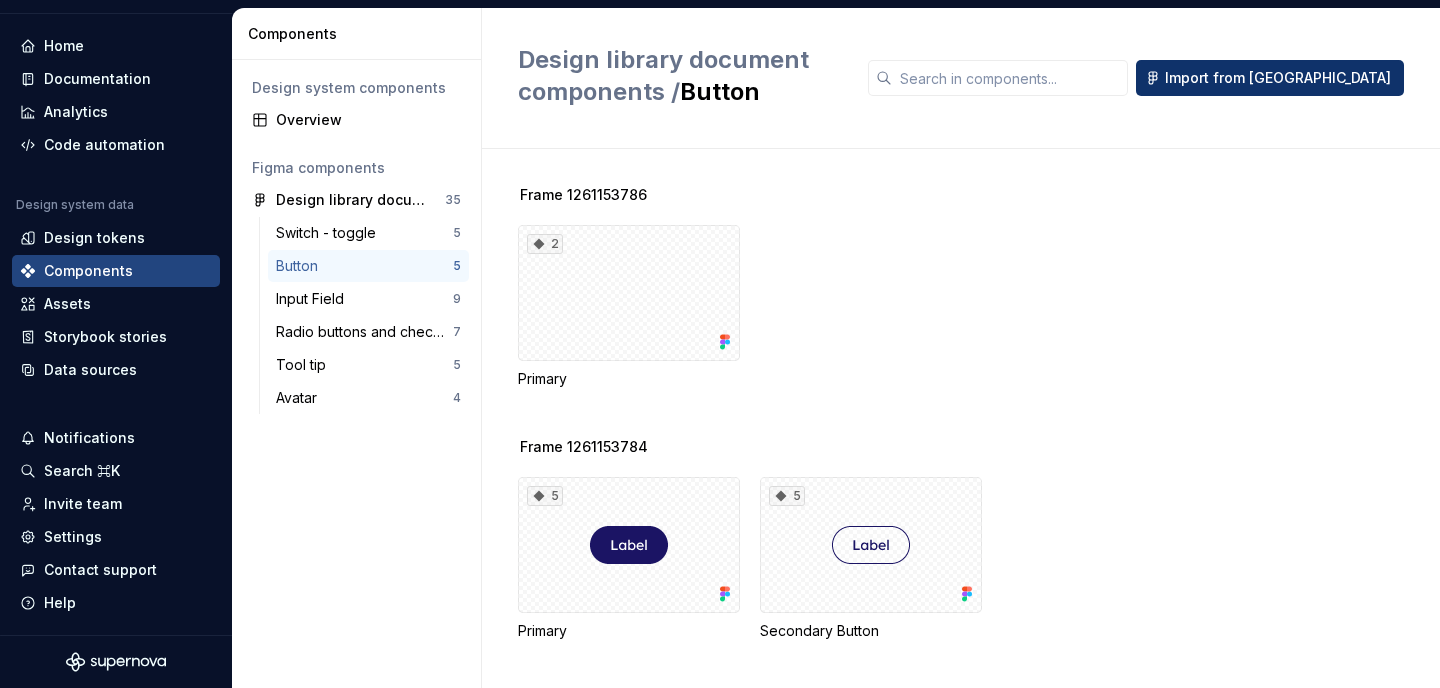 click on "Import from [GEOGRAPHIC_DATA]" at bounding box center [1278, 78] 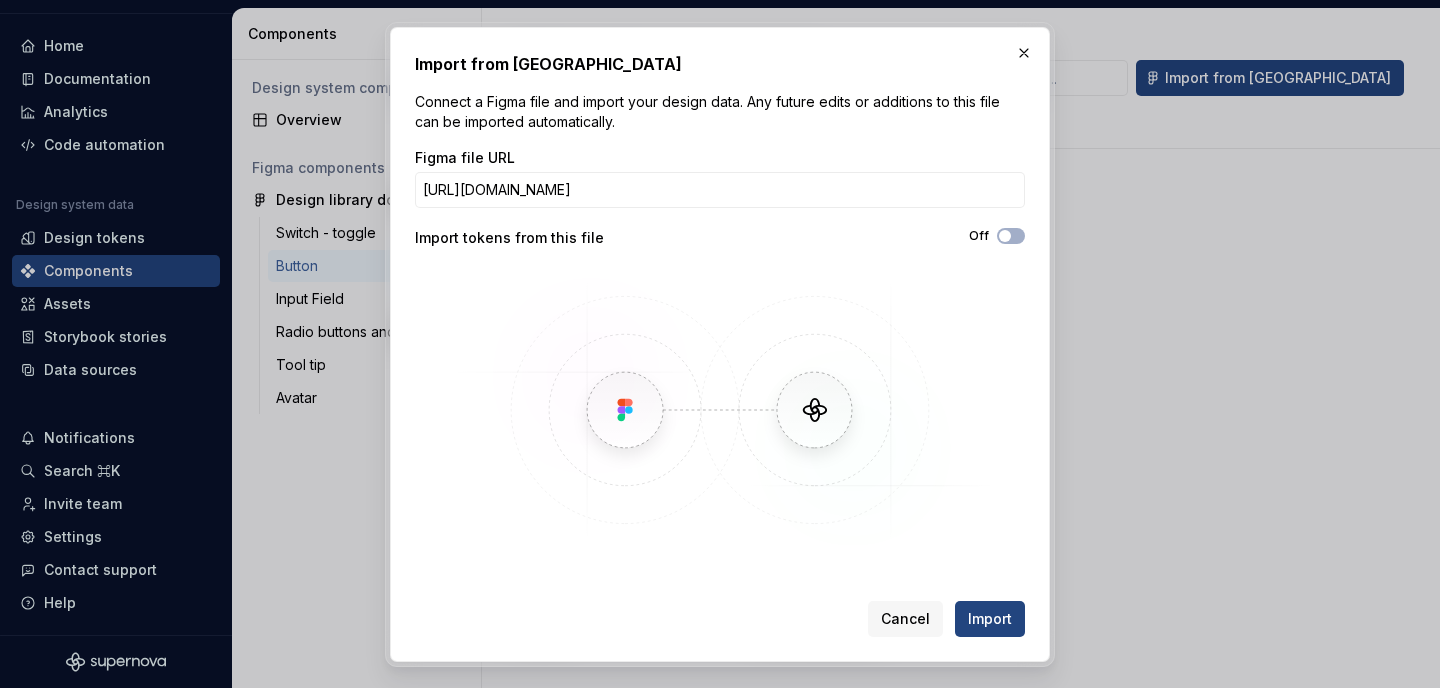 scroll, scrollTop: 0, scrollLeft: 1252, axis: horizontal 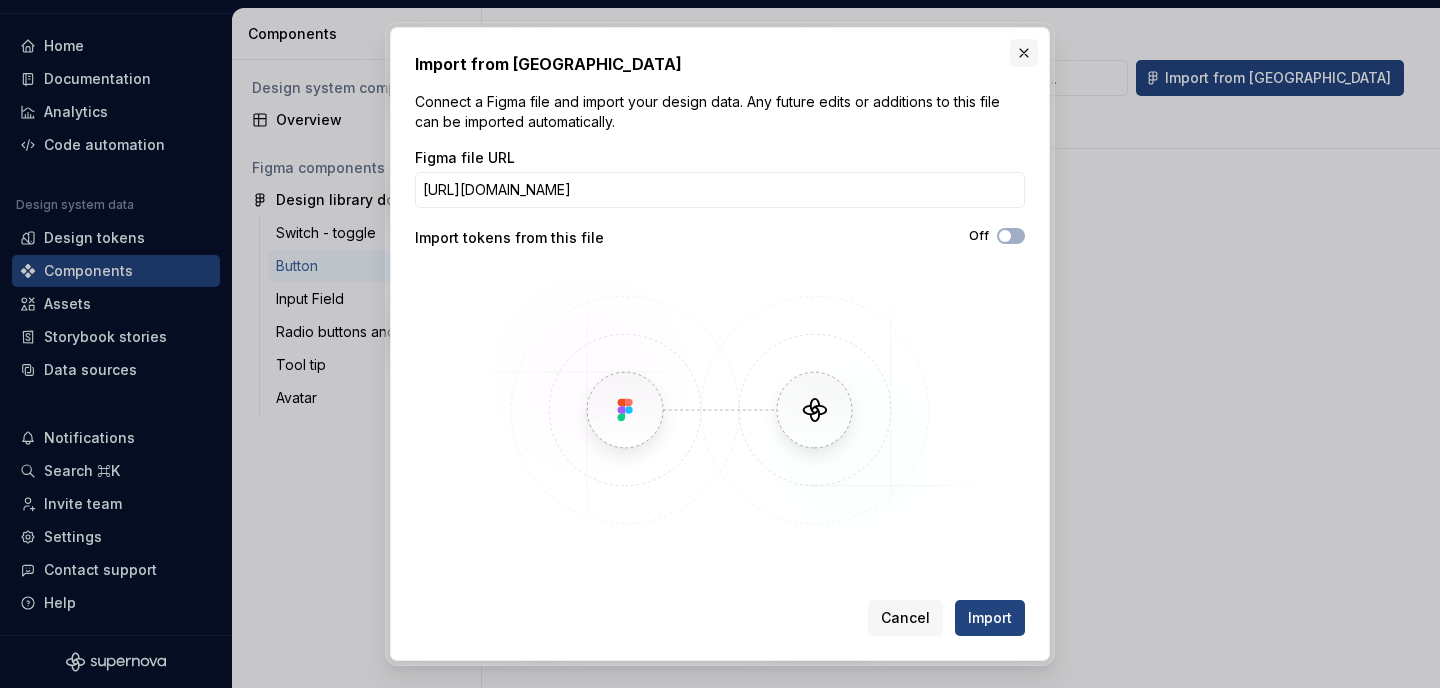 type on "[URL][DOMAIN_NAME]" 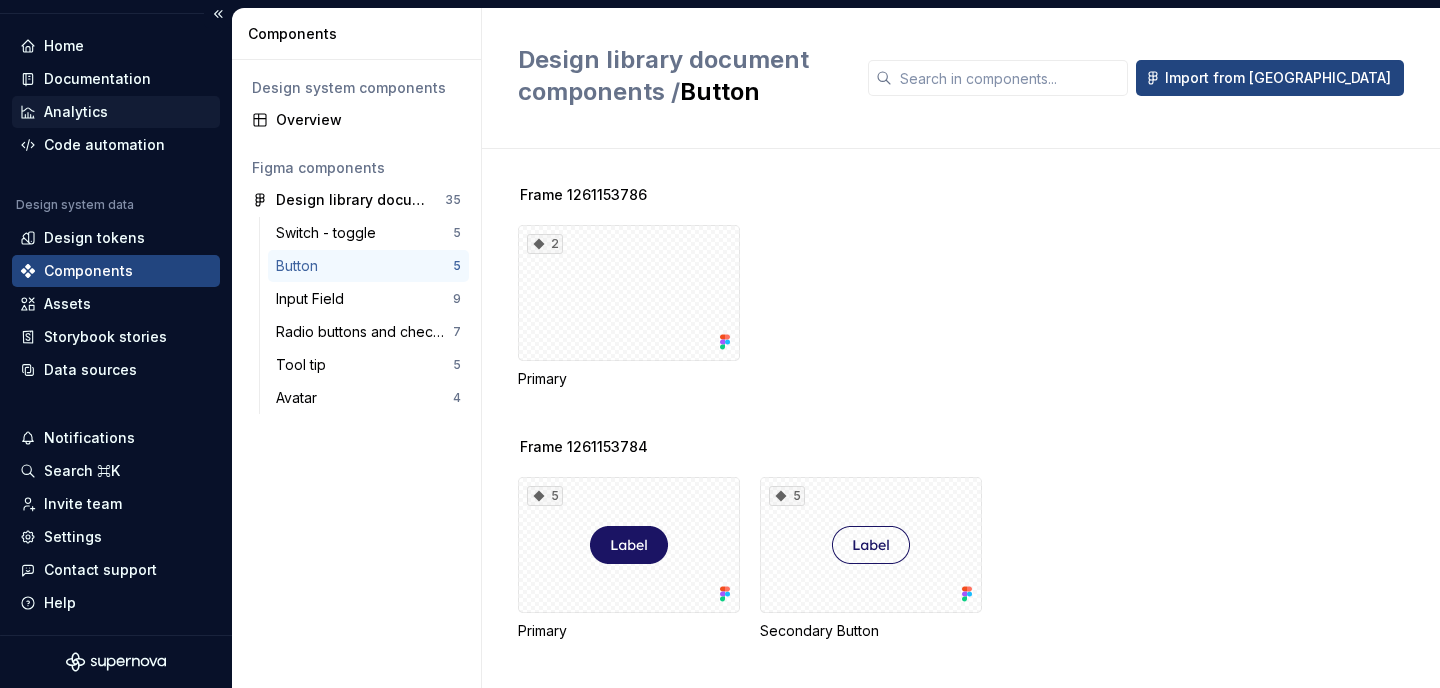 scroll, scrollTop: 0, scrollLeft: 0, axis: both 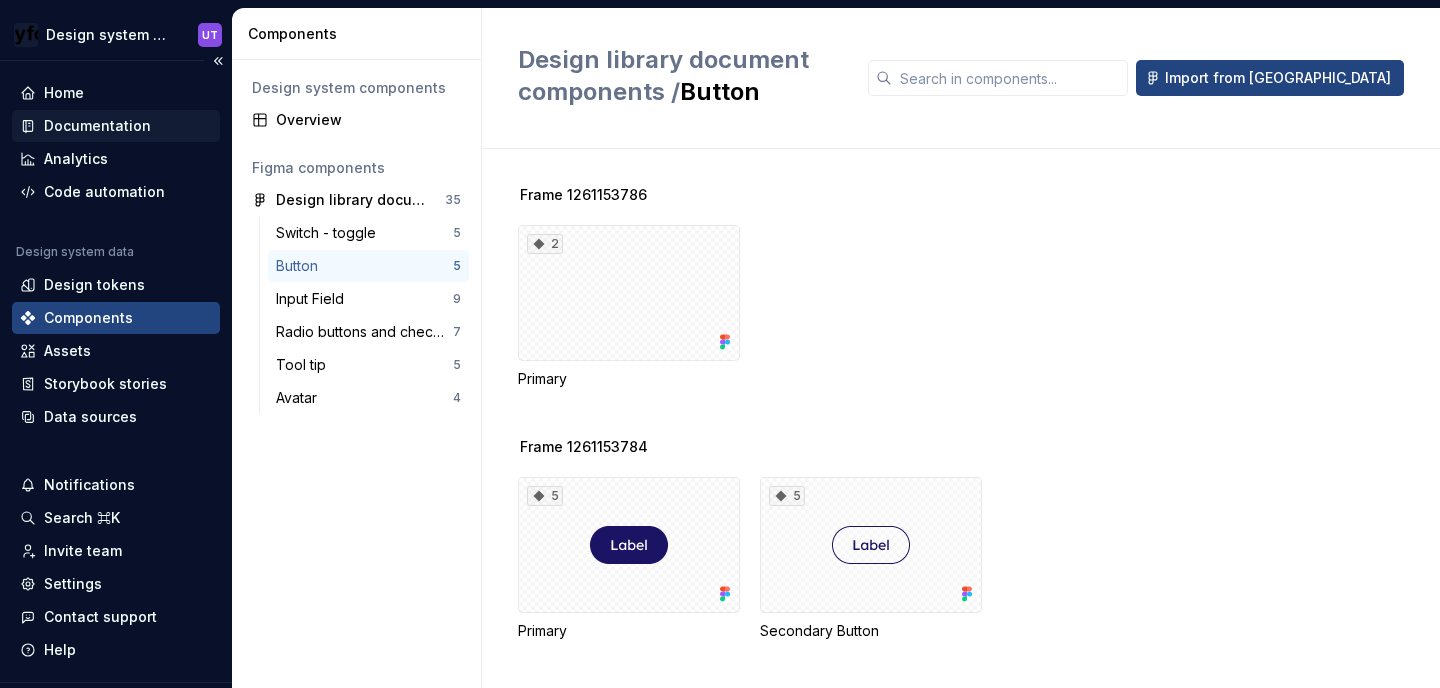 click on "Documentation" at bounding box center [97, 126] 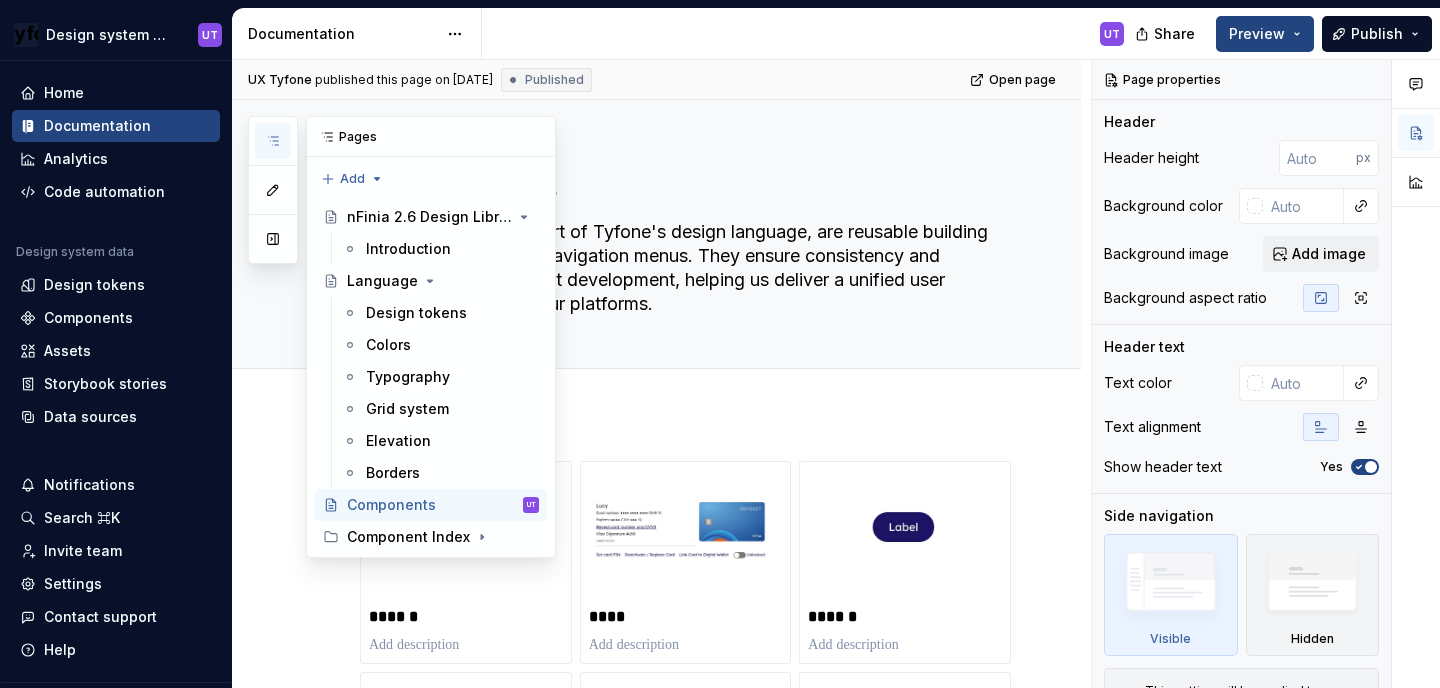click 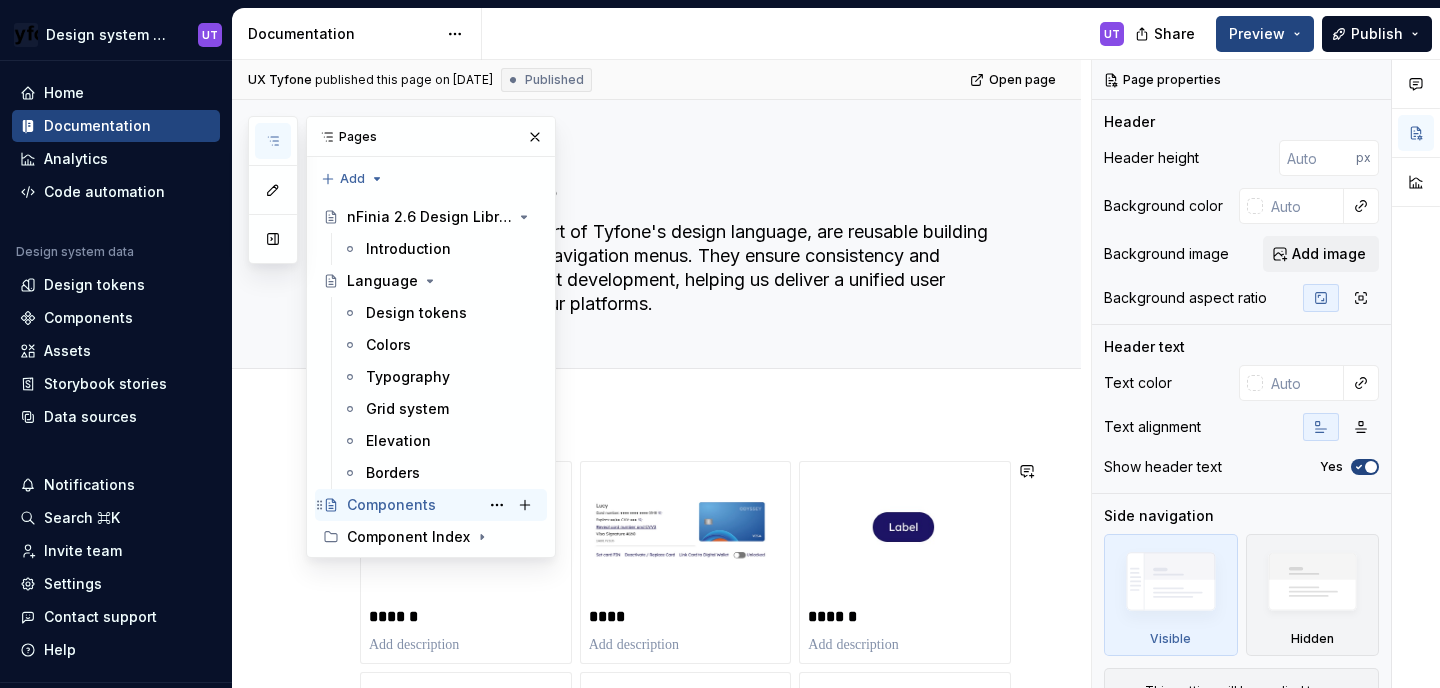 click on "Components" at bounding box center [391, 505] 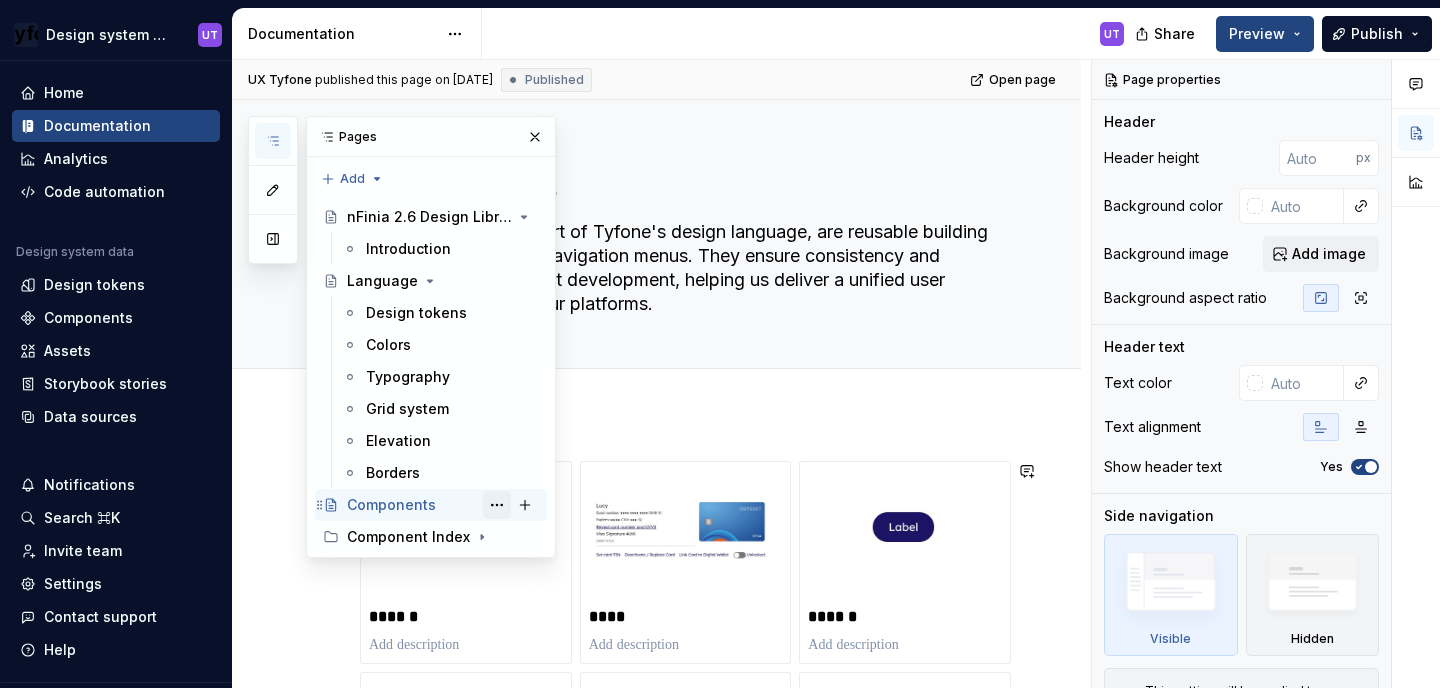 click at bounding box center [497, 505] 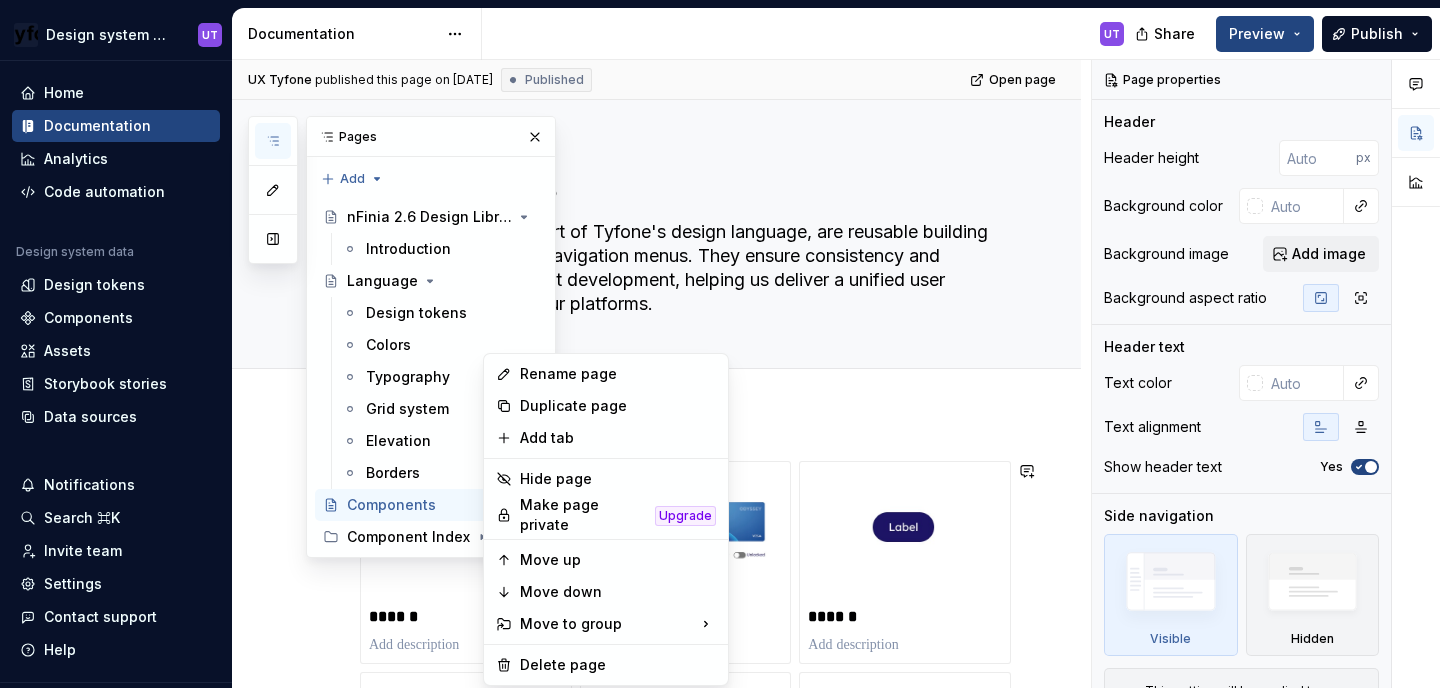 click on "Pages Add
Accessibility guide for tree Page tree.
Navigate the tree with the arrow keys. Common tree hotkeys apply. Further keybindings are available:
enter to execute primary action on focused item
f2 to start renaming the focused item
escape to abort renaming an item
control+d to start dragging selected items
nFinia 2.6 Design Library  Introduction Language Design tokens Colors Typography Grid system Elevation Borders Components UT Component Index Changes No changes yet When a page is edited, it will appear in this section. Upgrade to Enterprise to turn on approval workflow View edited pages by status when selecting which pages to publish. Learn more Contact us" at bounding box center [402, 337] 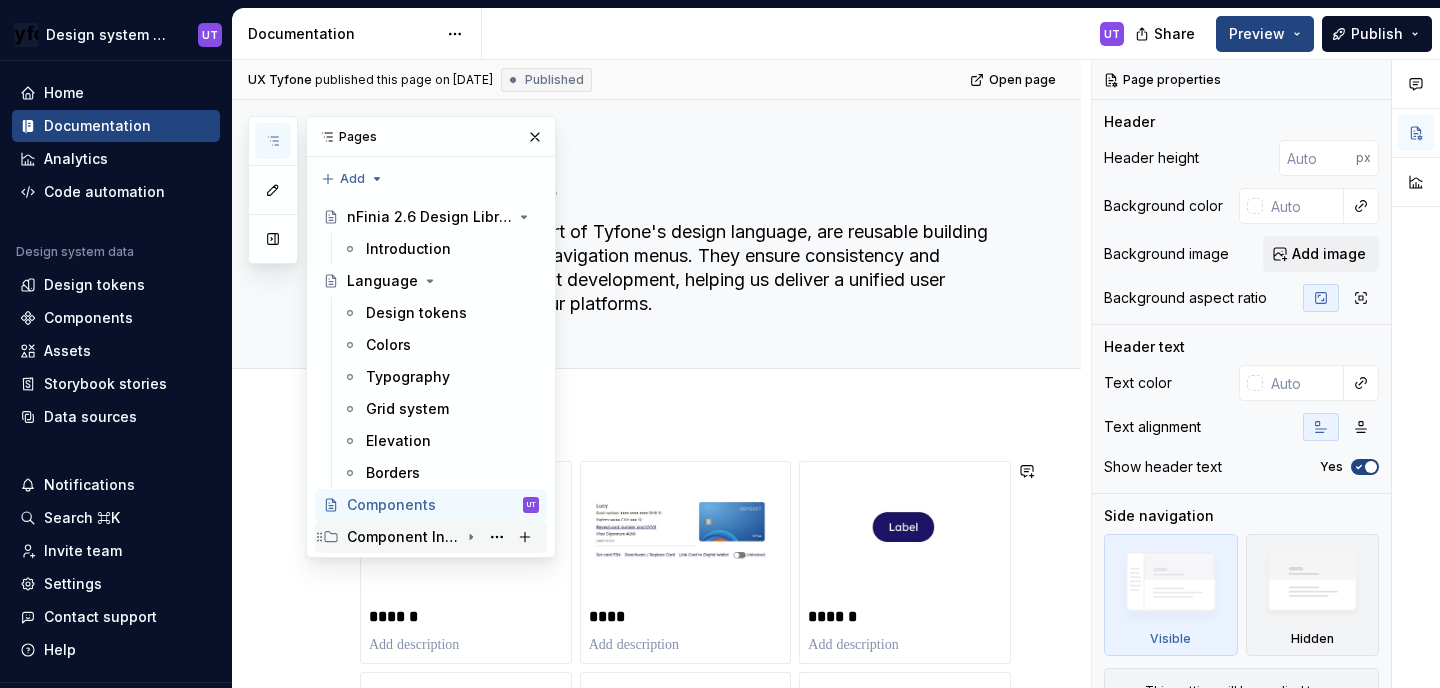 click on "Component Index" at bounding box center [403, 537] 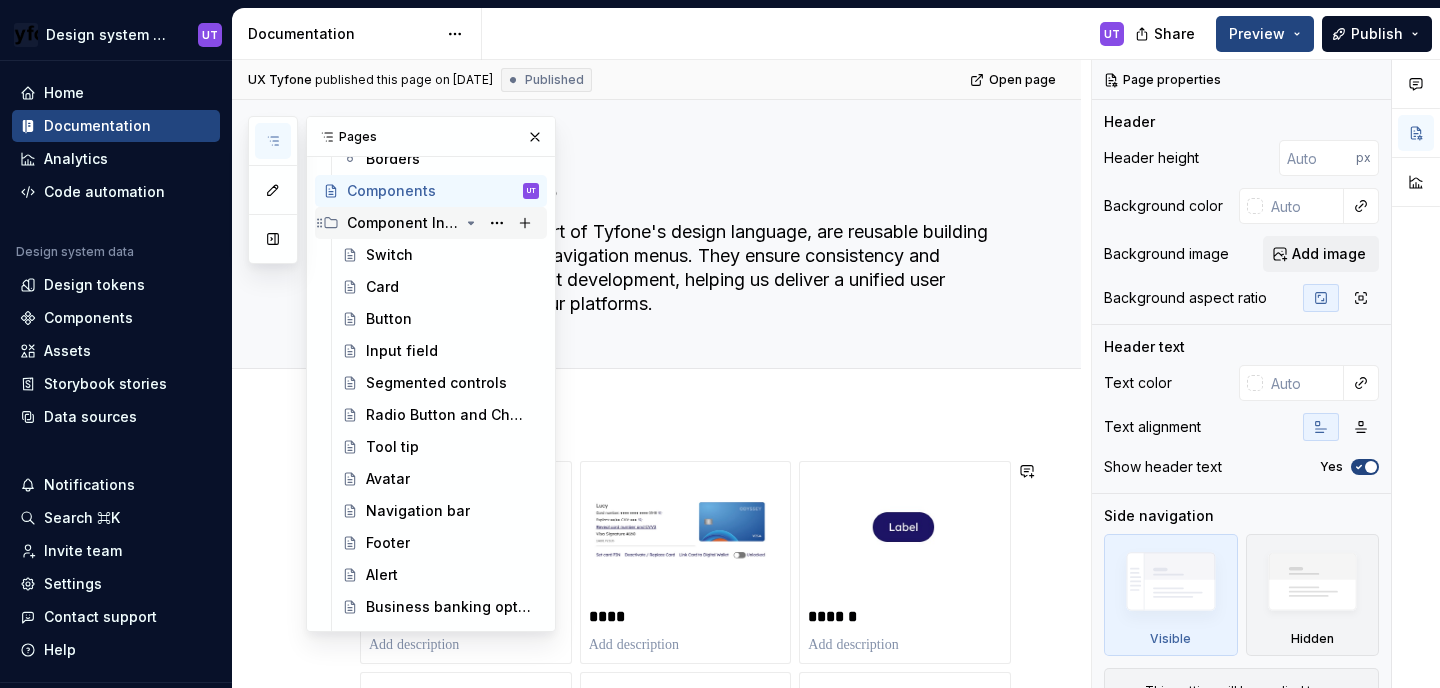 scroll, scrollTop: 325, scrollLeft: 0, axis: vertical 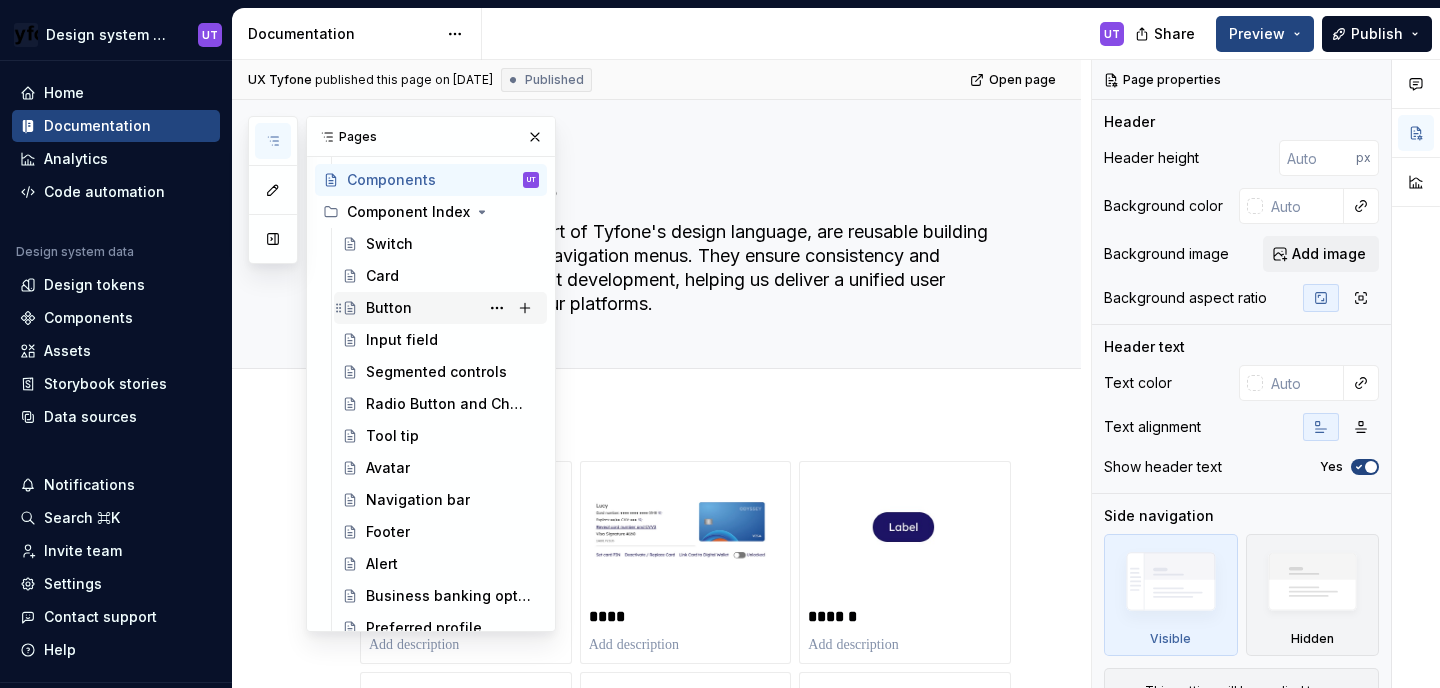 click on "Button" at bounding box center [389, 308] 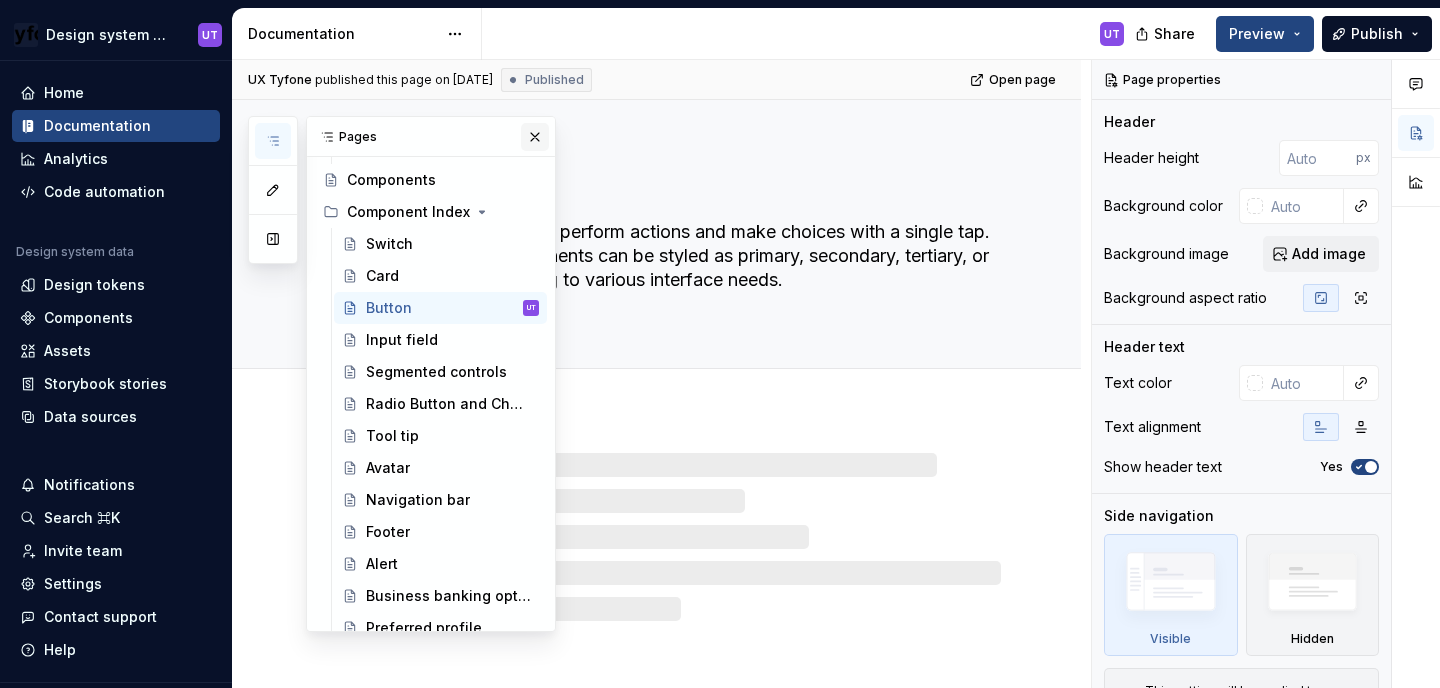 click at bounding box center (535, 137) 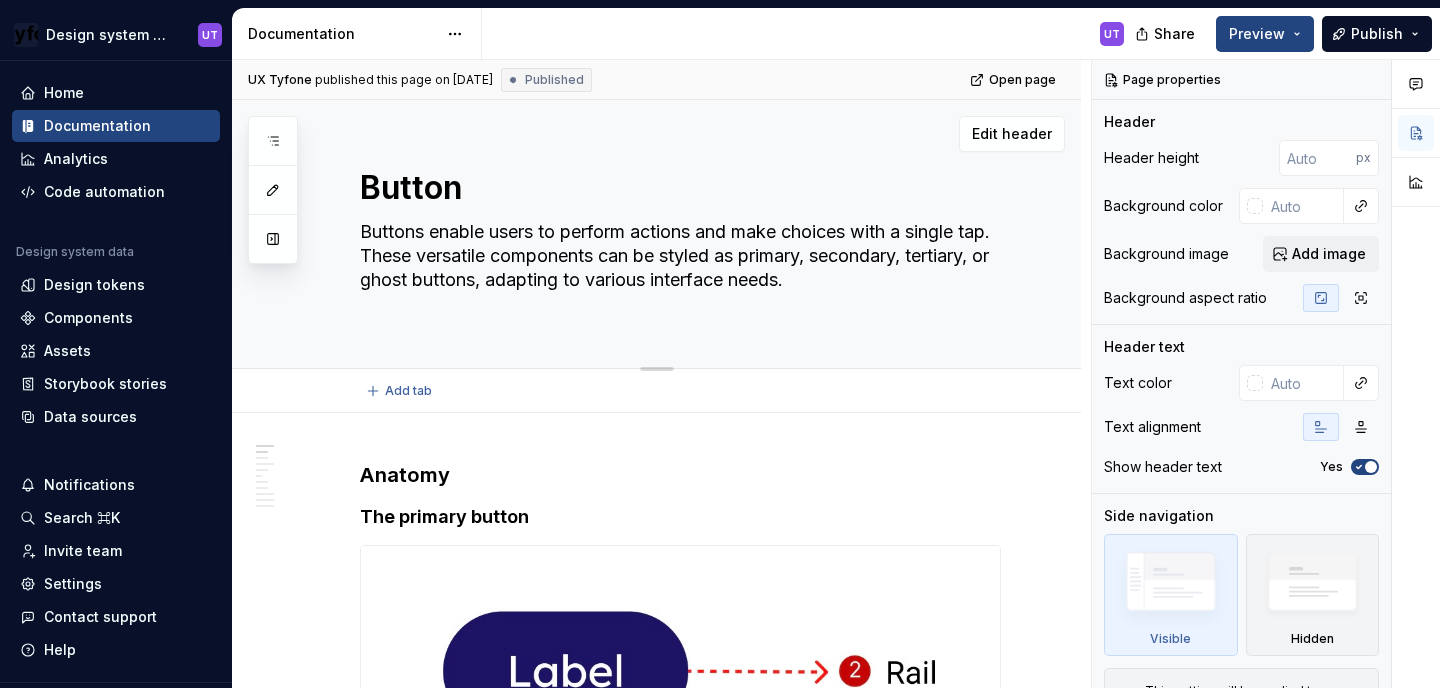 type on "*" 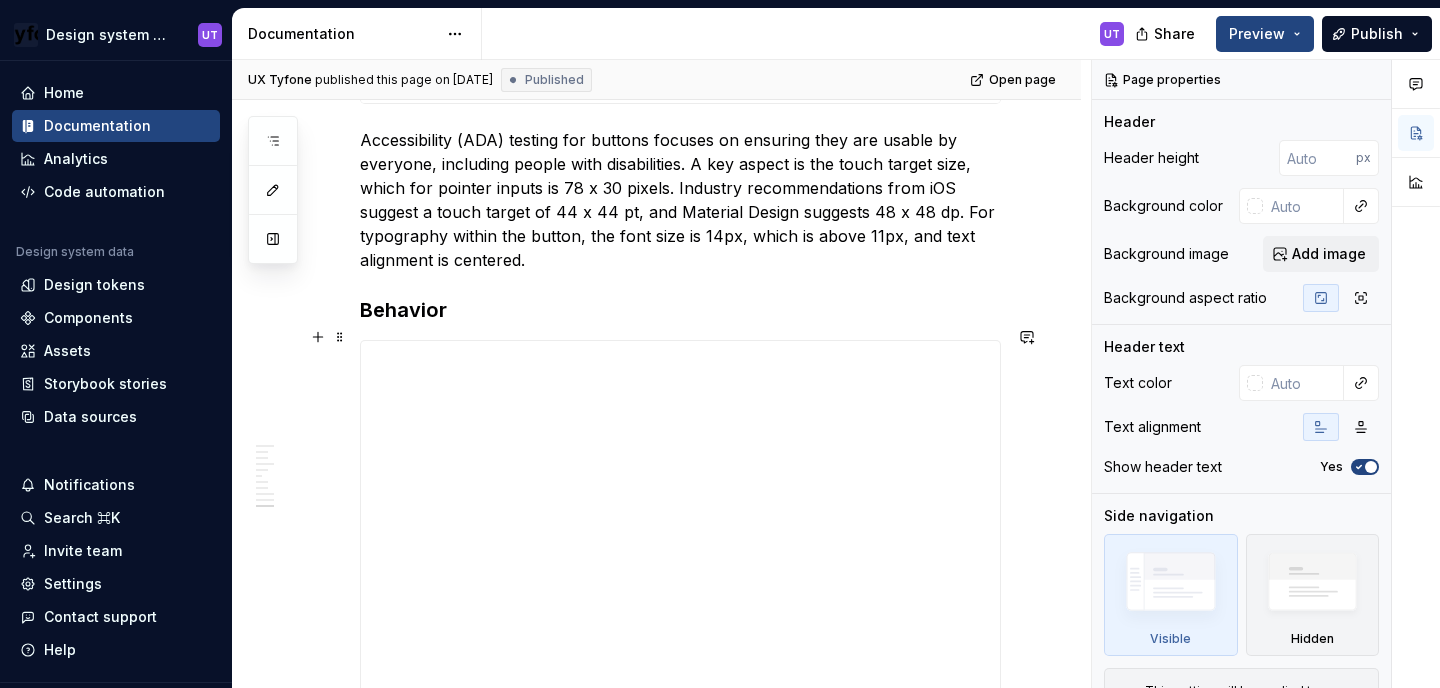 scroll, scrollTop: 7078, scrollLeft: 0, axis: vertical 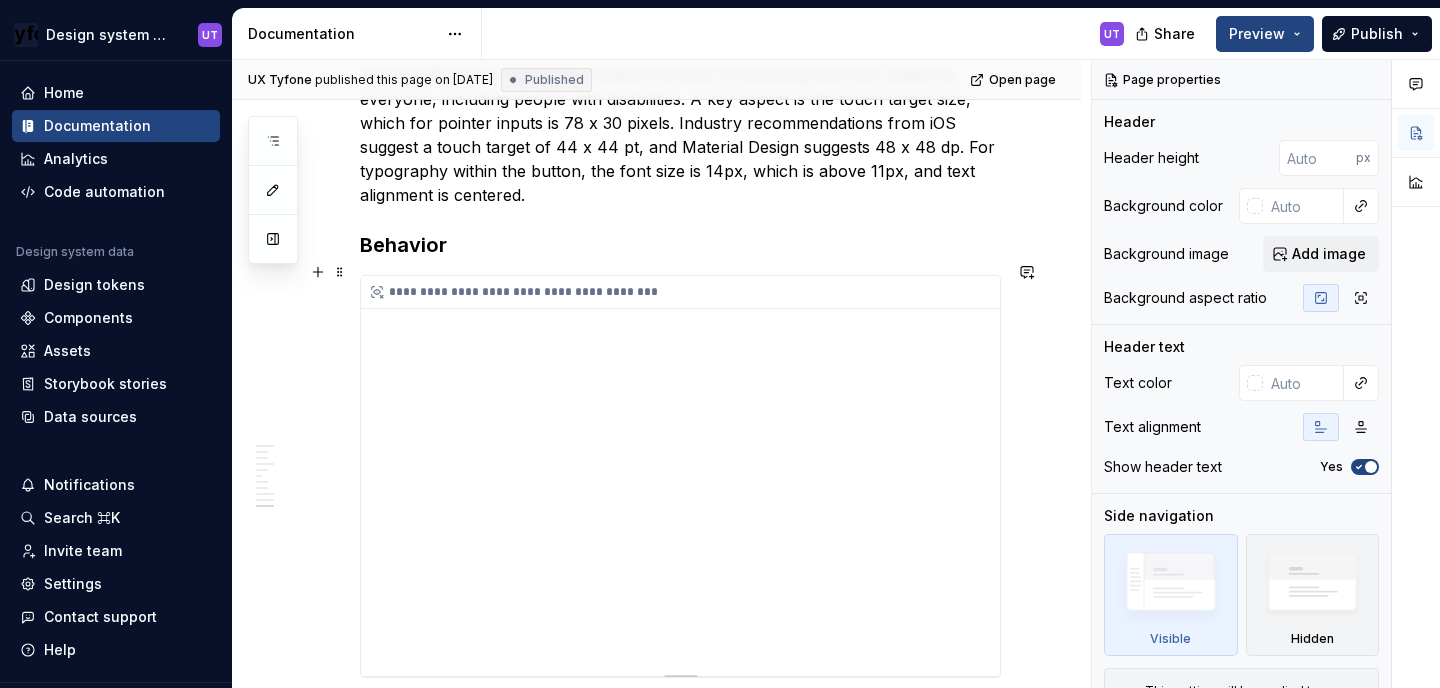 click on "**********" at bounding box center [680, 476] 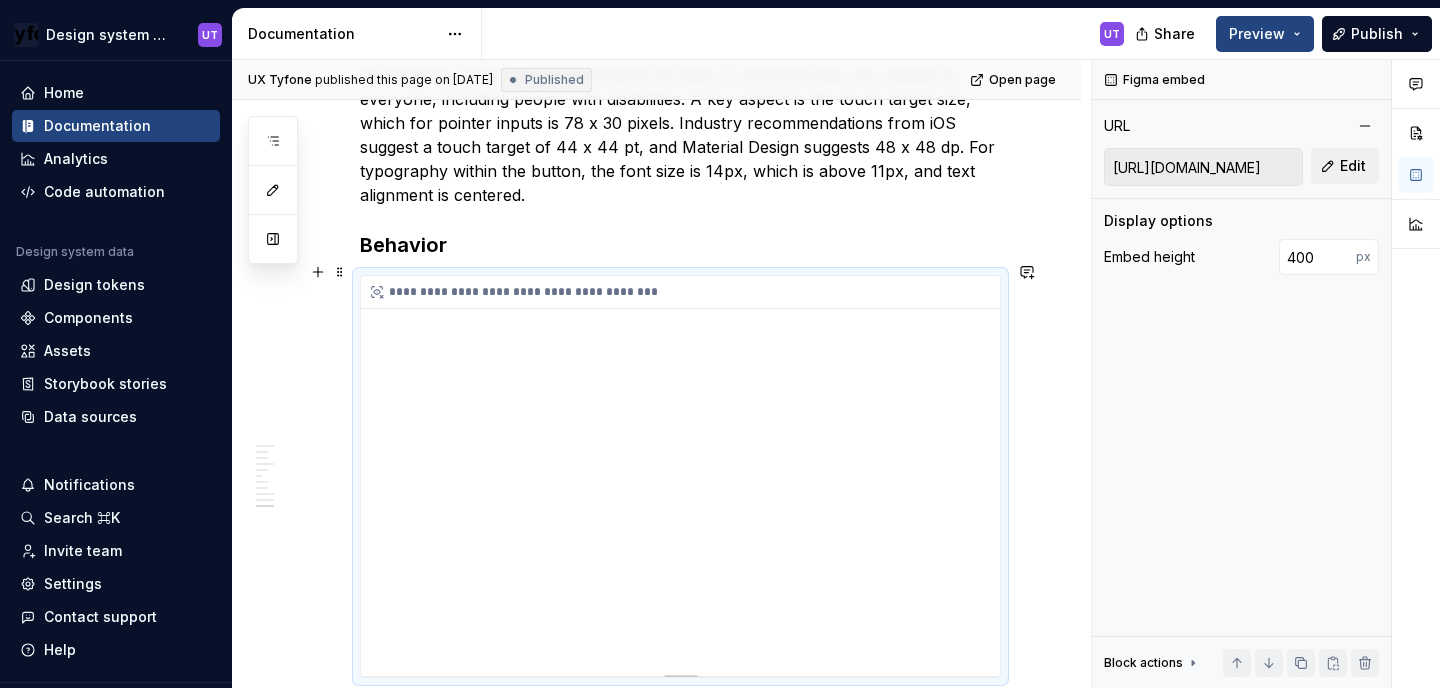scroll, scrollTop: 7195, scrollLeft: 0, axis: vertical 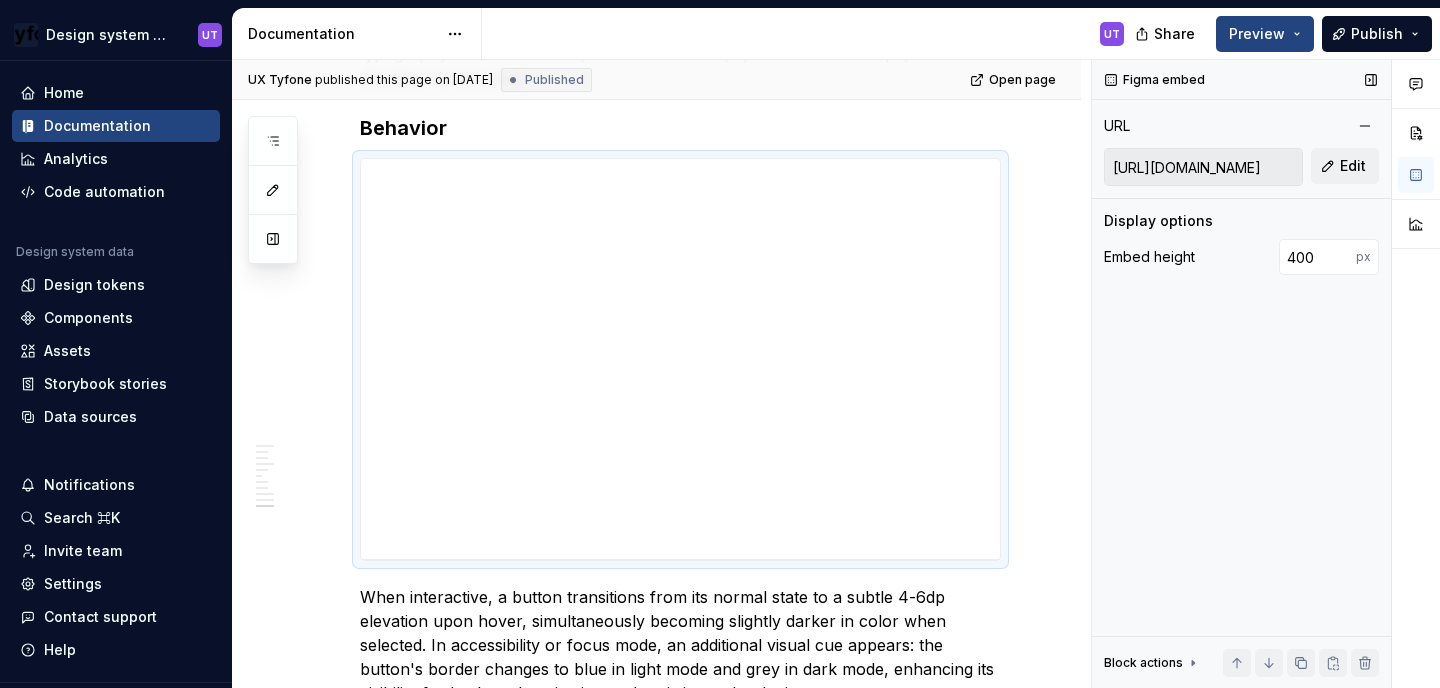 click on "[URL][DOMAIN_NAME]" at bounding box center [1203, 167] 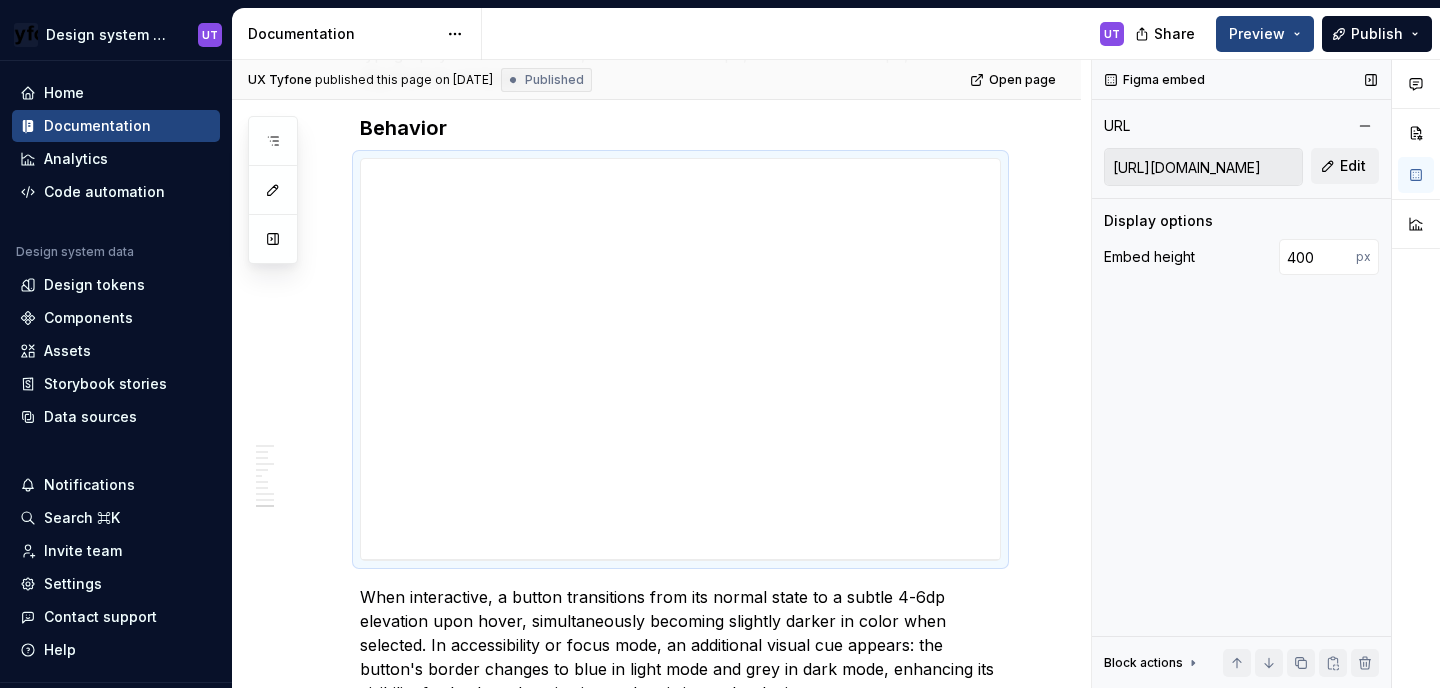 drag, startPoint x: 1110, startPoint y: 163, endPoint x: 1297, endPoint y: 170, distance: 187.13097 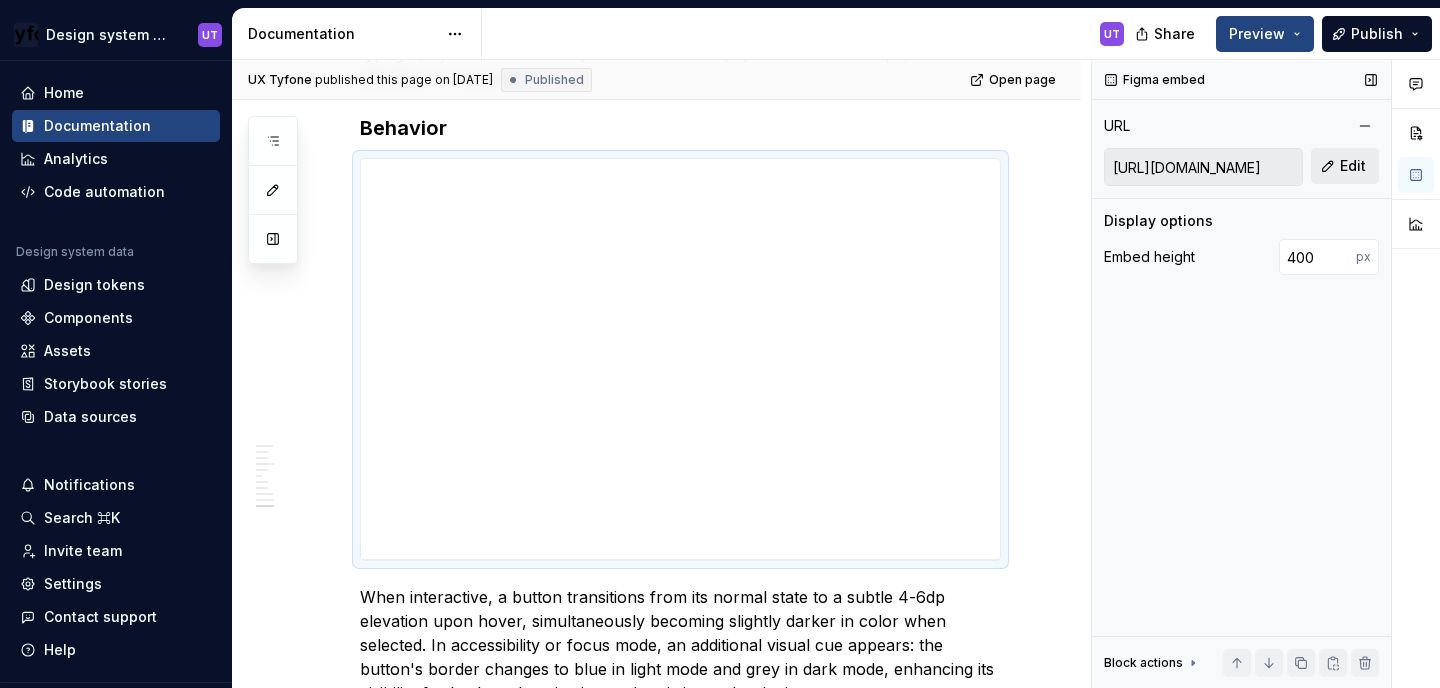 click on "Edit" at bounding box center [1353, 166] 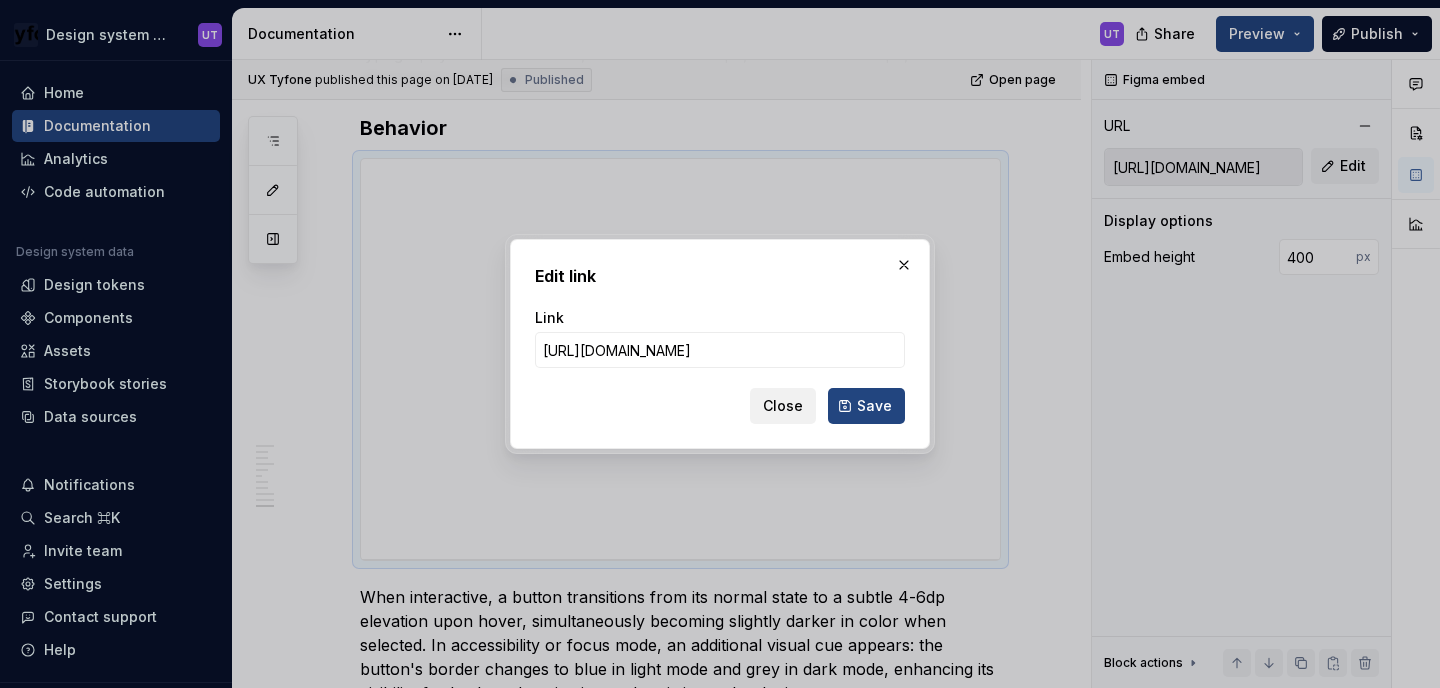 scroll, scrollTop: 0, scrollLeft: 1492, axis: horizontal 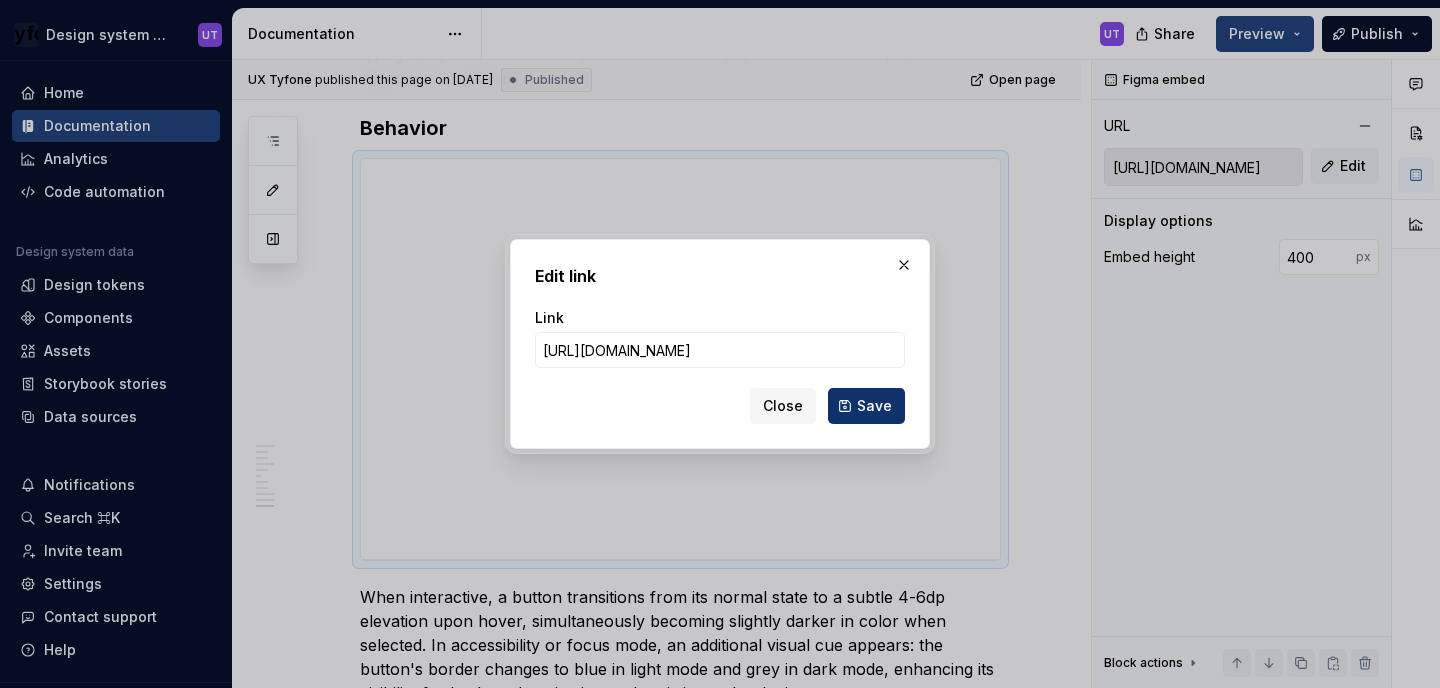 type on "[URL][DOMAIN_NAME]" 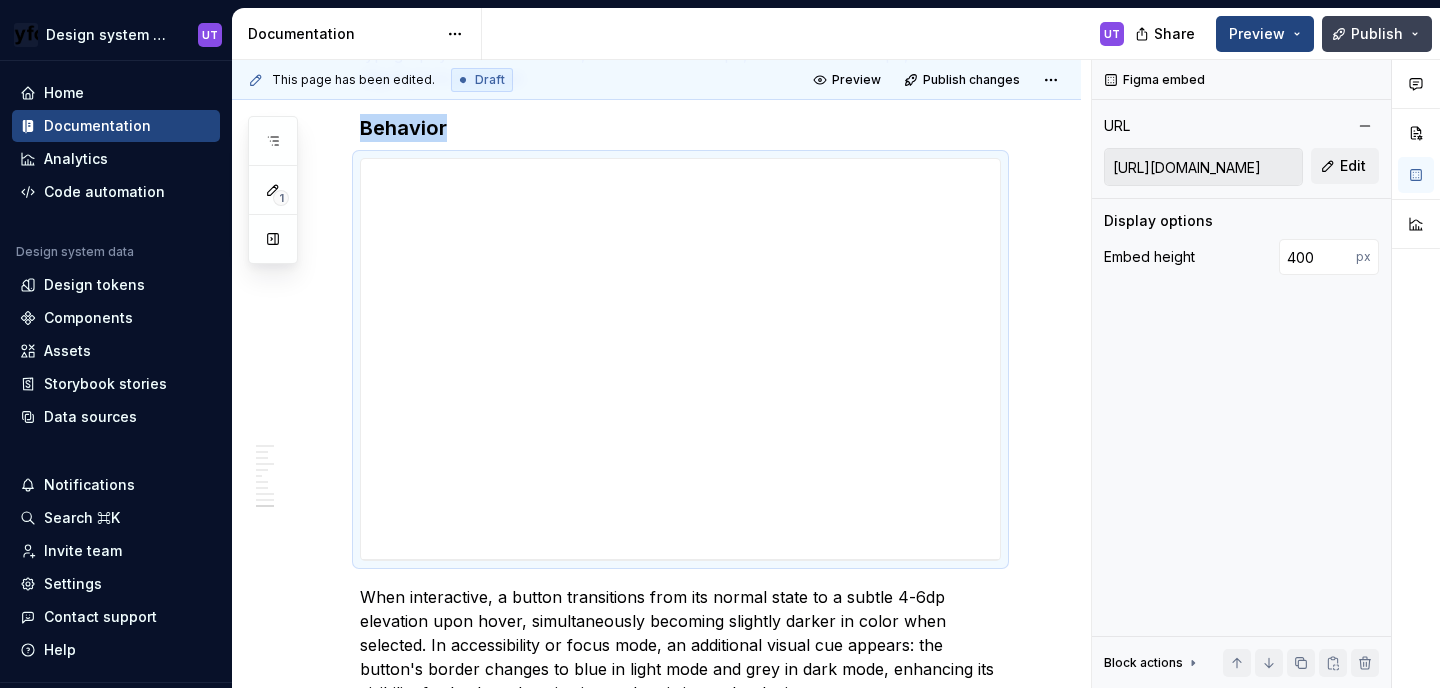 click on "Publish" at bounding box center [1377, 34] 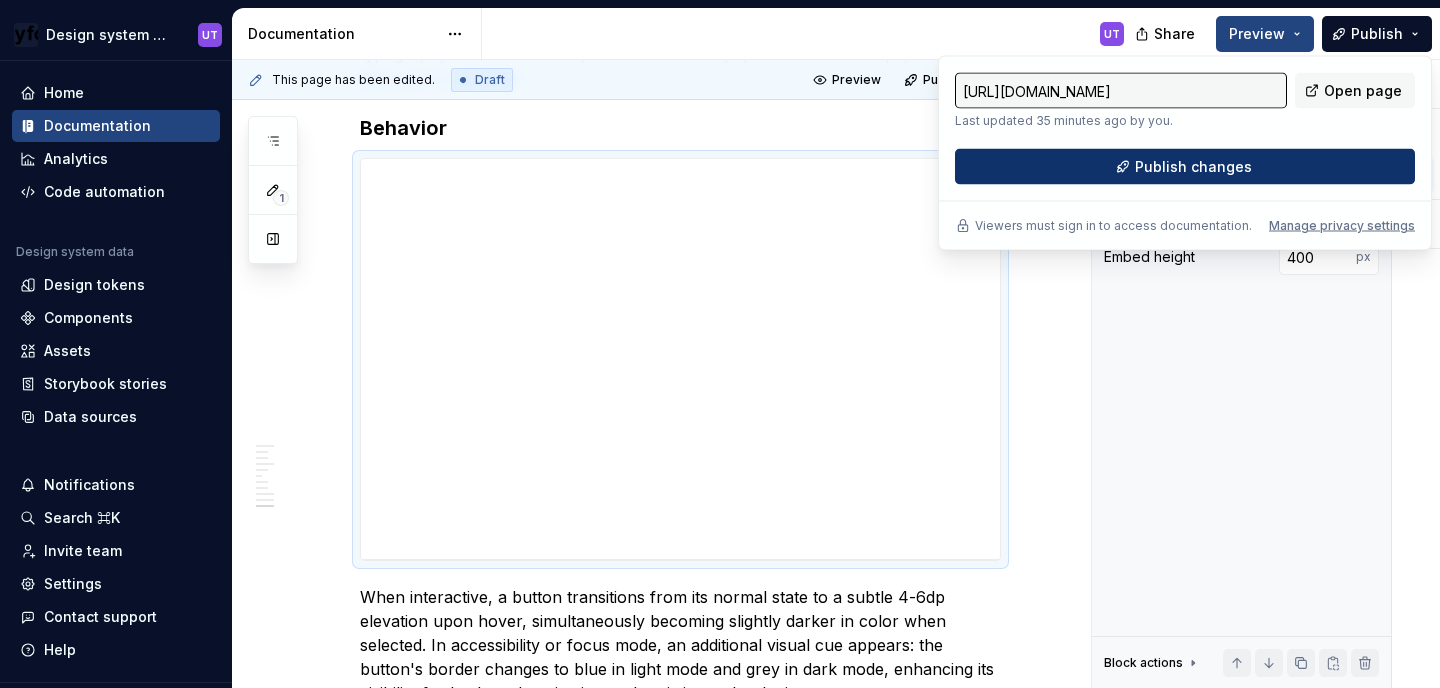 click on "Publish changes" at bounding box center [1193, 167] 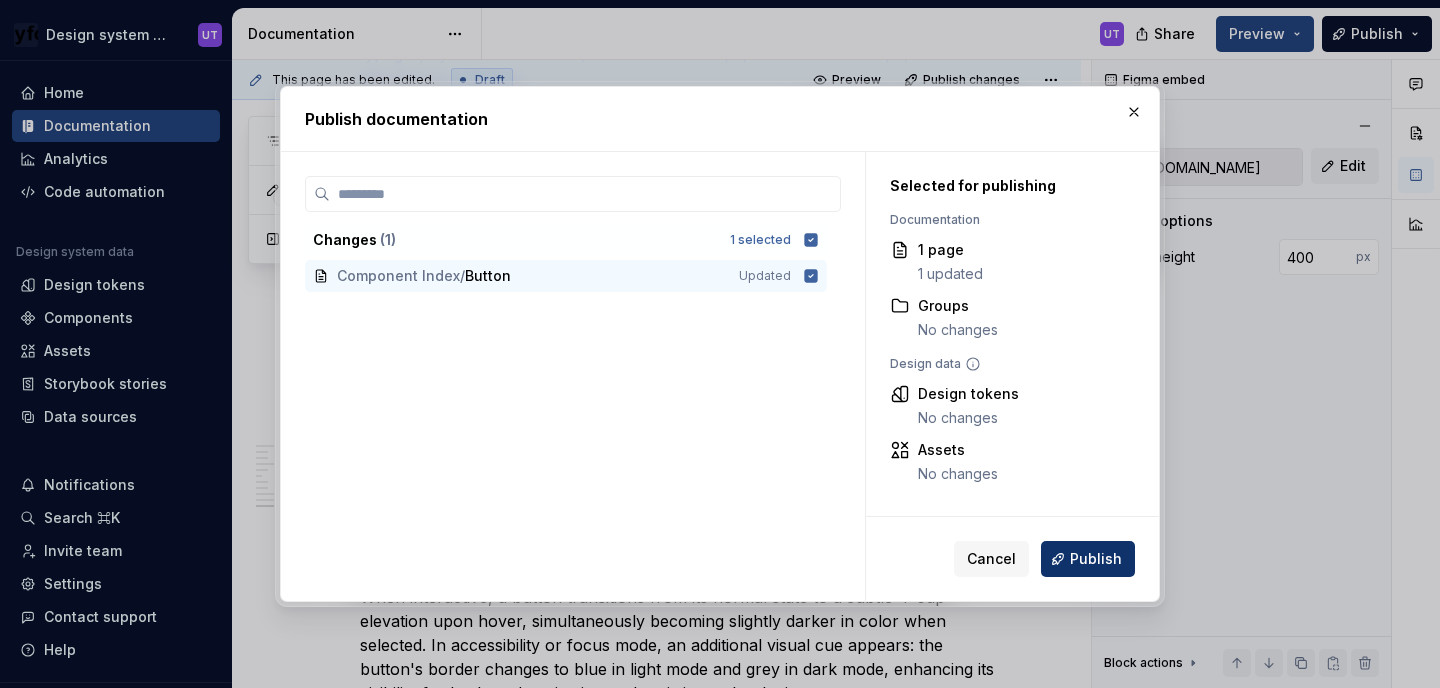 click on "Publish" at bounding box center (1096, 559) 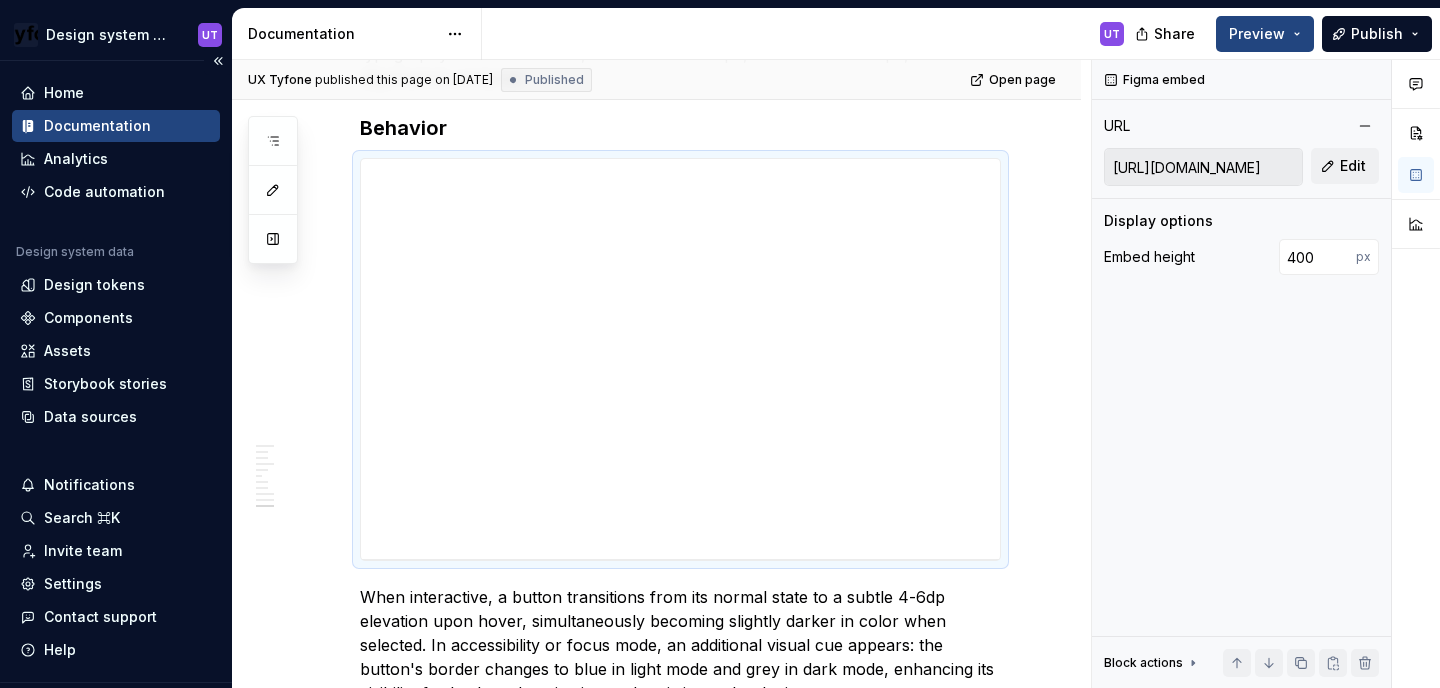 click on "Documentation" at bounding box center [97, 126] 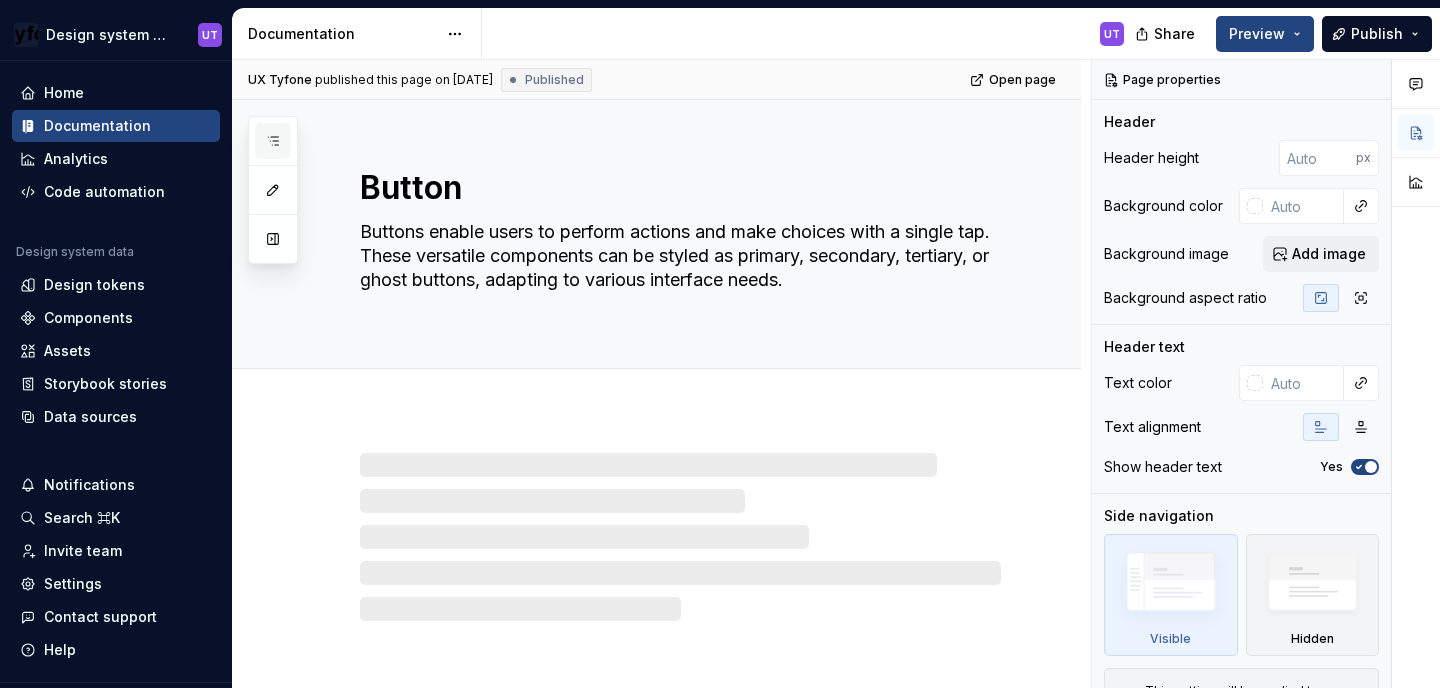 click 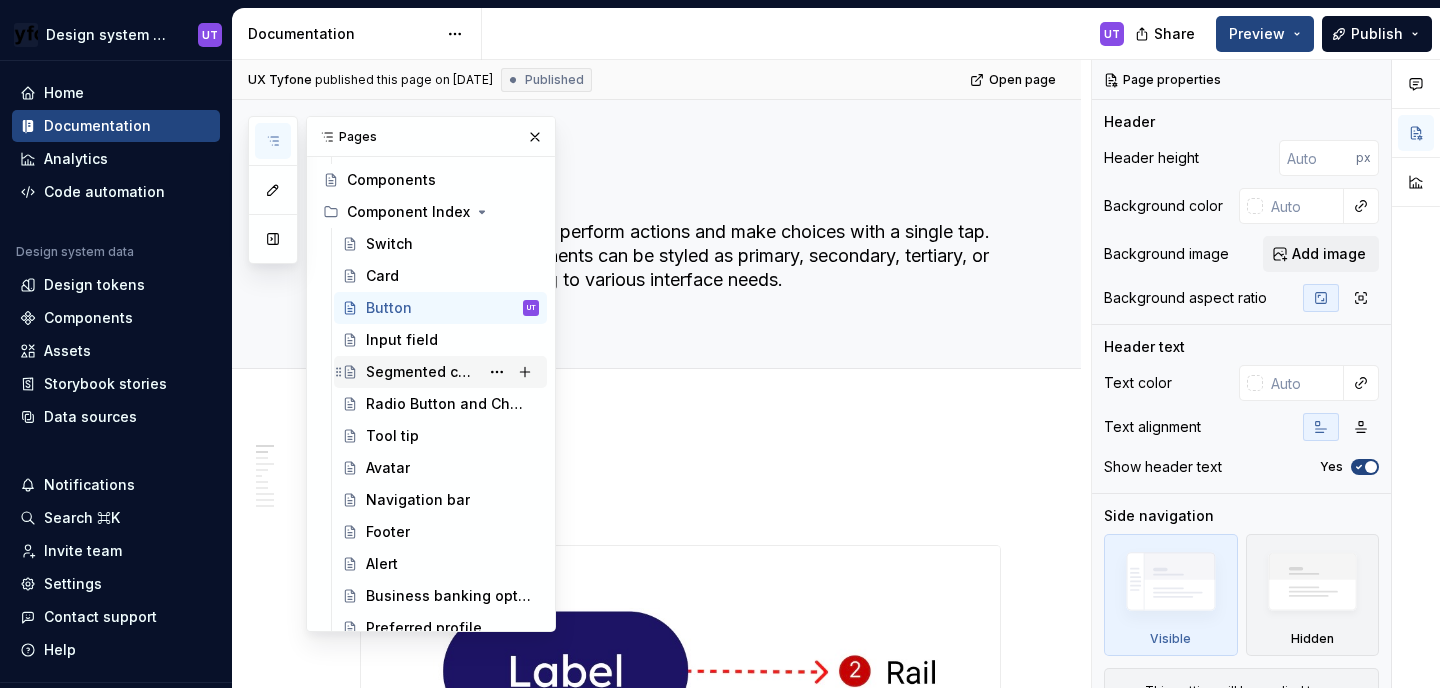 click on "Segmented controls" at bounding box center (422, 372) 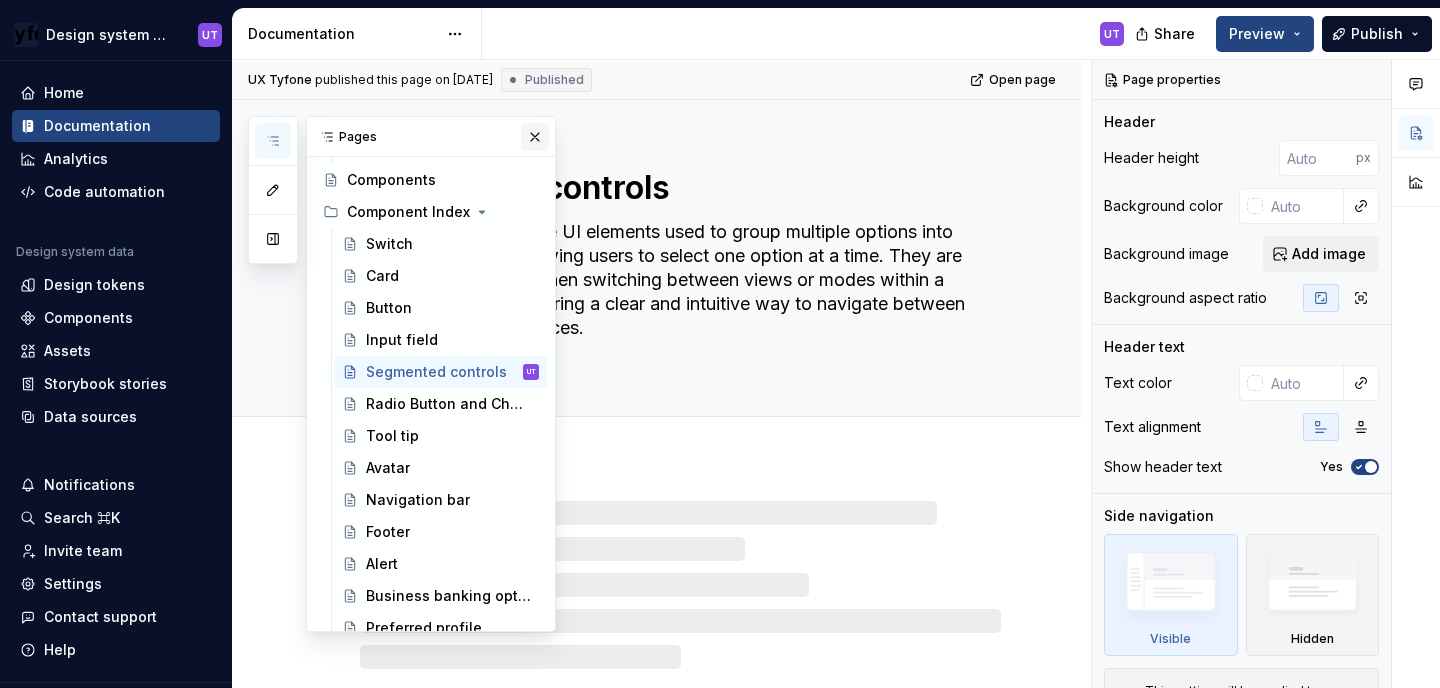 click at bounding box center (535, 137) 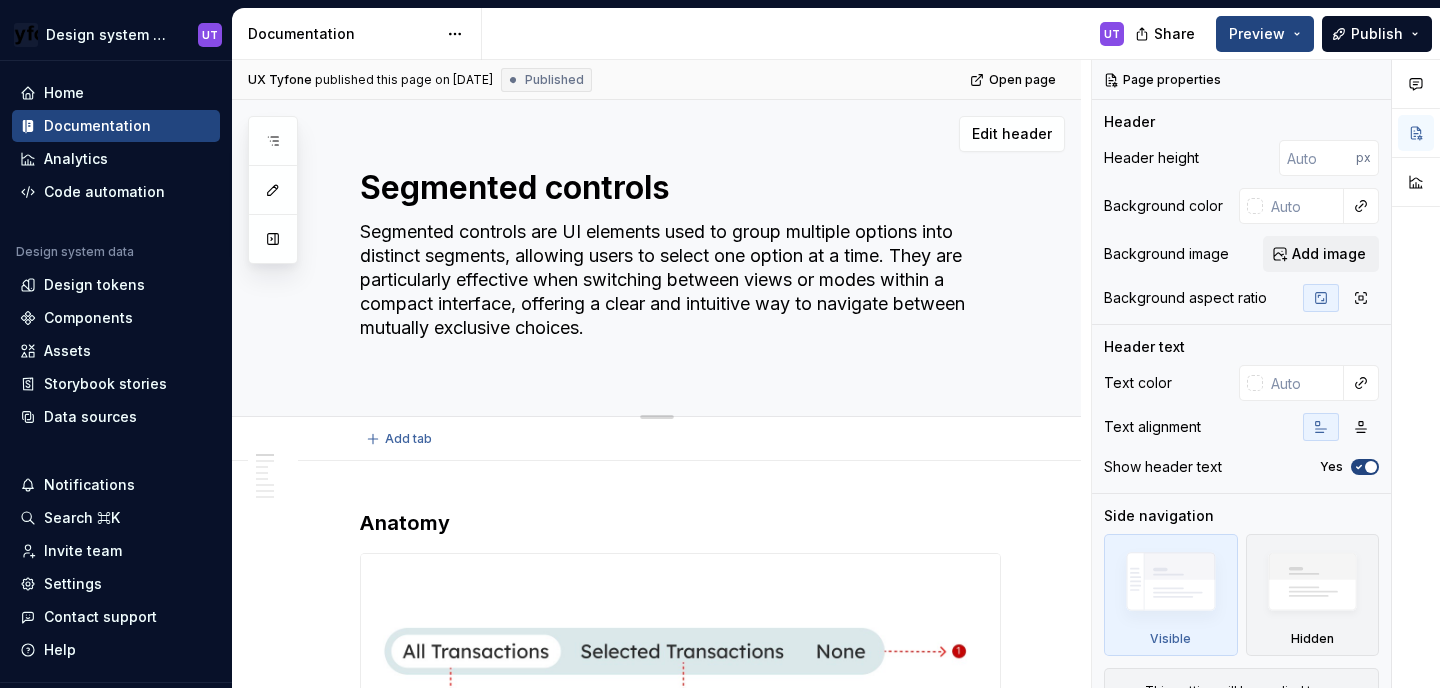 type on "*" 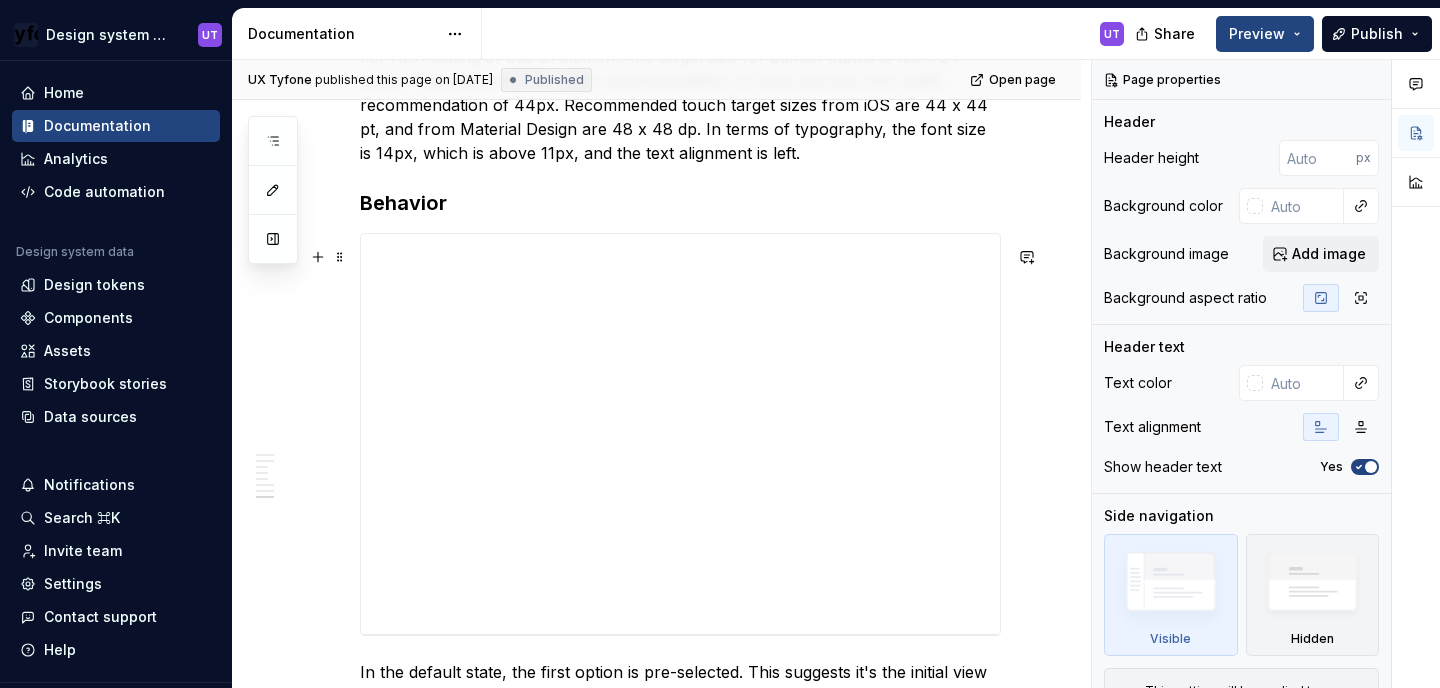 scroll, scrollTop: 2780, scrollLeft: 0, axis: vertical 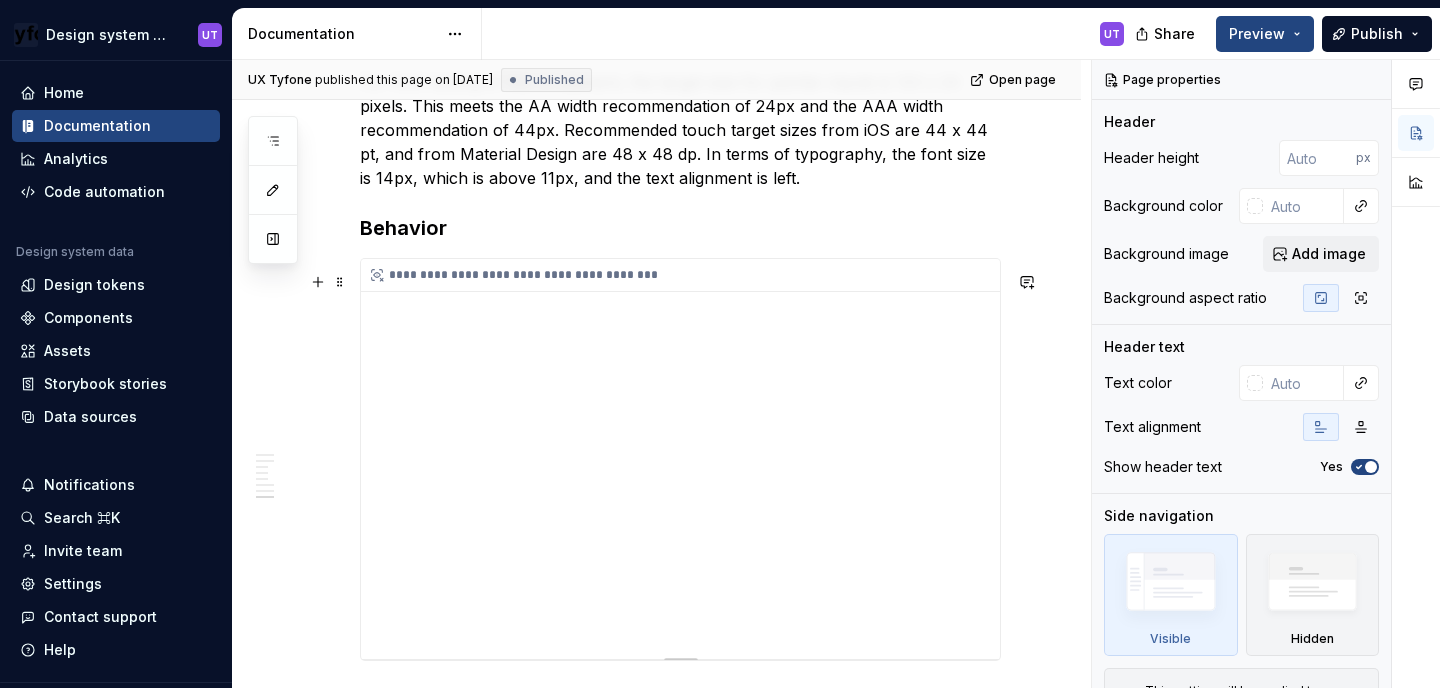 click on "**********" at bounding box center [680, 459] 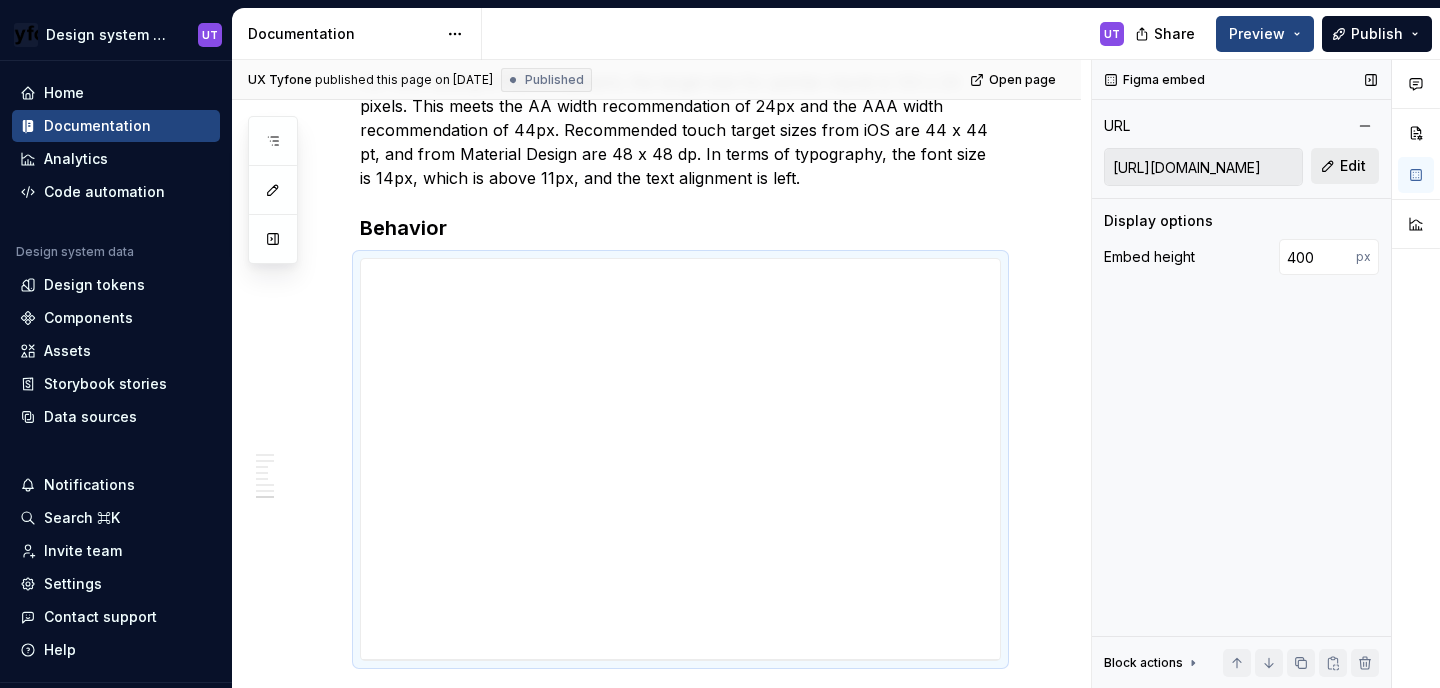 click on "Edit" at bounding box center [1345, 166] 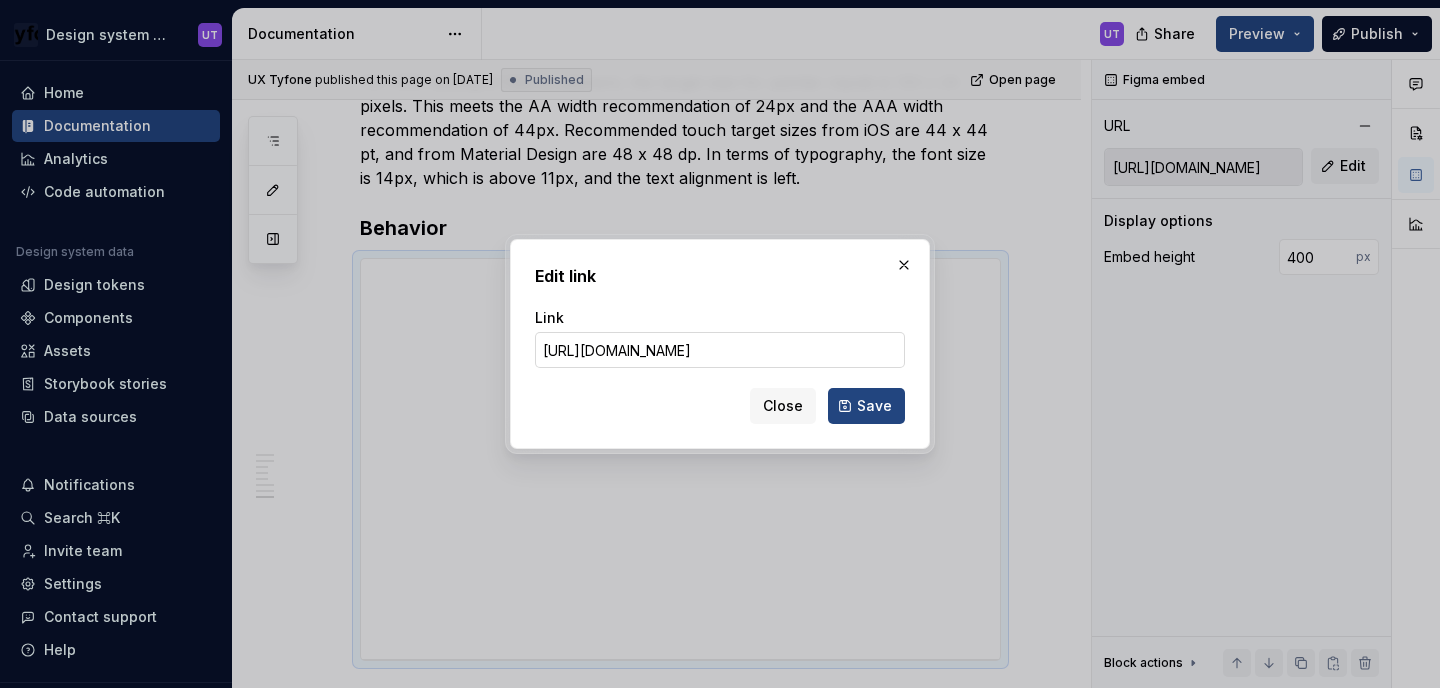 click on "[URL][DOMAIN_NAME]" at bounding box center (720, 350) 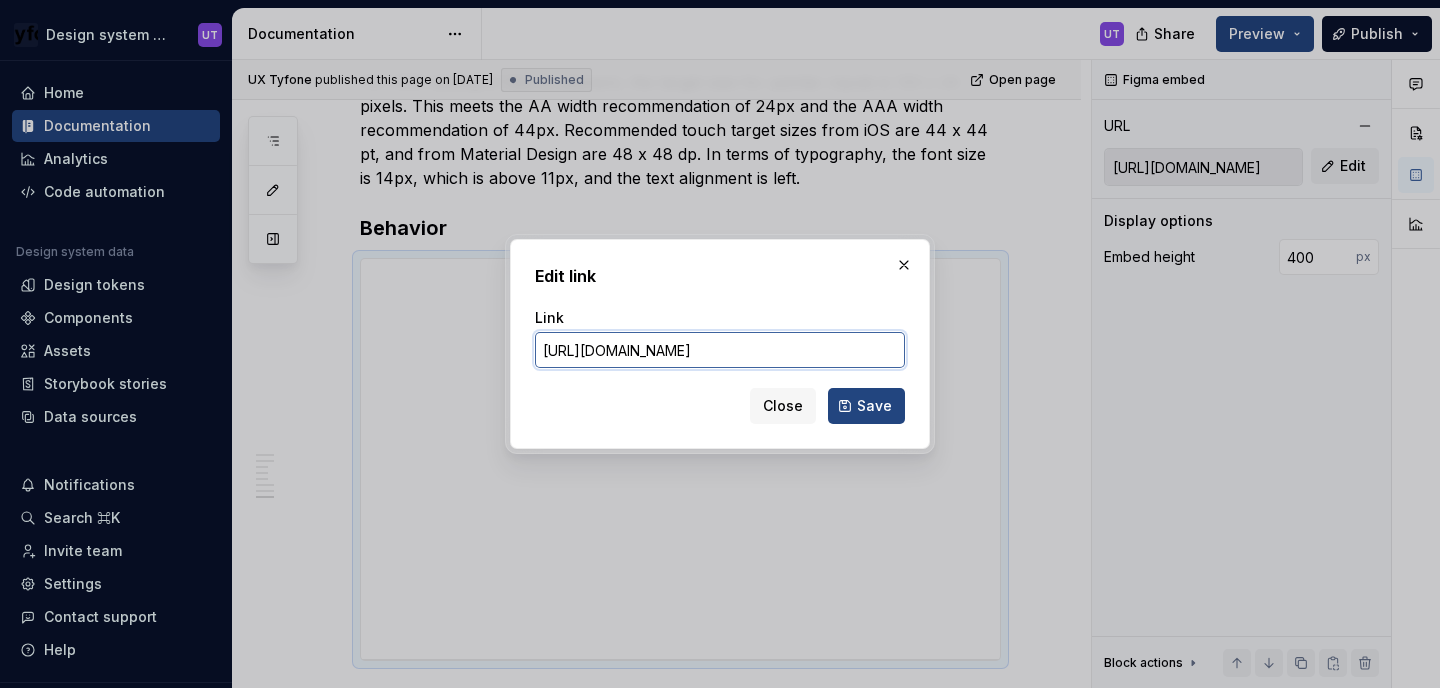 paste on "[DOMAIN_NAME][URL]" 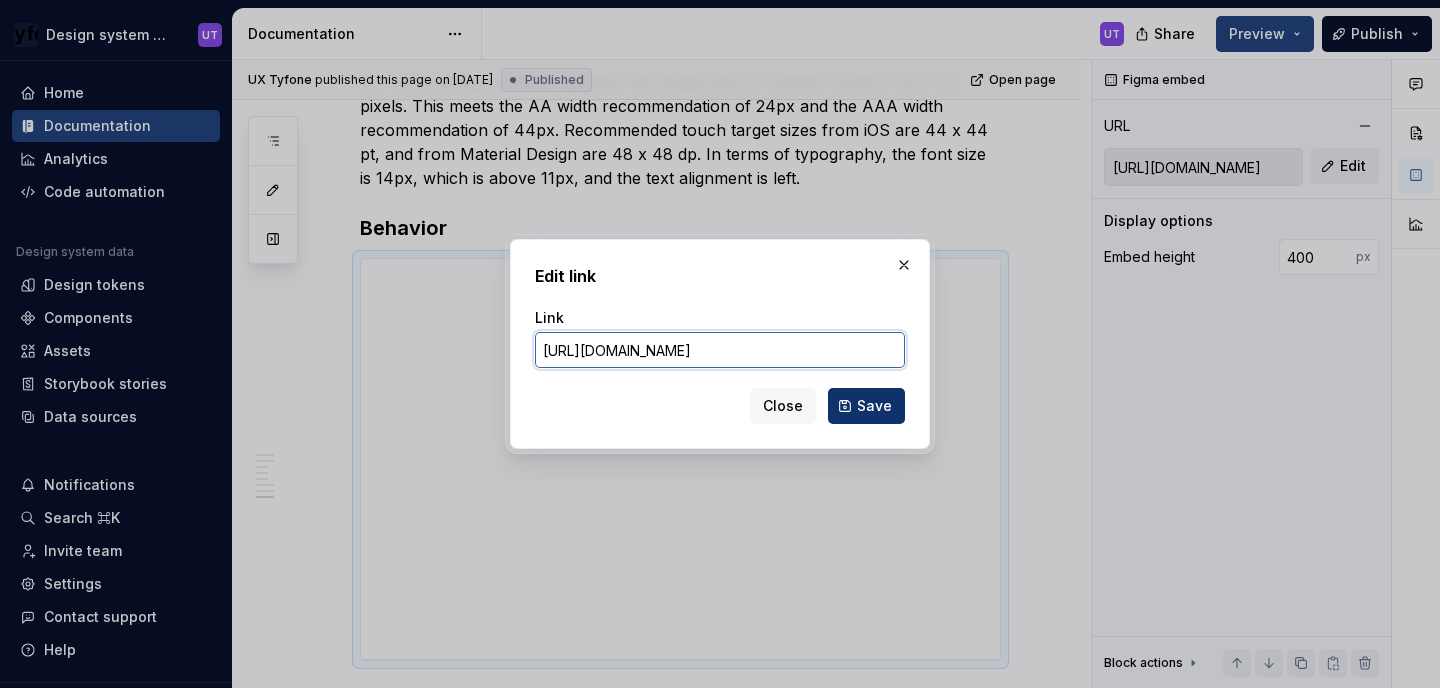 type on "[URL][DOMAIN_NAME]" 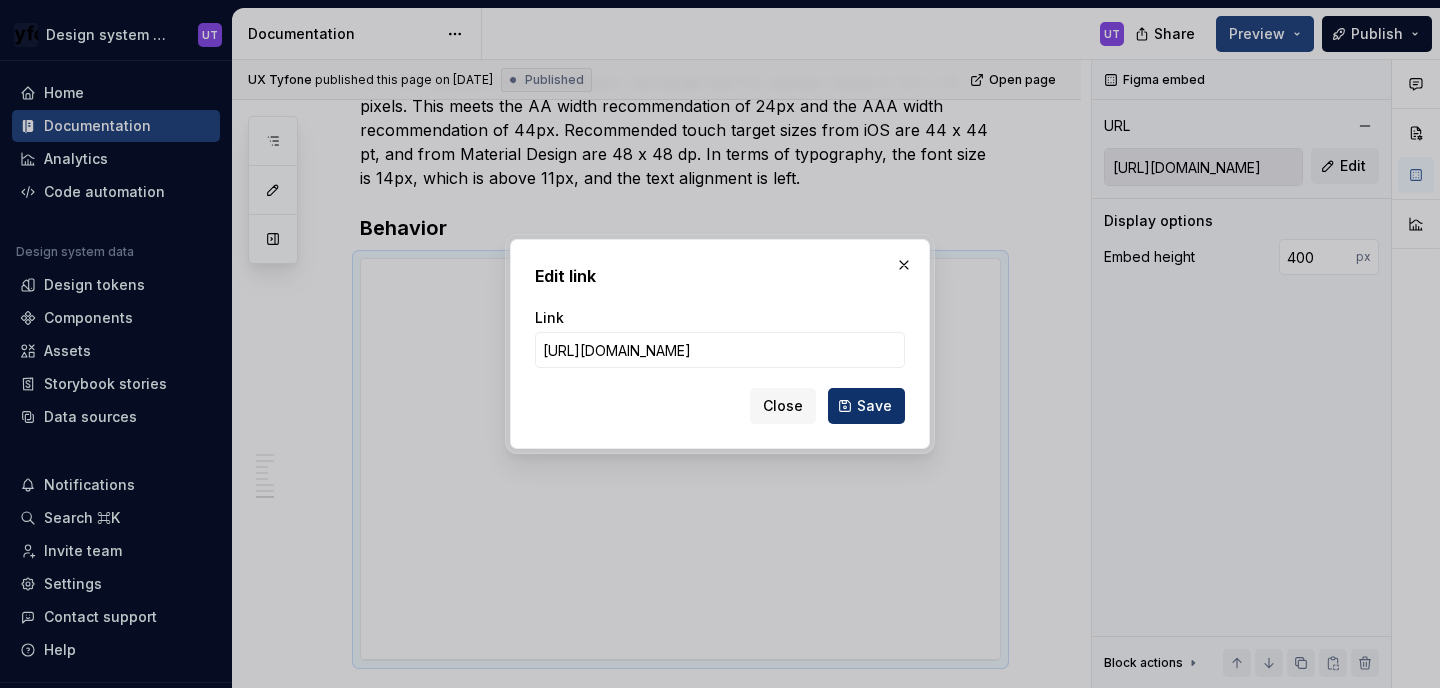 click on "Save" at bounding box center (874, 406) 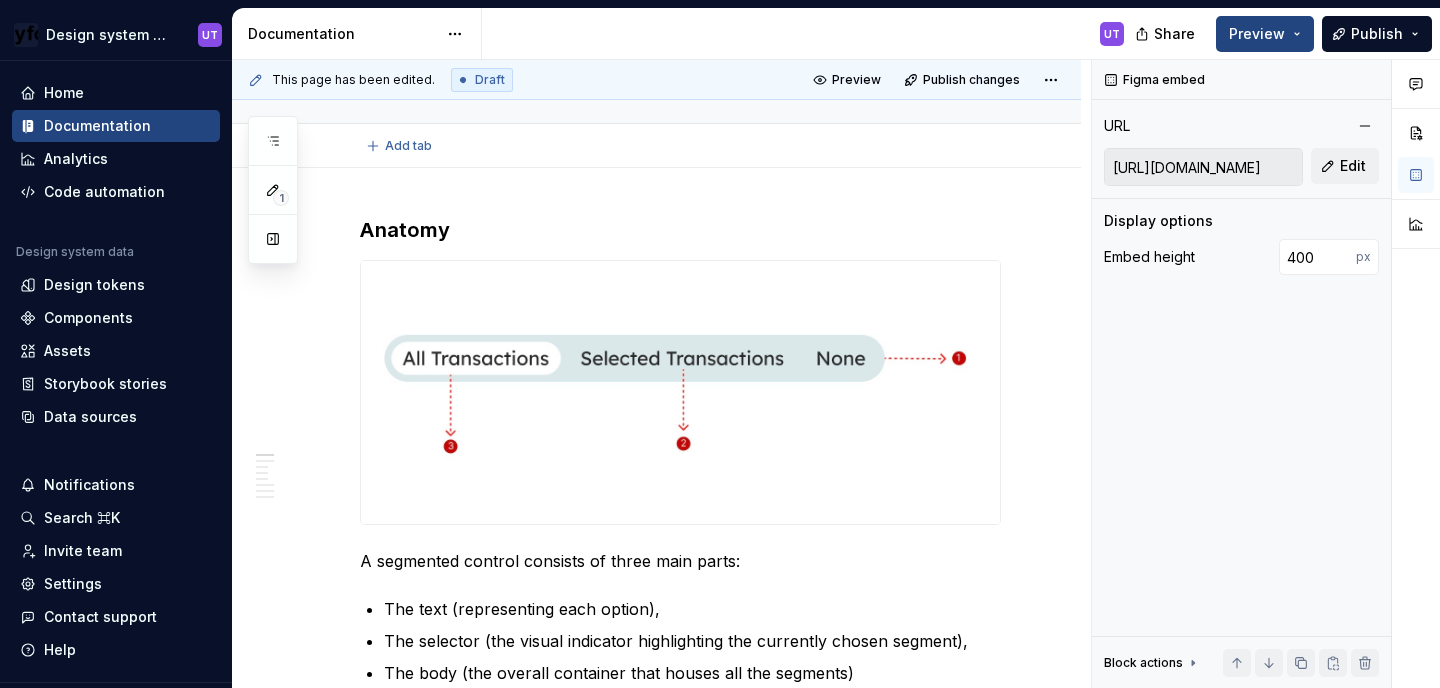 scroll, scrollTop: 0, scrollLeft: 0, axis: both 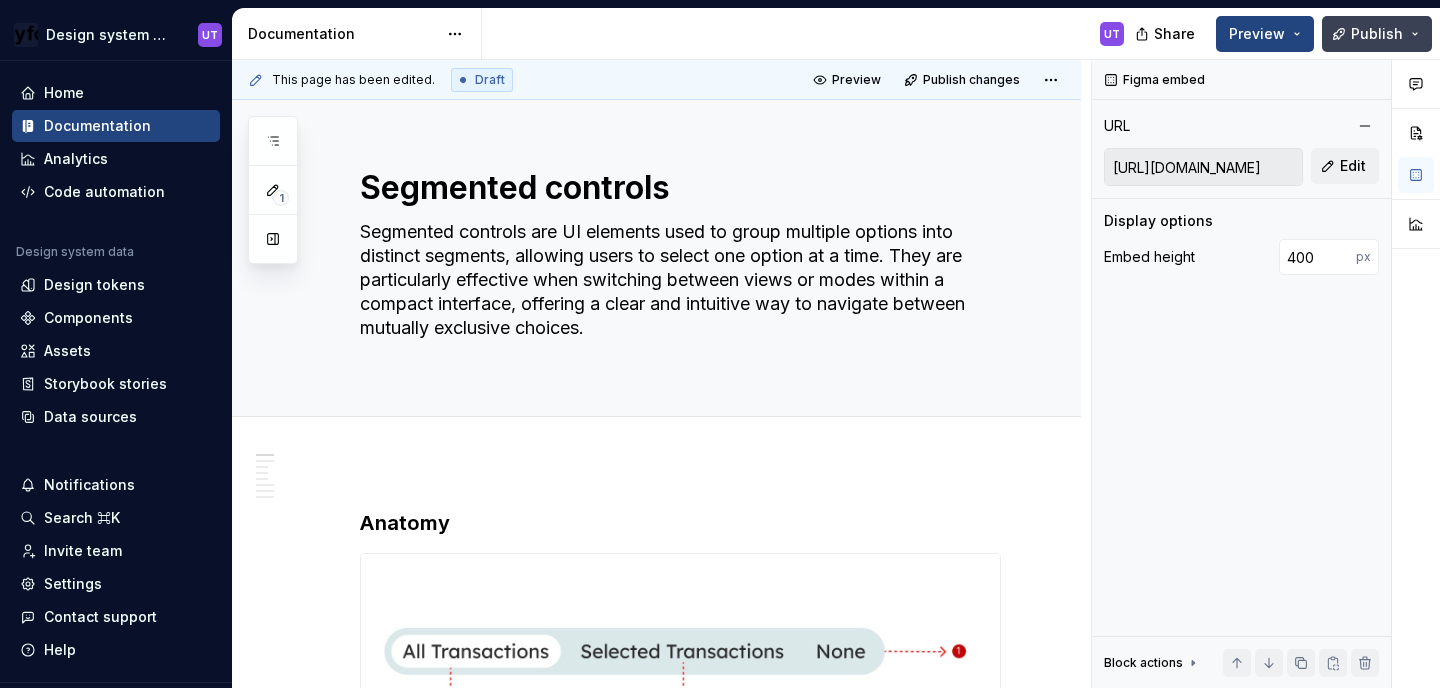 click on "Publish" at bounding box center (1377, 34) 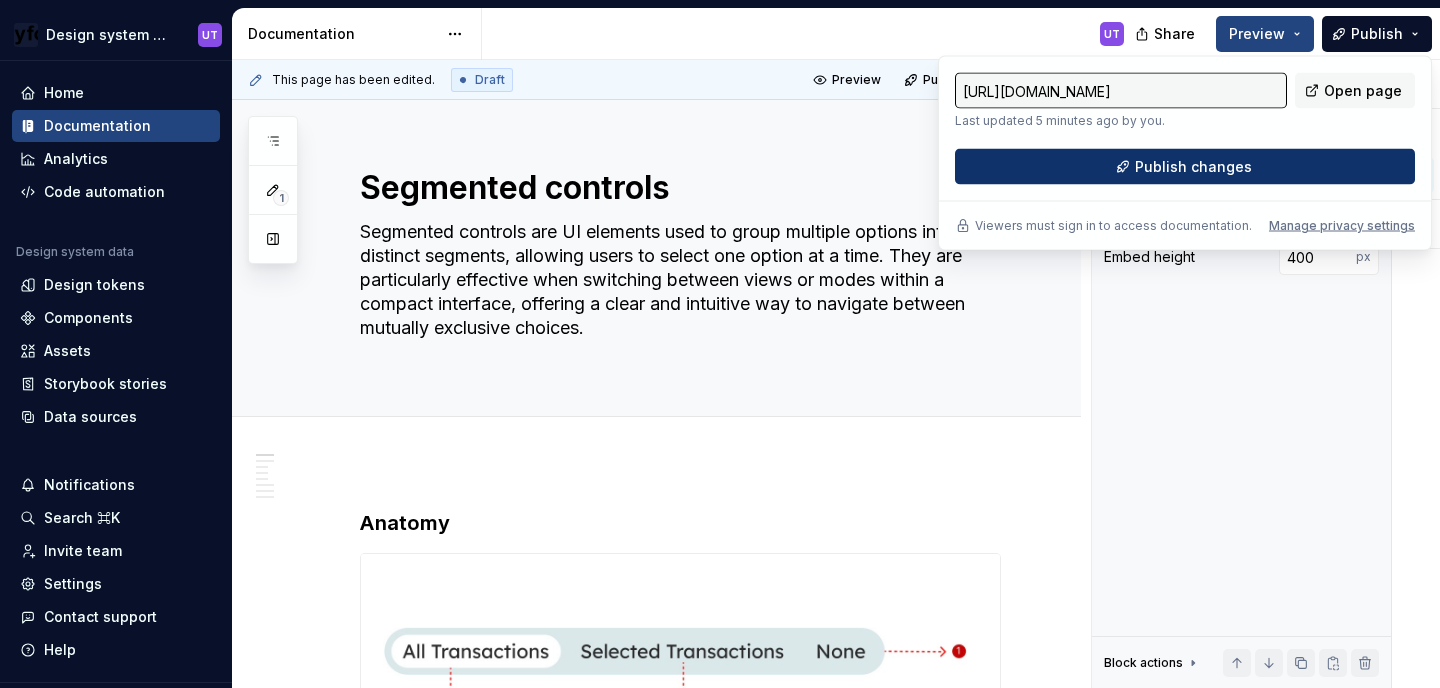 click on "Publish changes" at bounding box center [1193, 167] 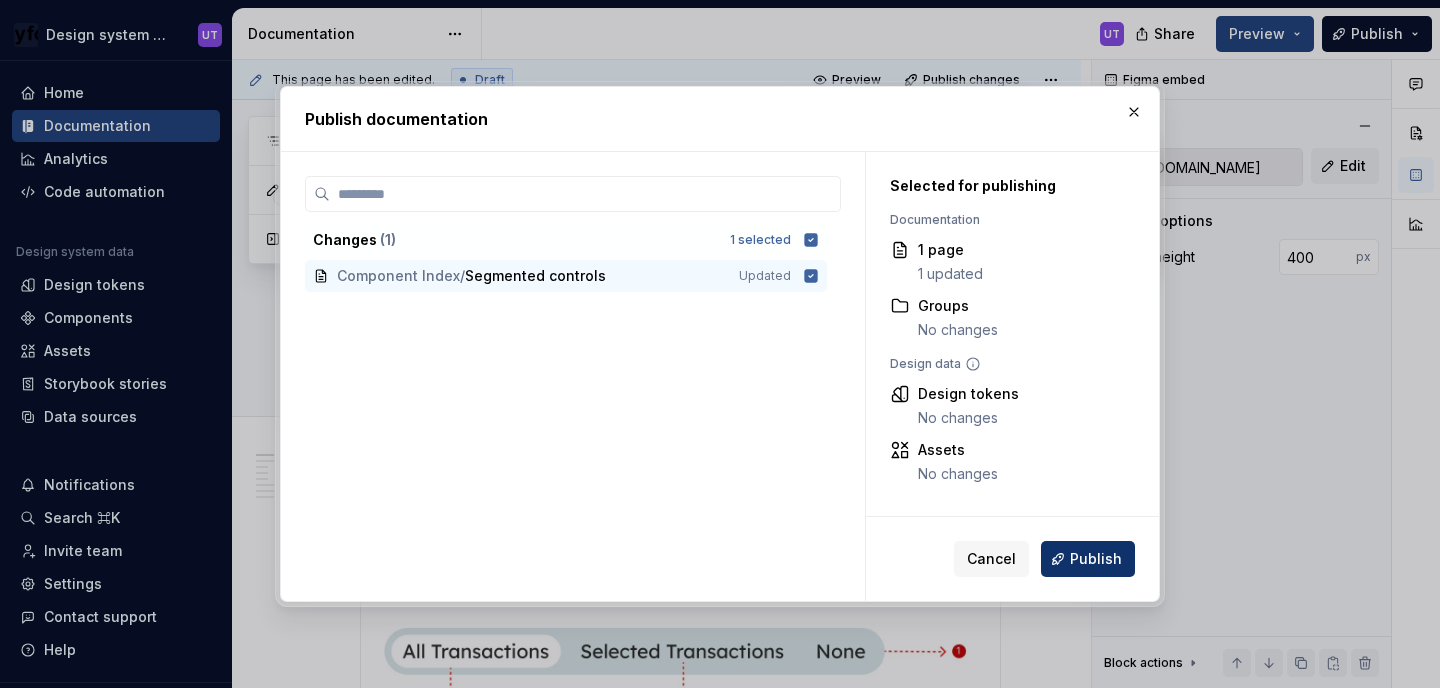 click on "Publish" at bounding box center [1088, 559] 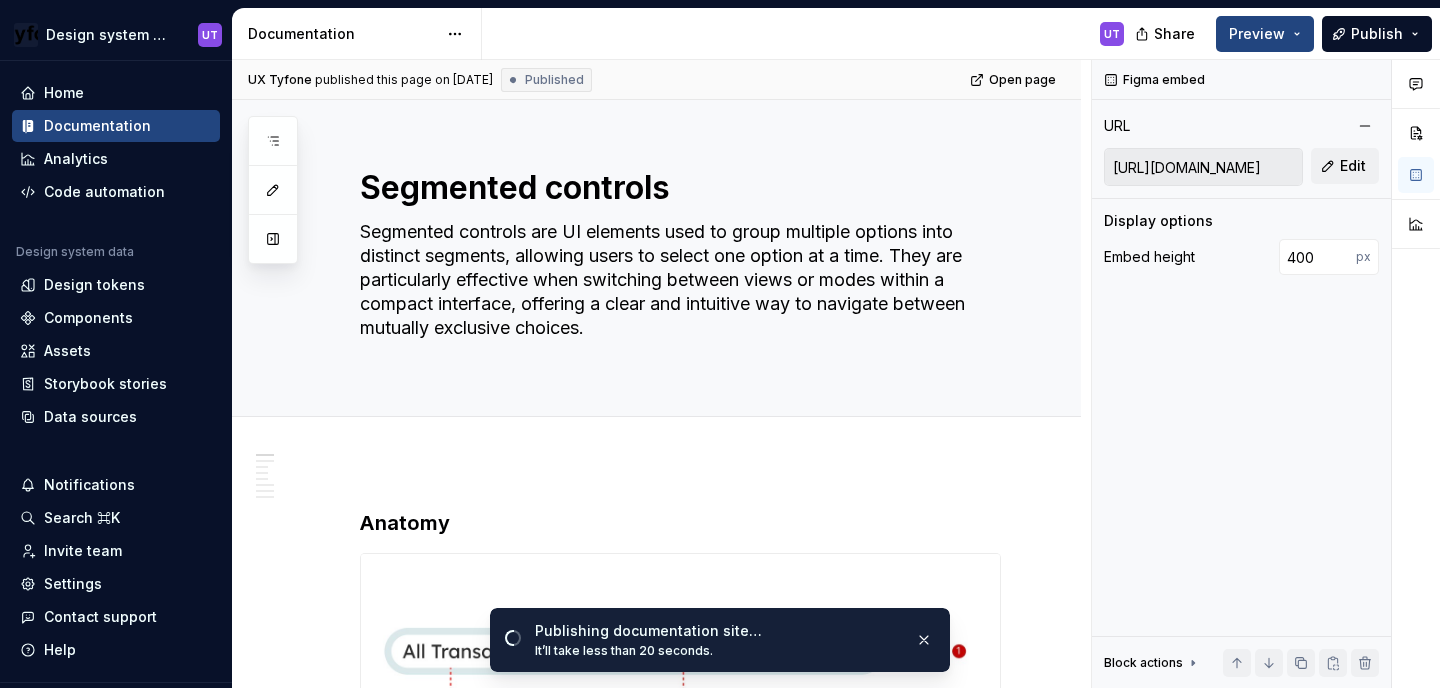 type on "*" 